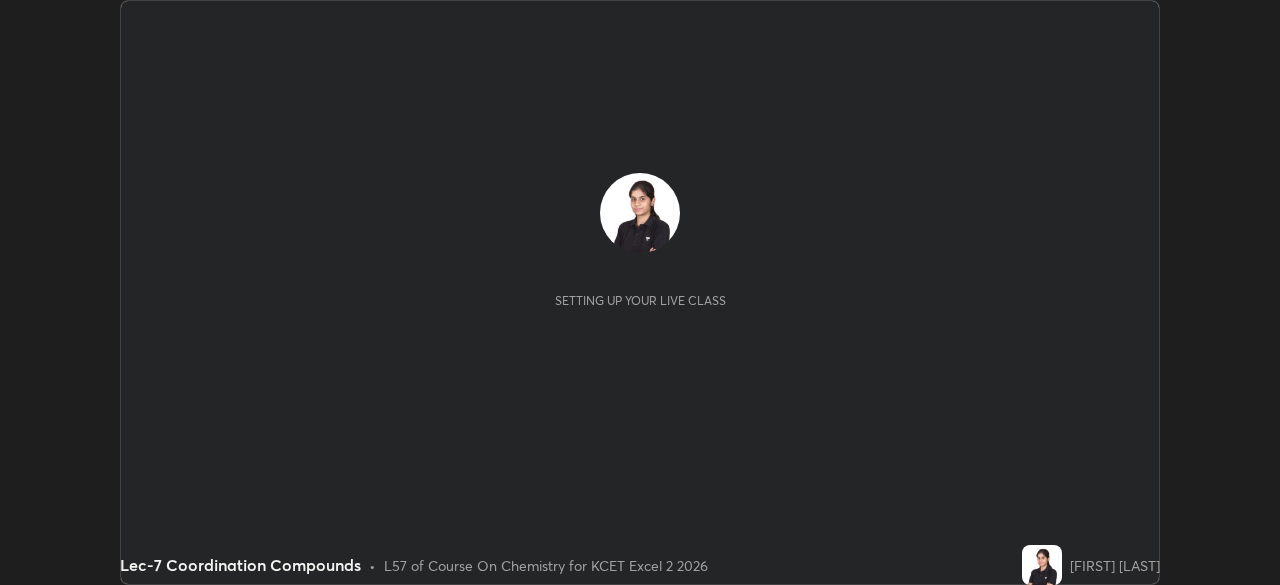 scroll, scrollTop: 0, scrollLeft: 0, axis: both 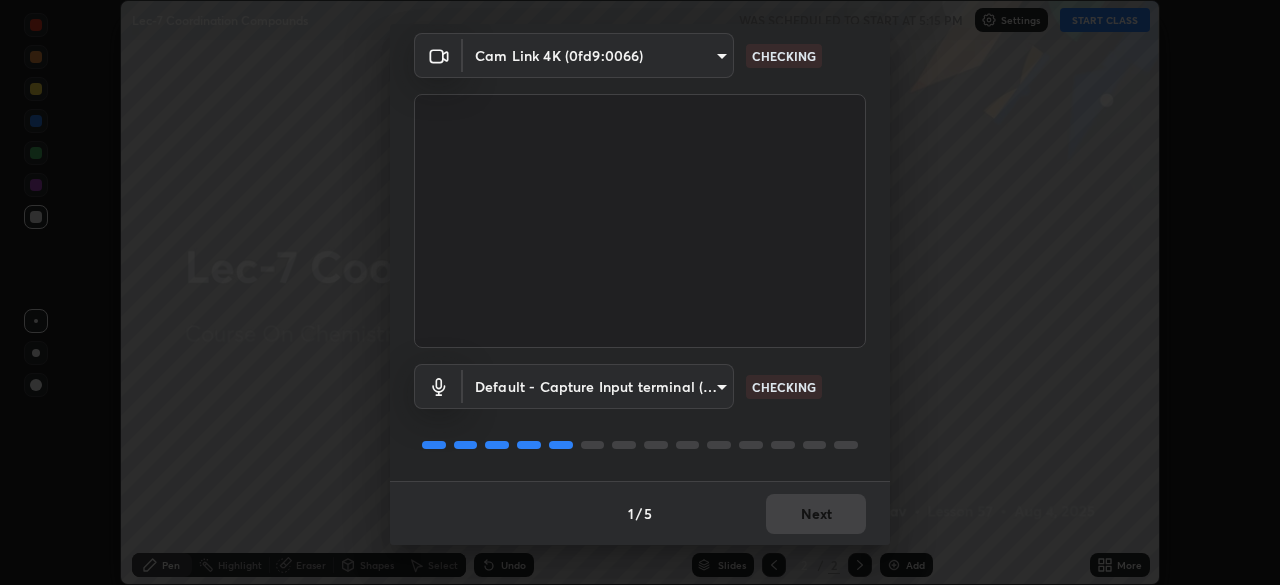 click on "Erase all Lec-7 Coordination Compounds WAS SCHEDULED TO START AT  5:15 PM Settings START CLASS Setting up your live class Lec-7 Coordination Compounds • L57 of Course On Chemistry for KCET Excel 2 2026 [FIRST] [LAST] Pen Highlight Eraser Shapes Select Undo Slides 2 / 2 Add More Enable hand raising Enable raise hand to speak to learners. Once enabled, chat will be turned off temporarily. Enable x   No doubts shared Encourage your learners to ask a doubt for better clarity Report an issue Reason for reporting Buffering Chat not working Audio - Video sync issue Educator video quality low ​ Attach an image Report Media settings Cam Link 4K (0fd9:0066) d06bfa8f304afa3967ea8099af1d7ab49983dfb03d10ec62852b72a31e22bf4d CHECKING Default - Capture Input terminal (Digital Array MIC) default CHECKING 1 / 5 Next" at bounding box center (640, 292) 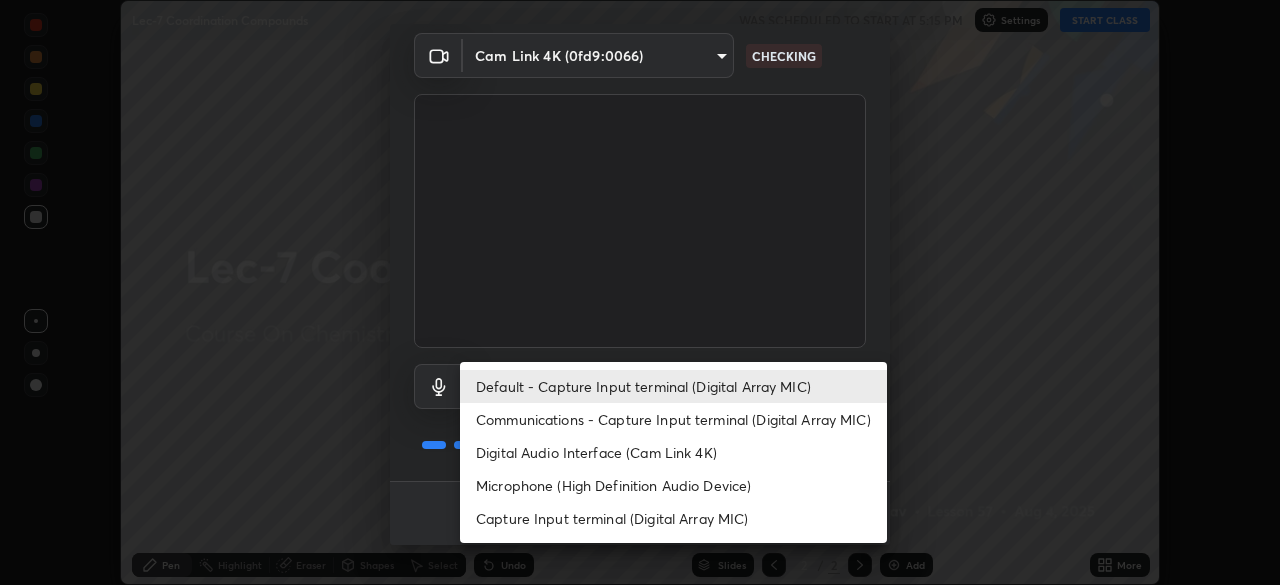 click on "Communications - Capture Input terminal (Digital Array MIC)" at bounding box center [673, 419] 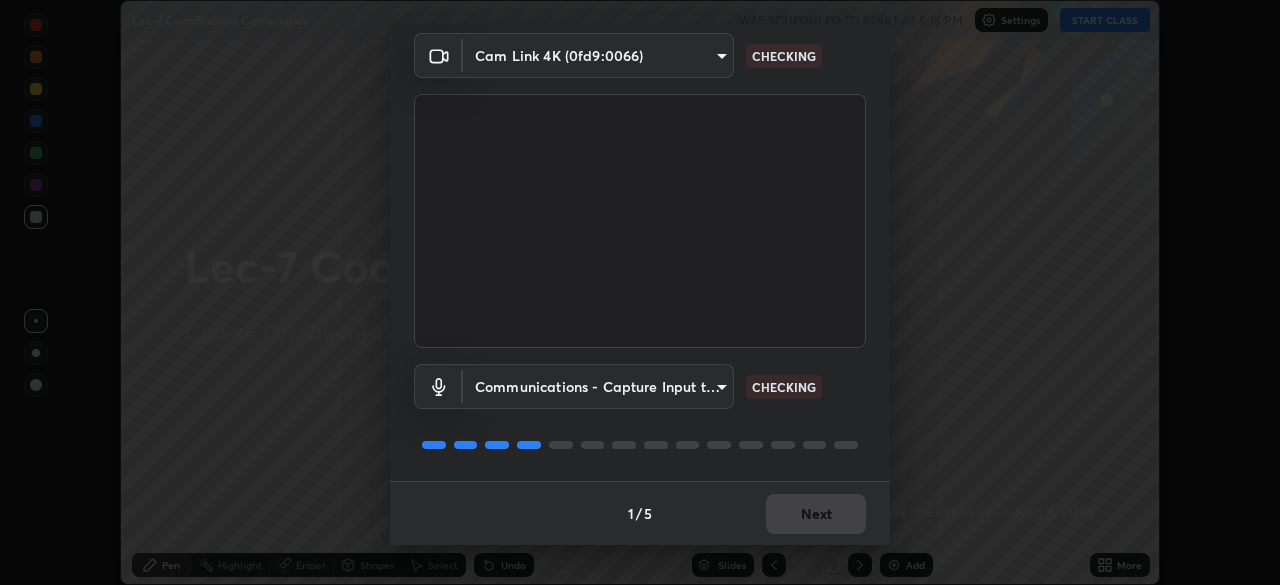 click on "Erase all Lec-7 Coordination Compounds WAS SCHEDULED TO START AT  5:15 PM Settings START CLASS Setting up your live class Lec-7 Coordination Compounds • L57 of Course On Chemistry for KCET Excel 2 2026 [FIRST] [LAST] Pen Highlight Eraser Shapes Select Undo Slides 2 / 2 Add More Enable hand raising Enable raise hand to speak to learners. Once enabled, chat will be turned off temporarily. Enable x   No doubts shared Encourage your learners to ask a doubt for better clarity Report an issue Reason for reporting Buffering Chat not working Audio - Video sync issue Educator video quality low ​ Attach an image Report Media settings Cam Link 4K (0fd9:0066) d06bfa8f304afa3967ea8099af1d7ab49983dfb03d10ec62852b72a31e22bf4d CHECKING Communications - Capture Input terminal (Digital Array MIC) communications CHECKING 1 / 5 Next" at bounding box center (640, 292) 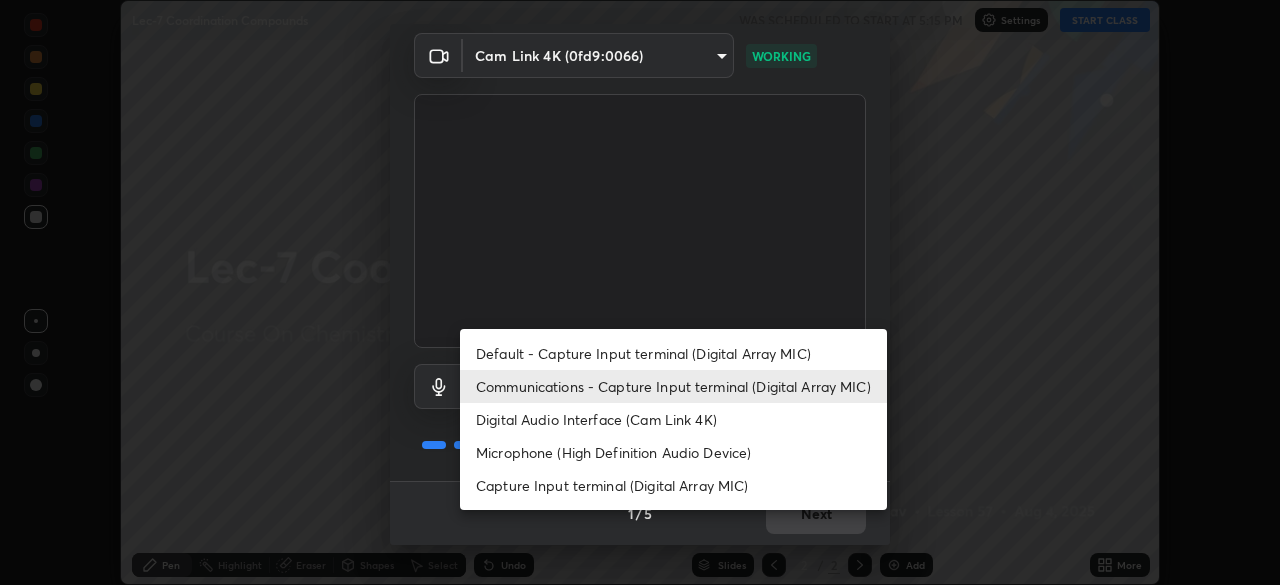 click on "Default - Capture Input terminal (Digital Array MIC)" at bounding box center [673, 353] 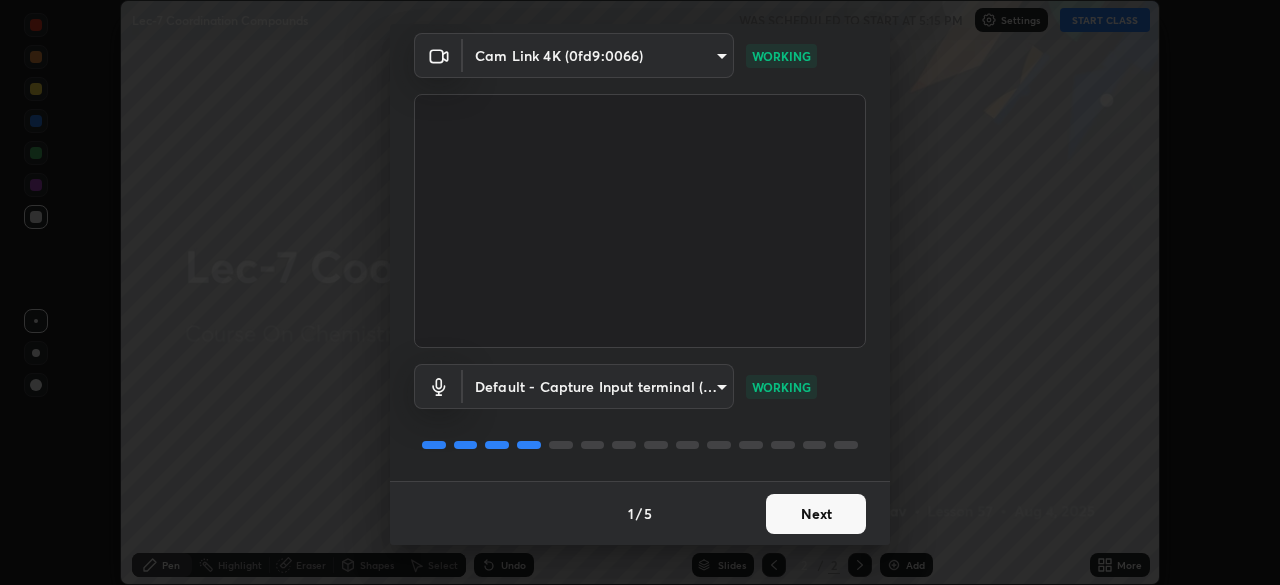 click on "Next" at bounding box center [816, 514] 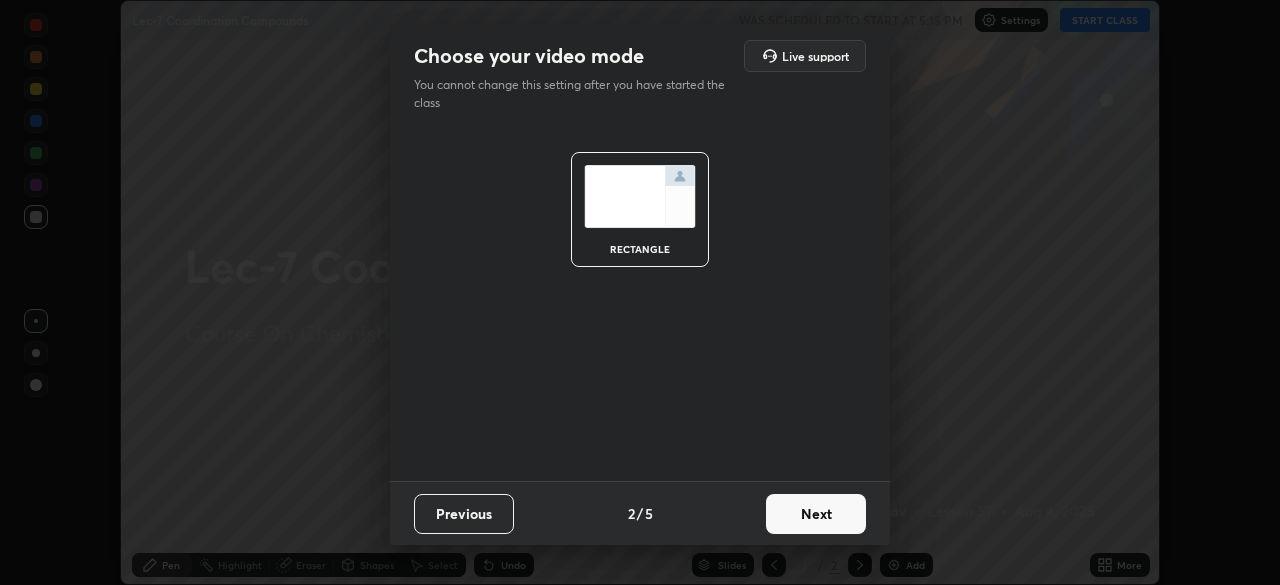 scroll, scrollTop: 0, scrollLeft: 0, axis: both 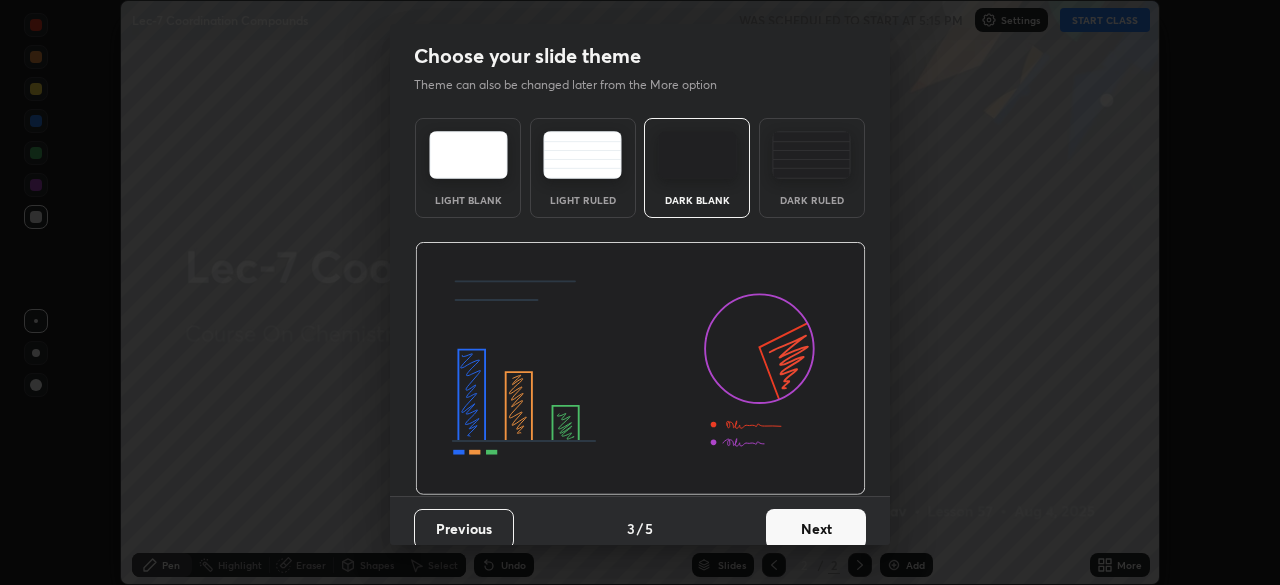 click on "Next" at bounding box center [816, 529] 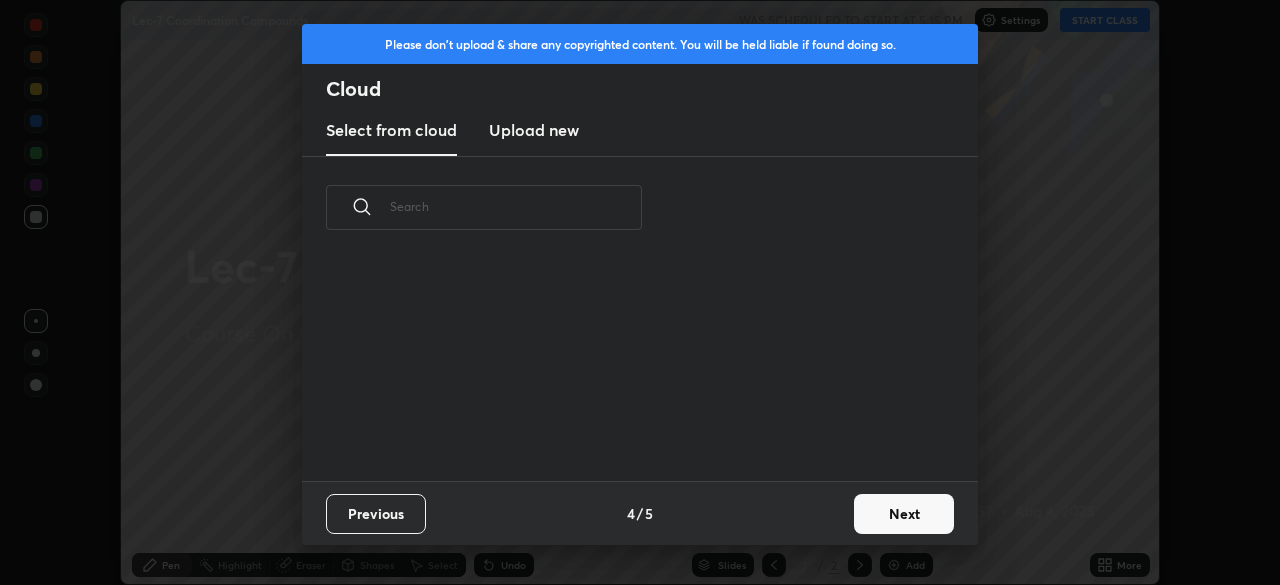 click on "Next" at bounding box center [904, 514] 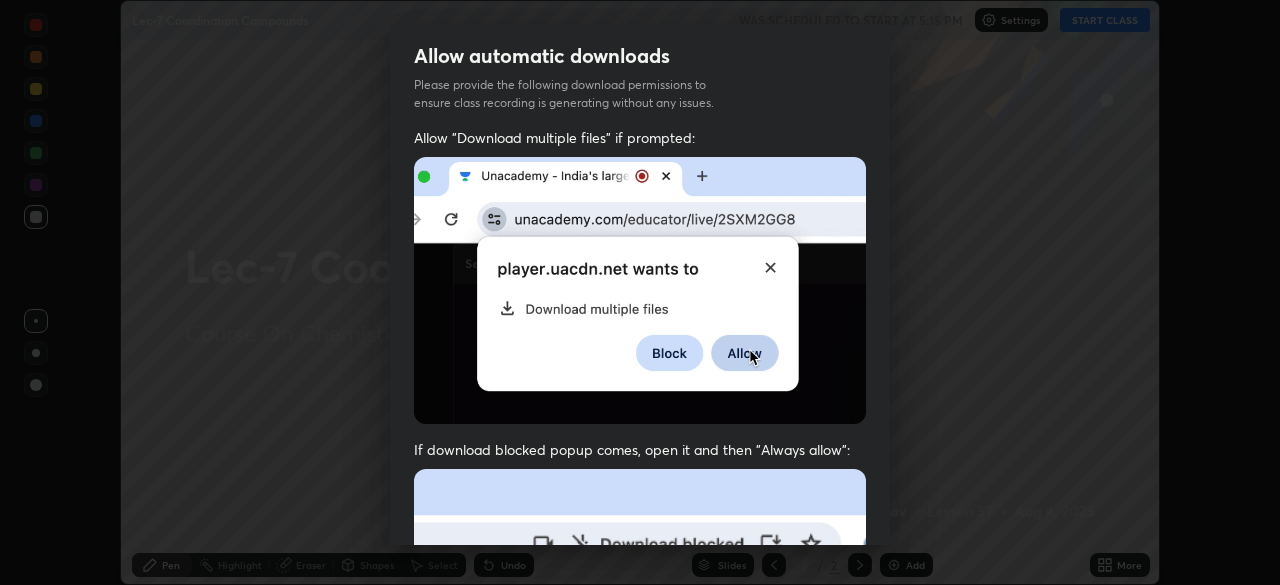 click on "Allow "Download multiple files" if prompted: If download blocked popup comes, open it and then "Always allow": I agree that if I don't provide required permissions, class recording will not be generated" at bounding box center (640, 549) 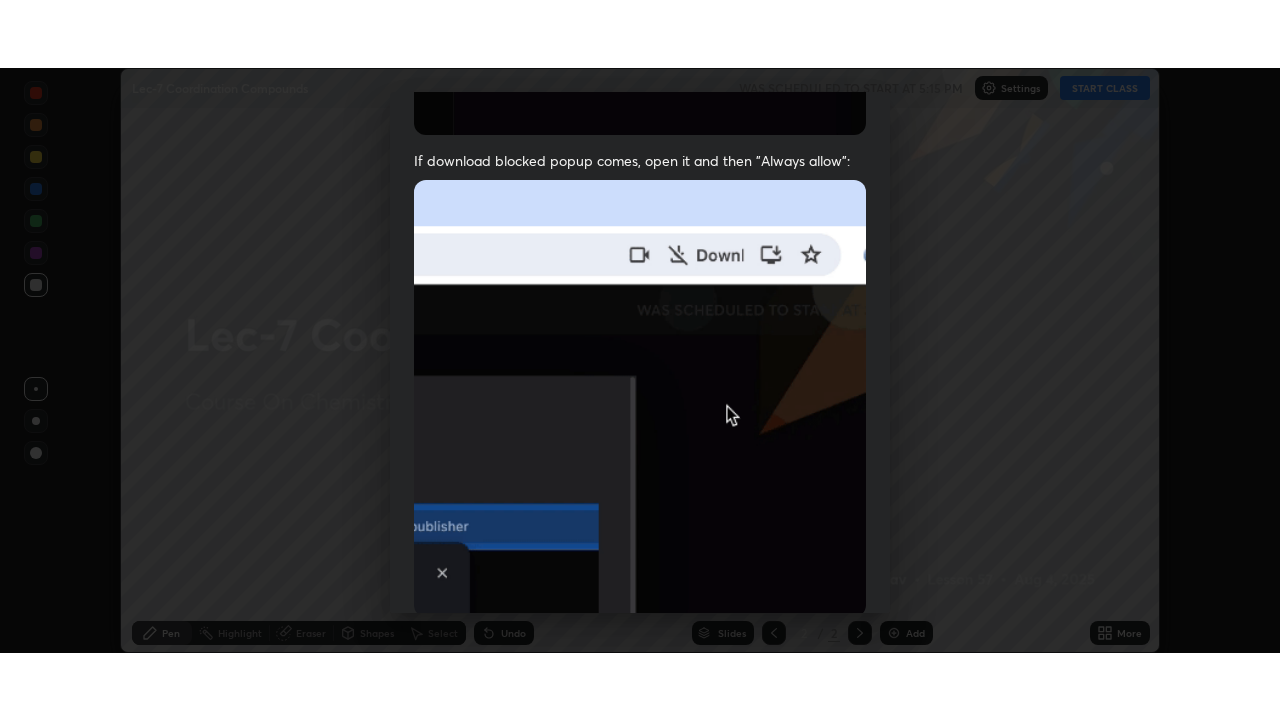 scroll, scrollTop: 479, scrollLeft: 0, axis: vertical 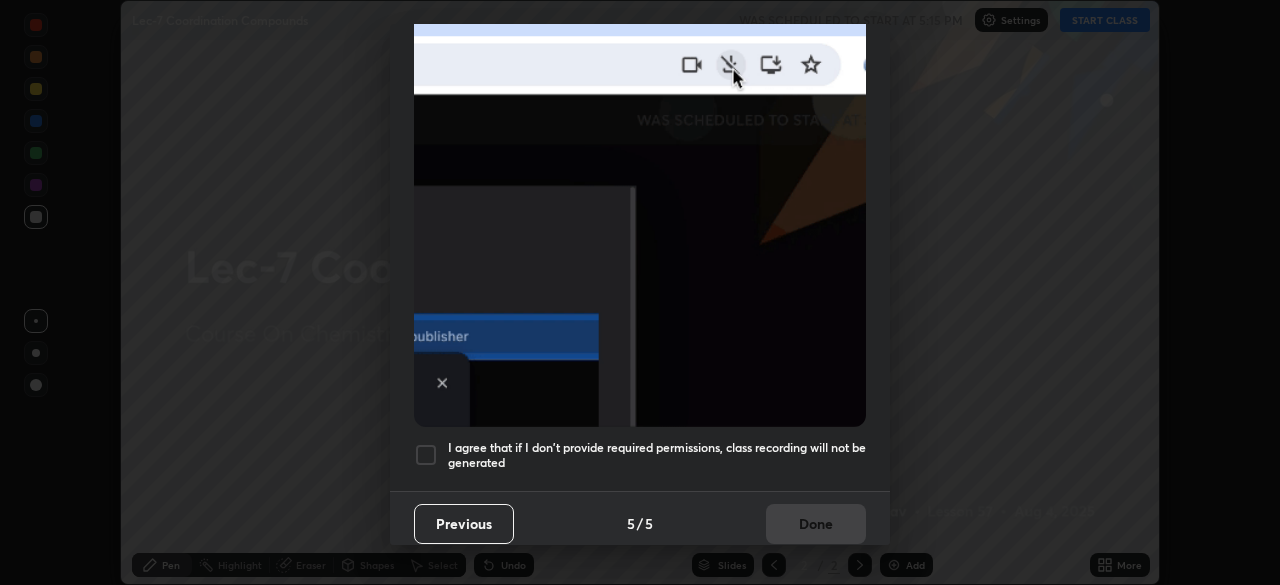click at bounding box center (426, 455) 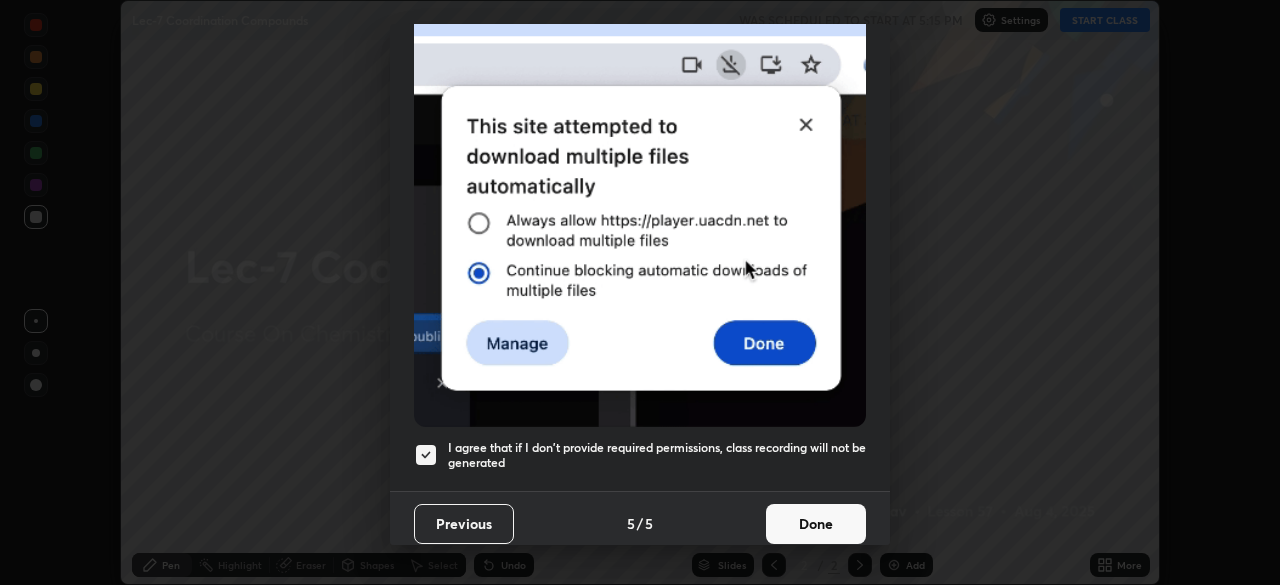 click on "Done" at bounding box center [816, 524] 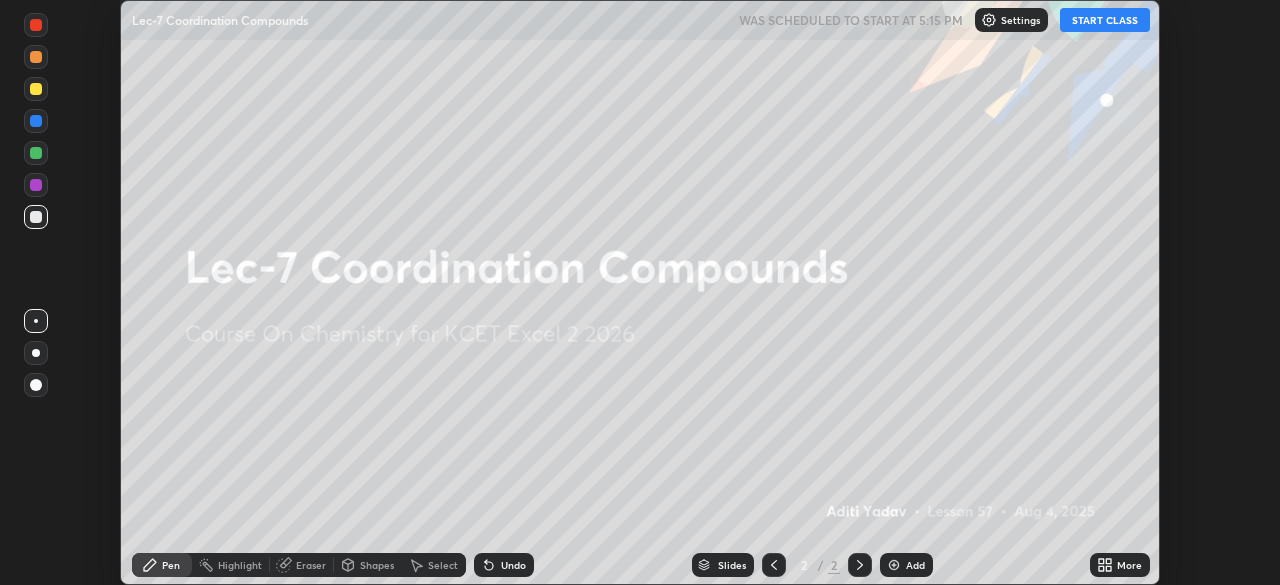 click on "START CLASS" at bounding box center (1105, 20) 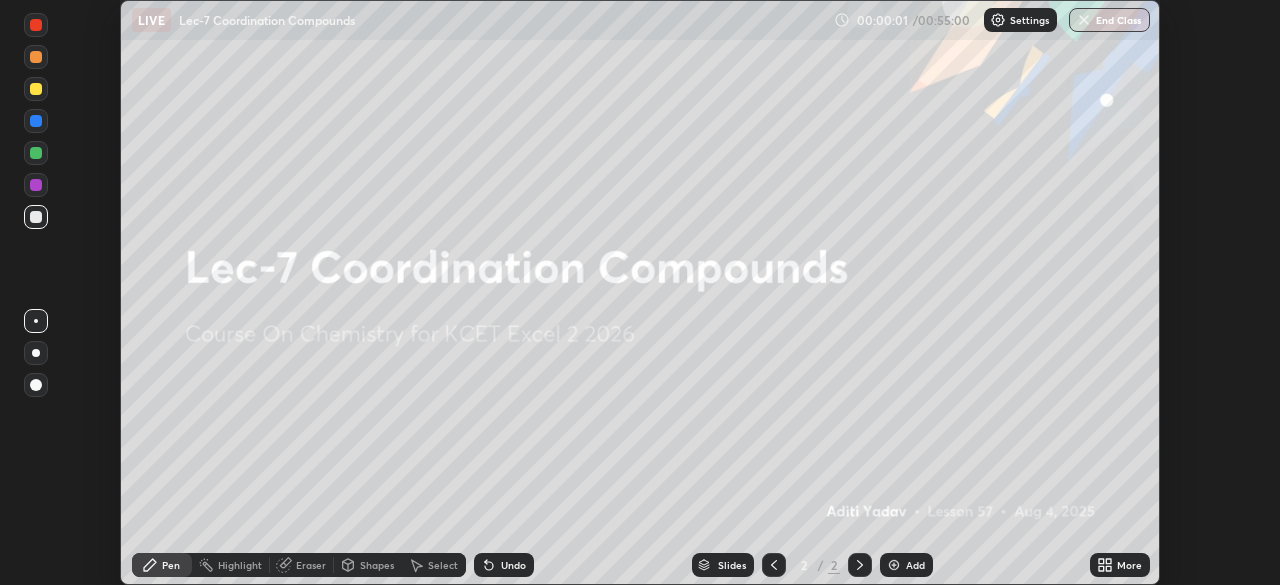 click on "More" at bounding box center (1129, 565) 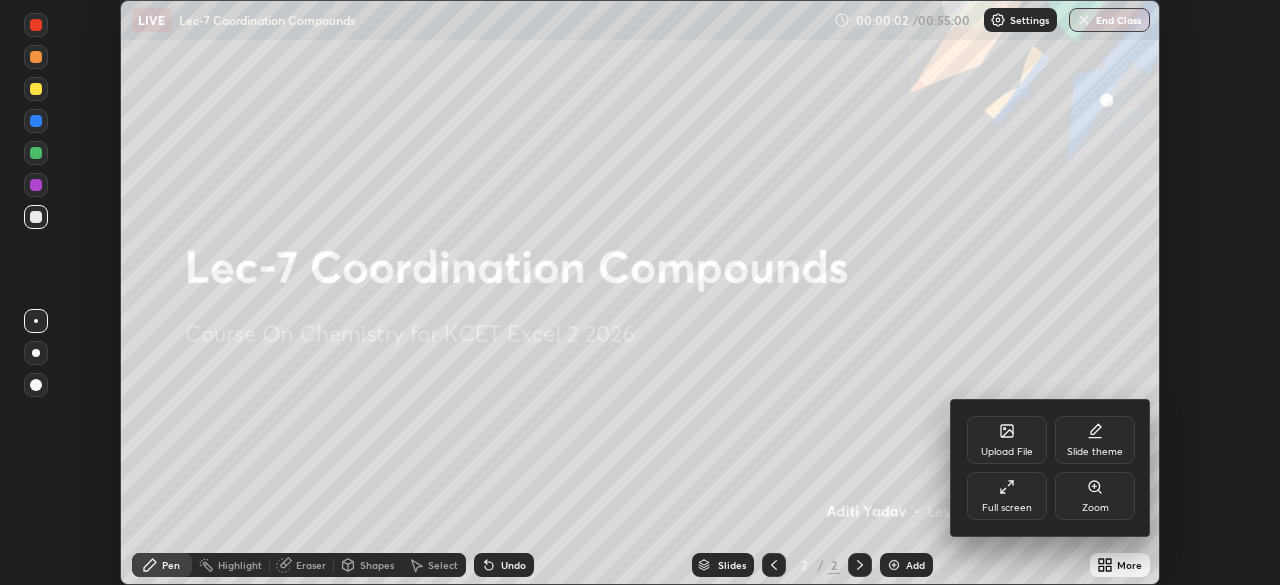 click on "Full screen" at bounding box center [1007, 496] 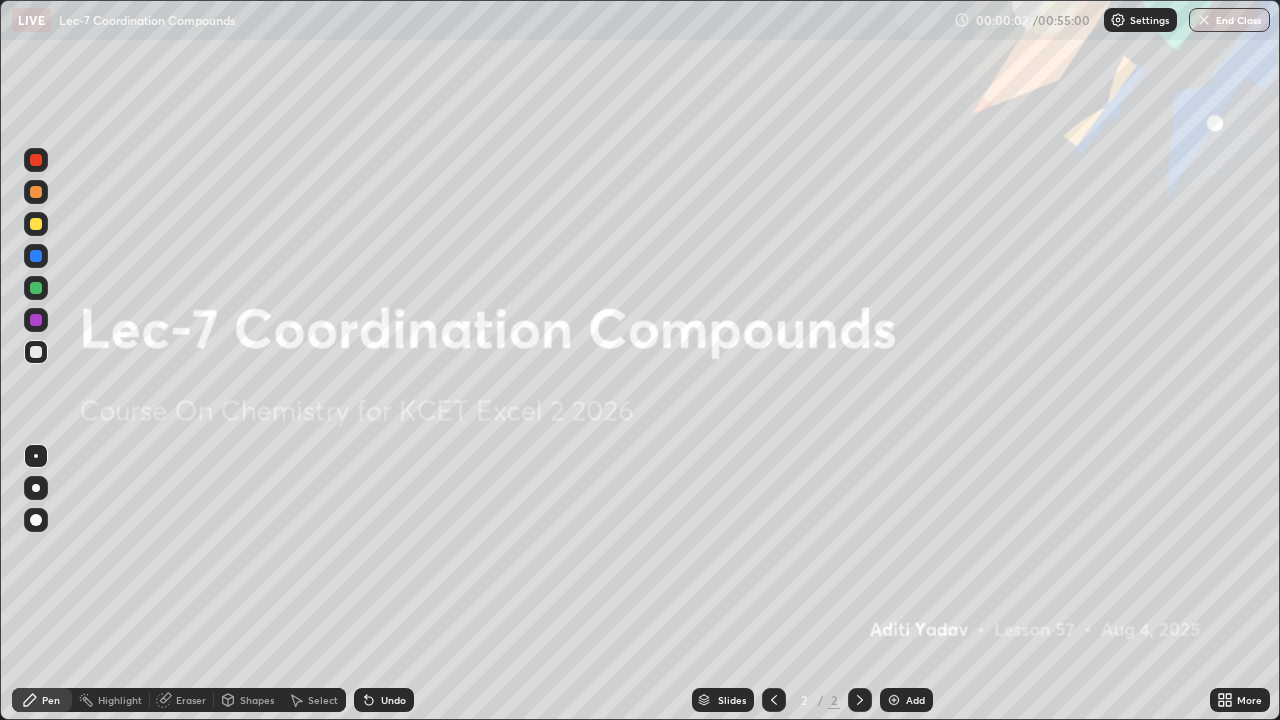 scroll, scrollTop: 99280, scrollLeft: 98720, axis: both 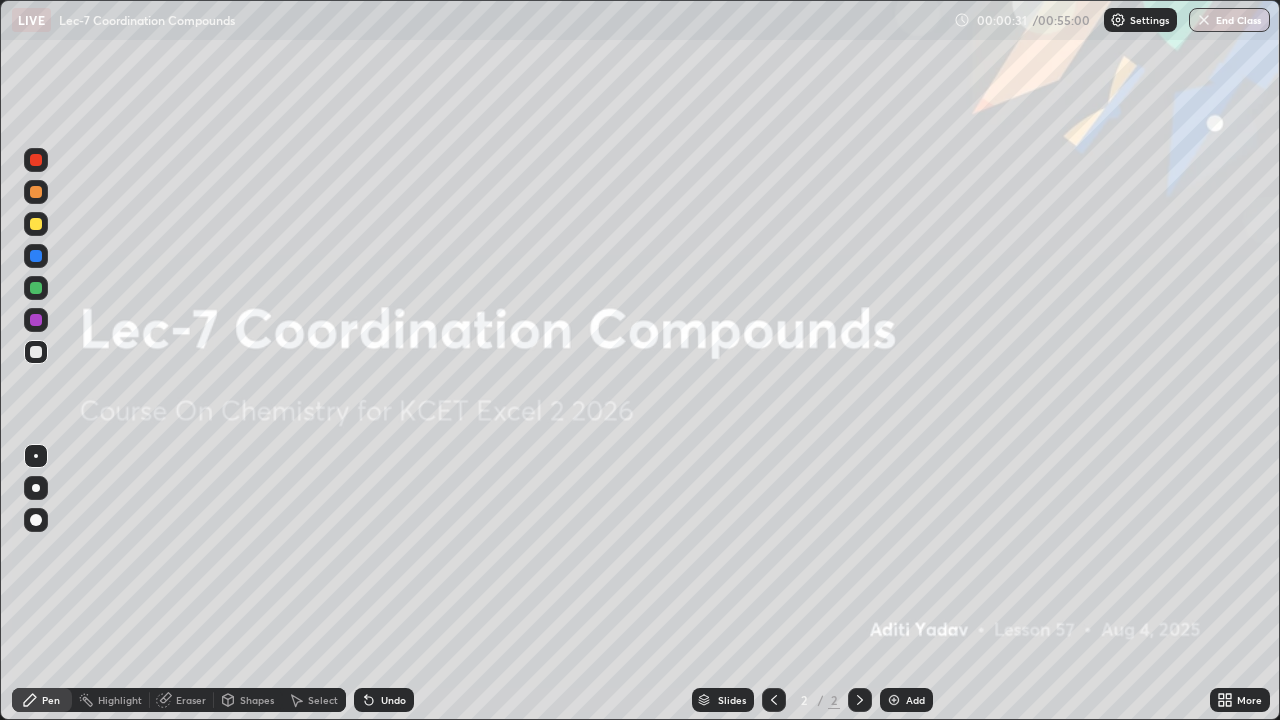 click on "Add" at bounding box center (915, 700) 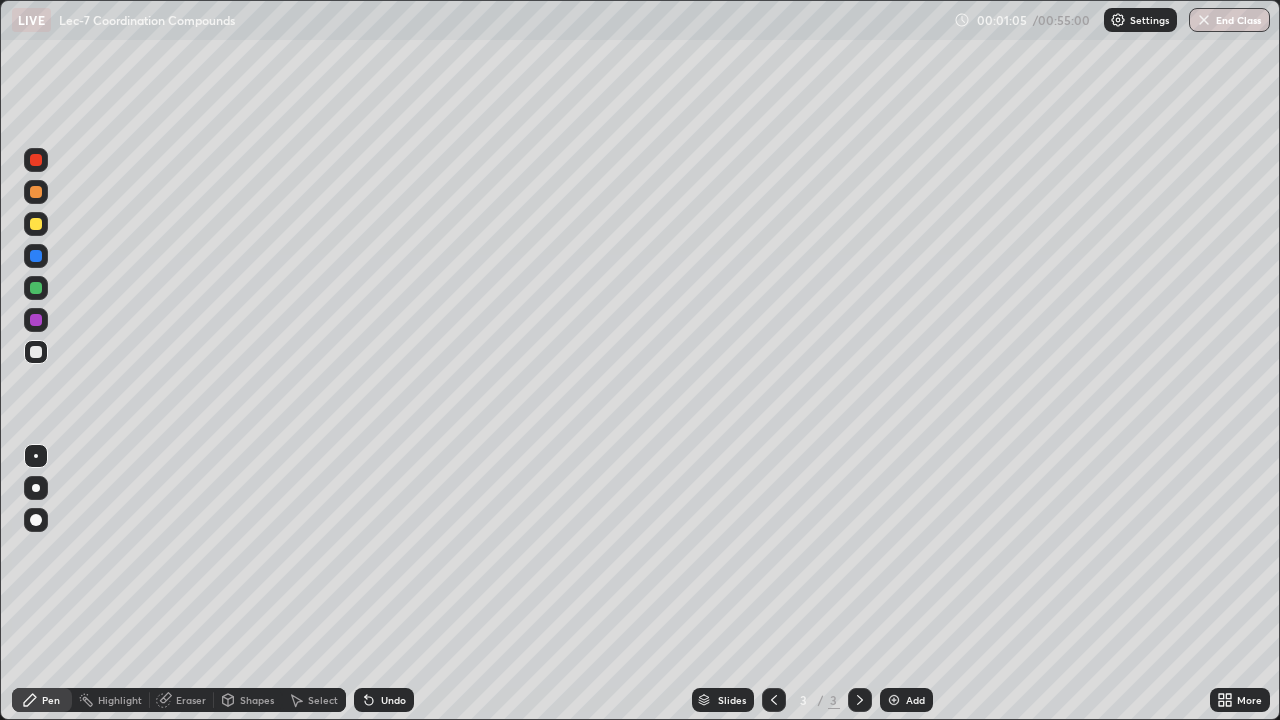 click 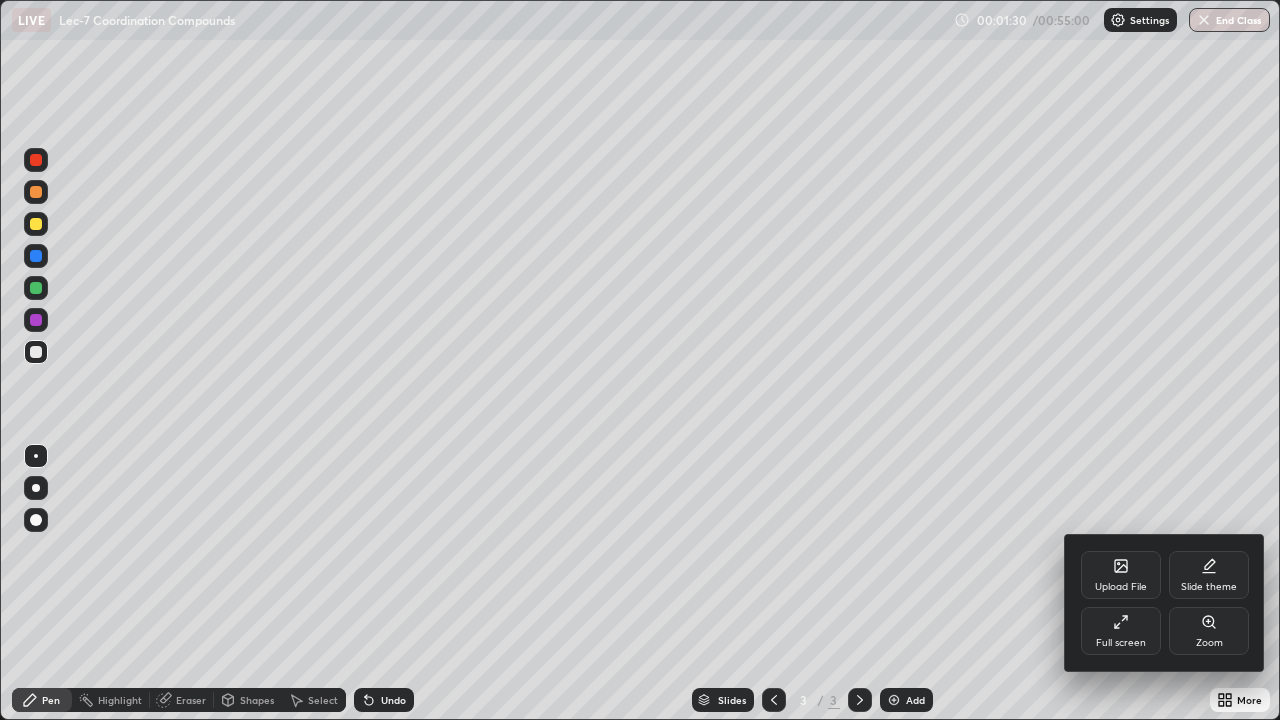click on "Upload File" at bounding box center [1121, 587] 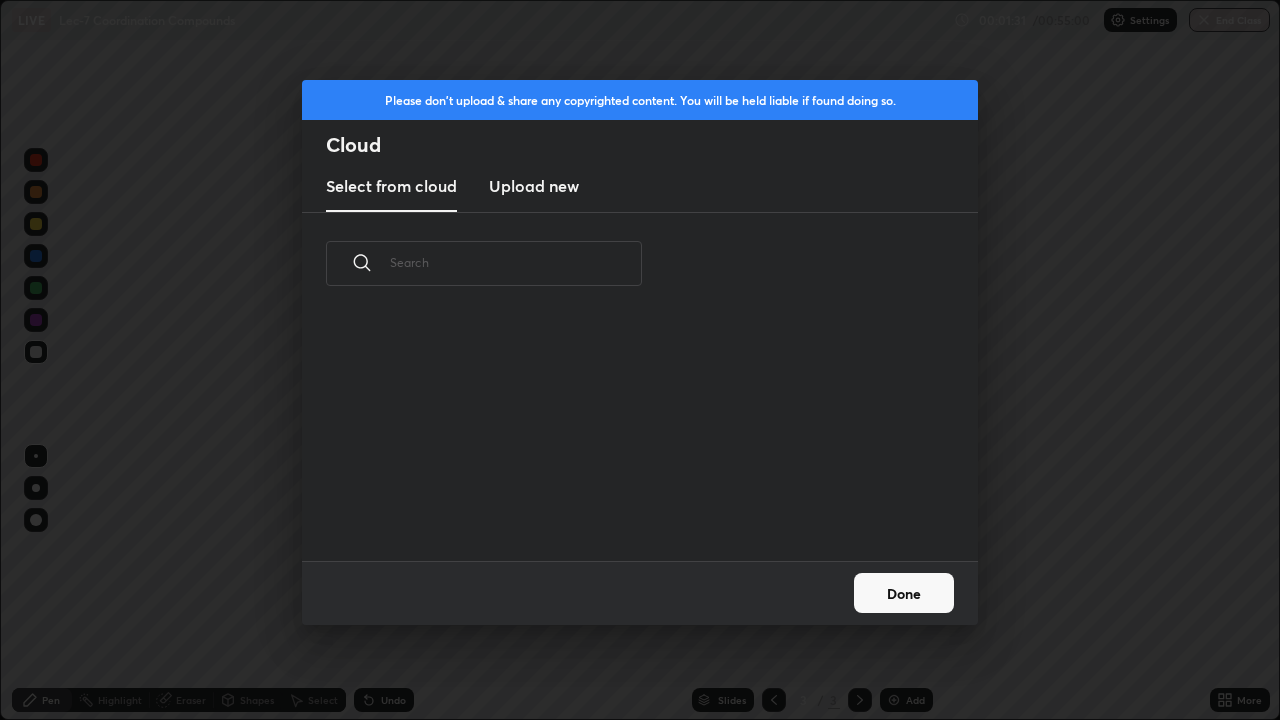 scroll, scrollTop: 7, scrollLeft: 11, axis: both 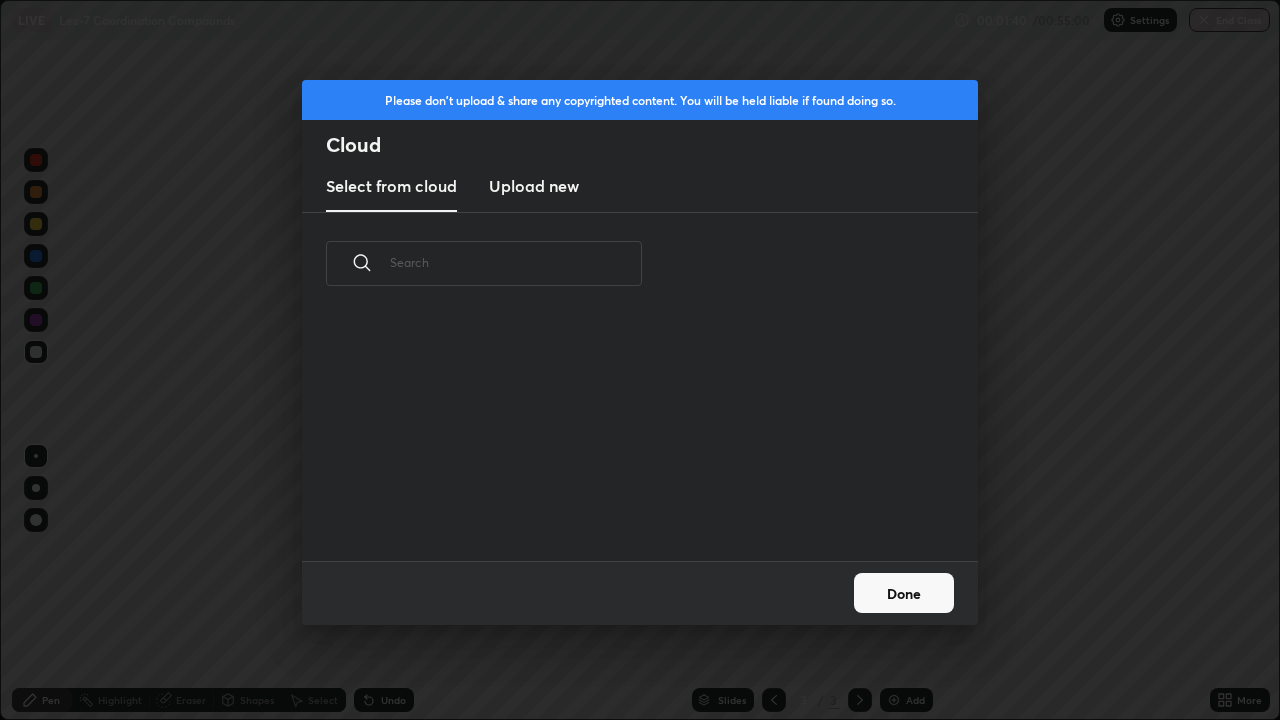 click on "Upload new" at bounding box center (534, 186) 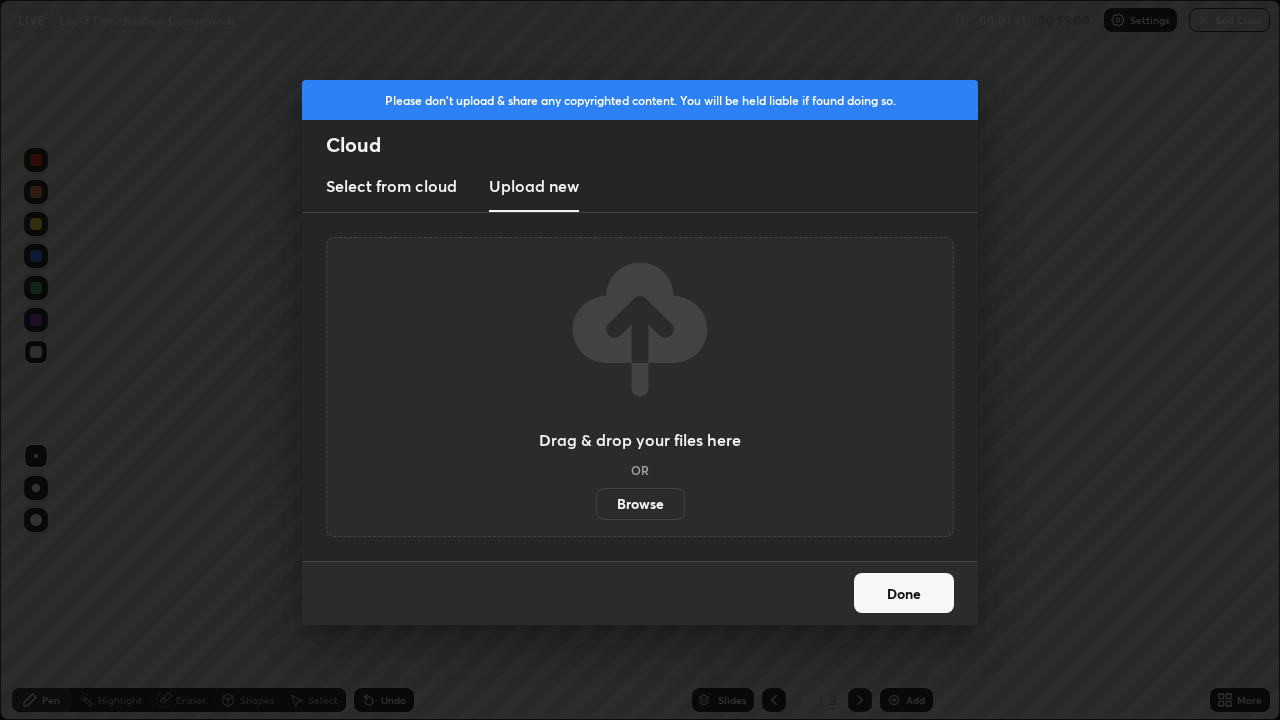 click on "Browse" at bounding box center [640, 504] 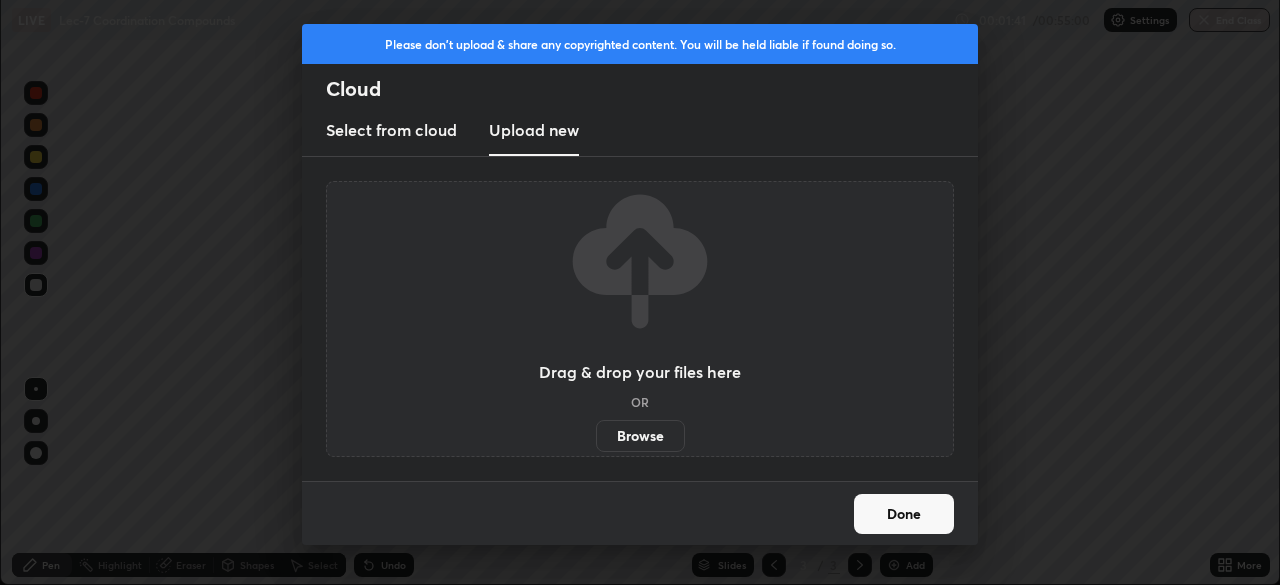 scroll, scrollTop: 585, scrollLeft: 1280, axis: both 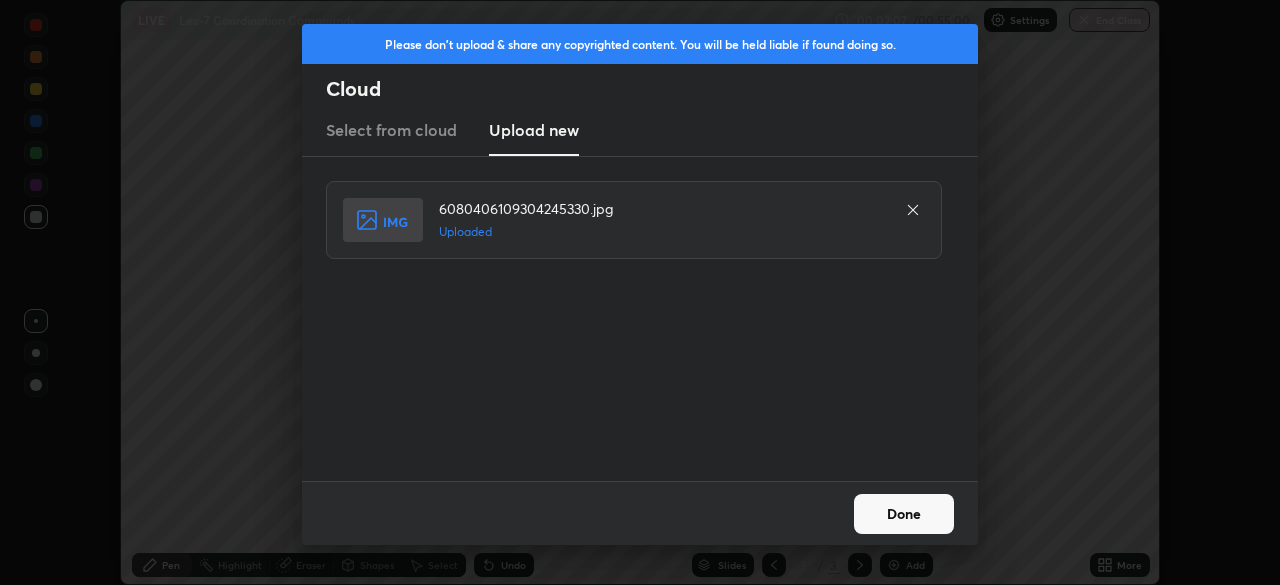 click on "Done" at bounding box center (904, 514) 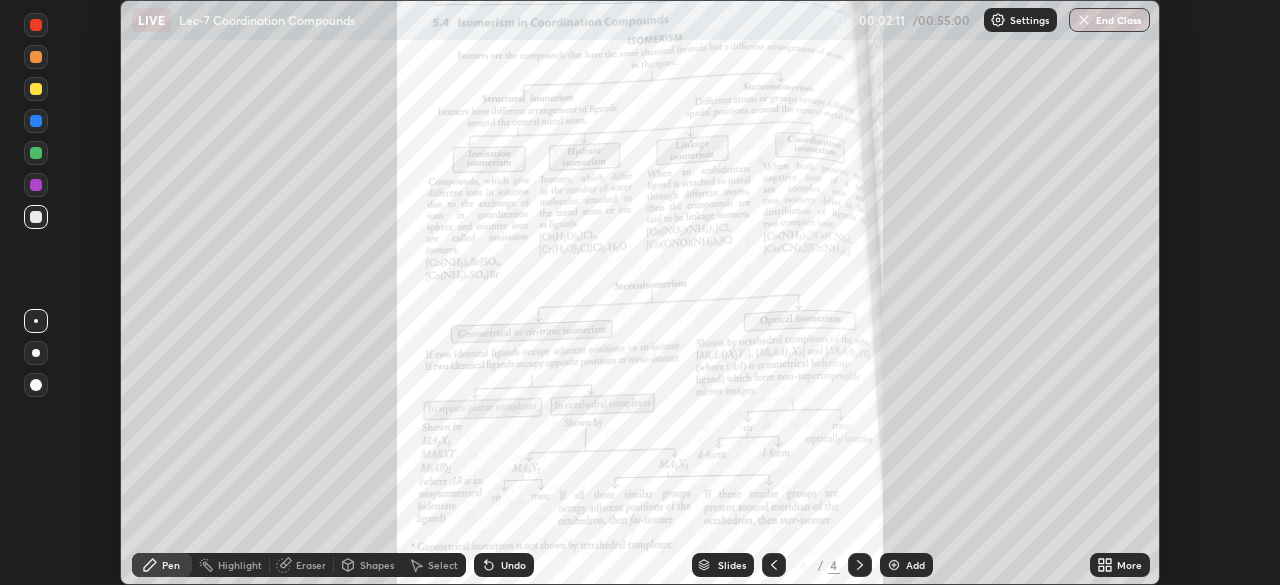 click on "More" at bounding box center [1129, 565] 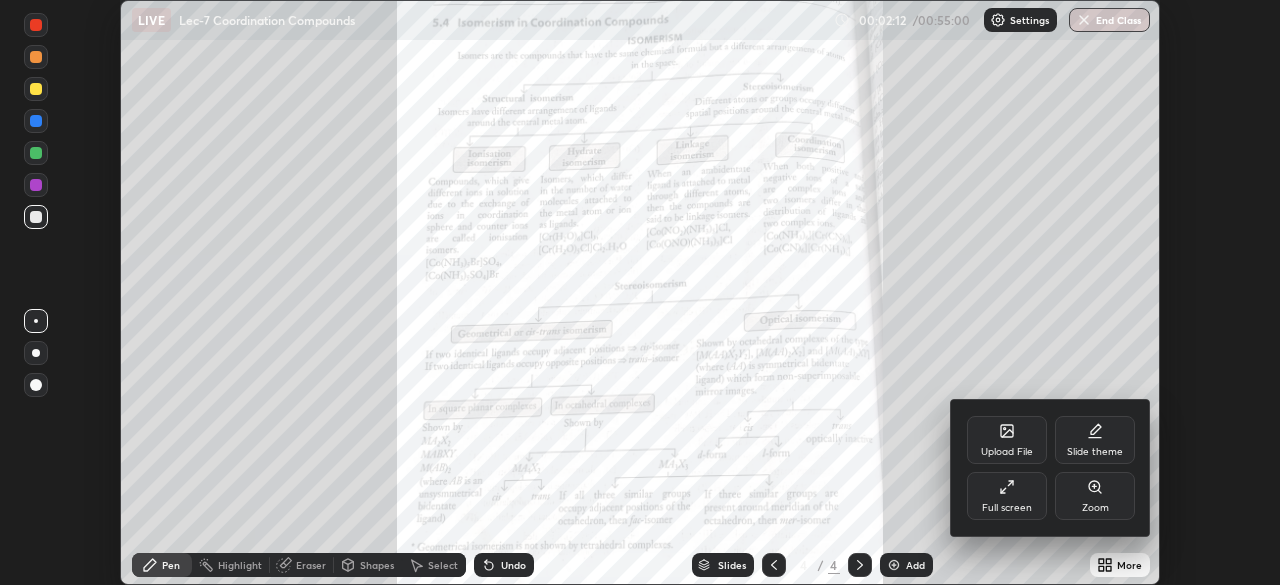 click on "Full screen" at bounding box center [1007, 496] 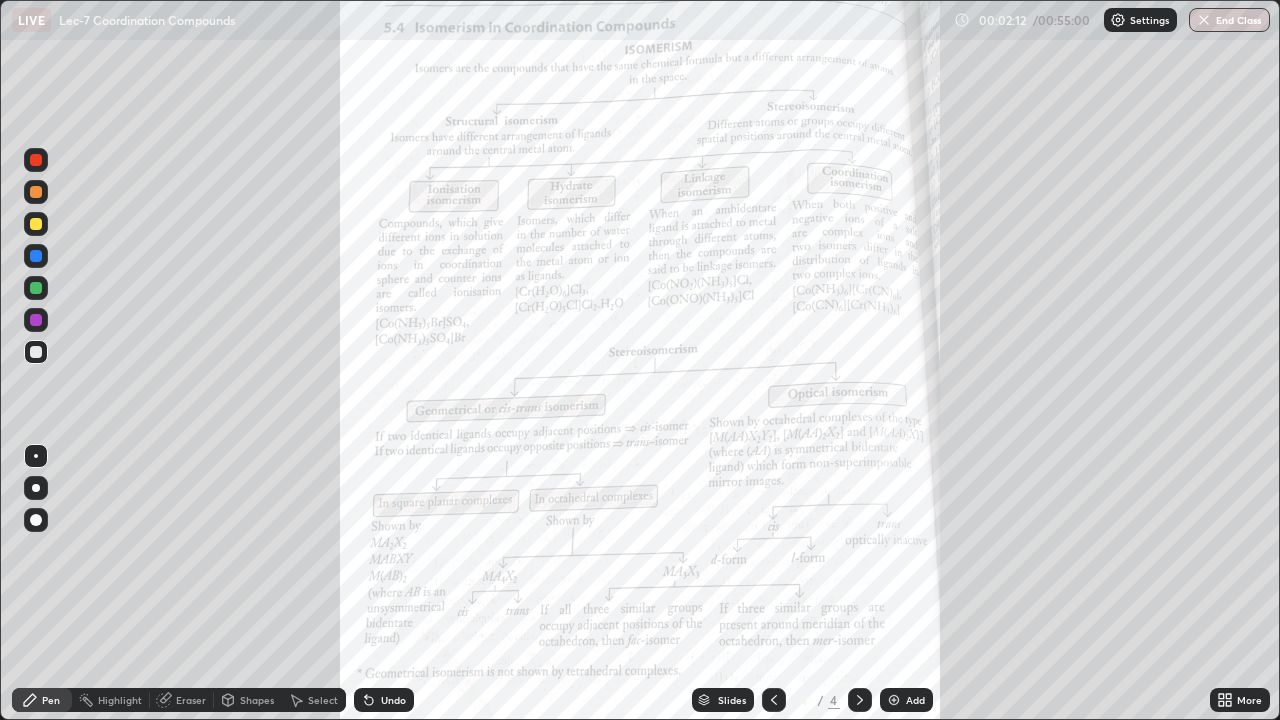 scroll, scrollTop: 99280, scrollLeft: 98720, axis: both 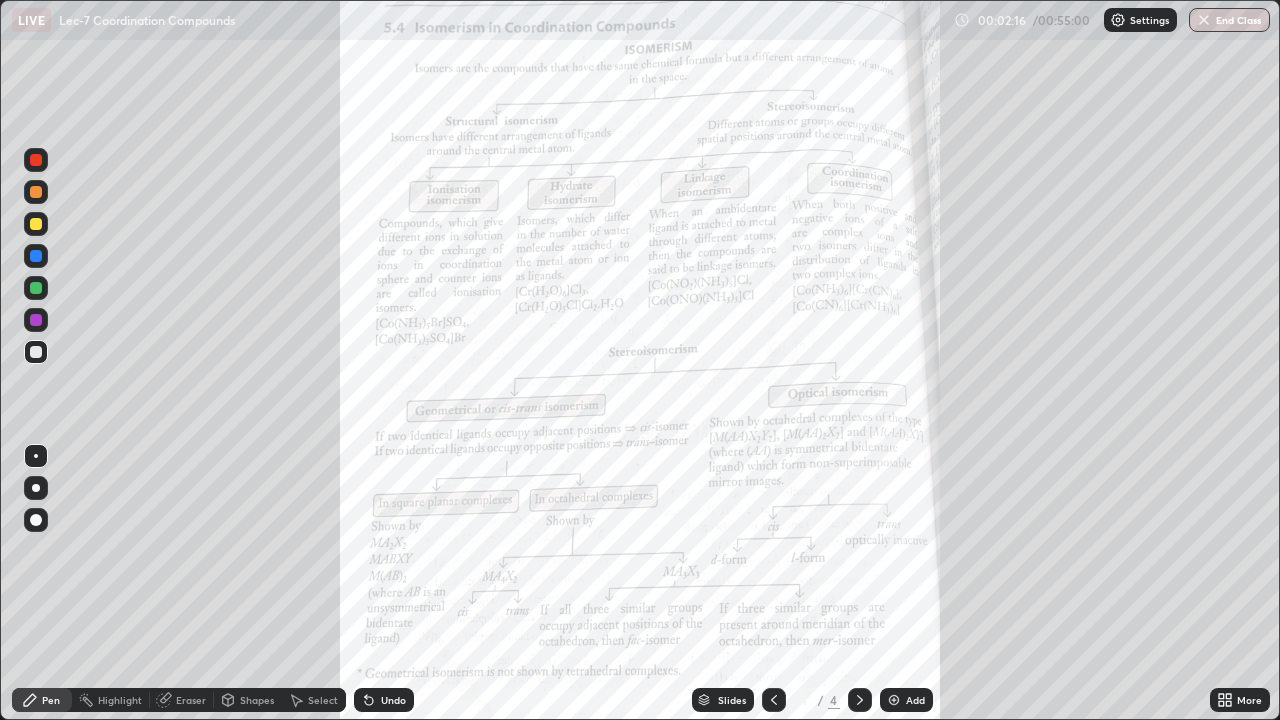 click at bounding box center [36, 224] 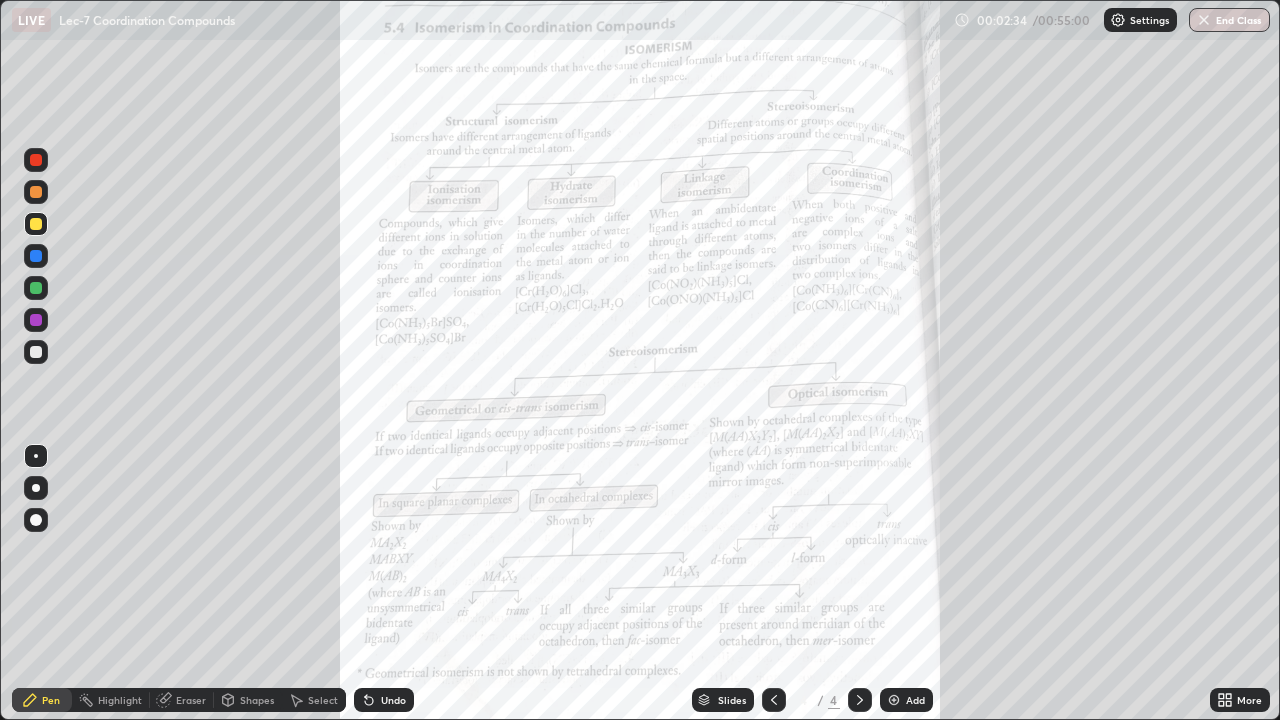 click at bounding box center [36, 320] 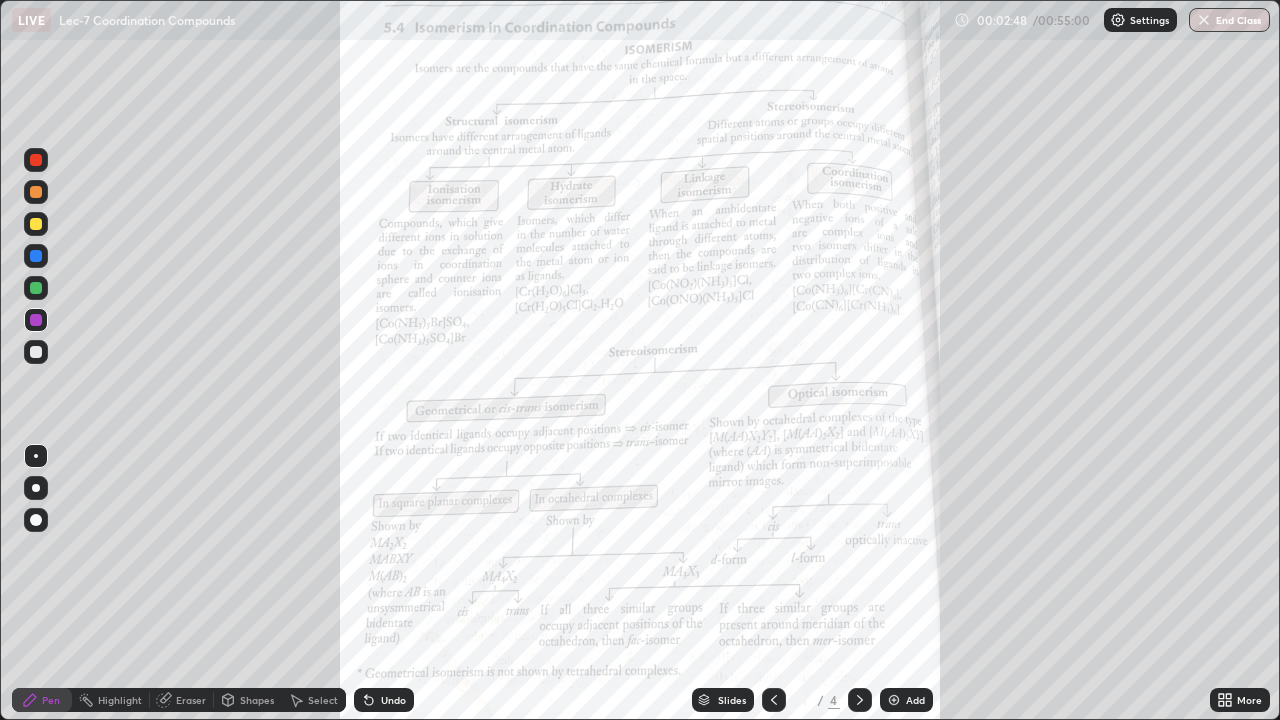 click at bounding box center (36, 352) 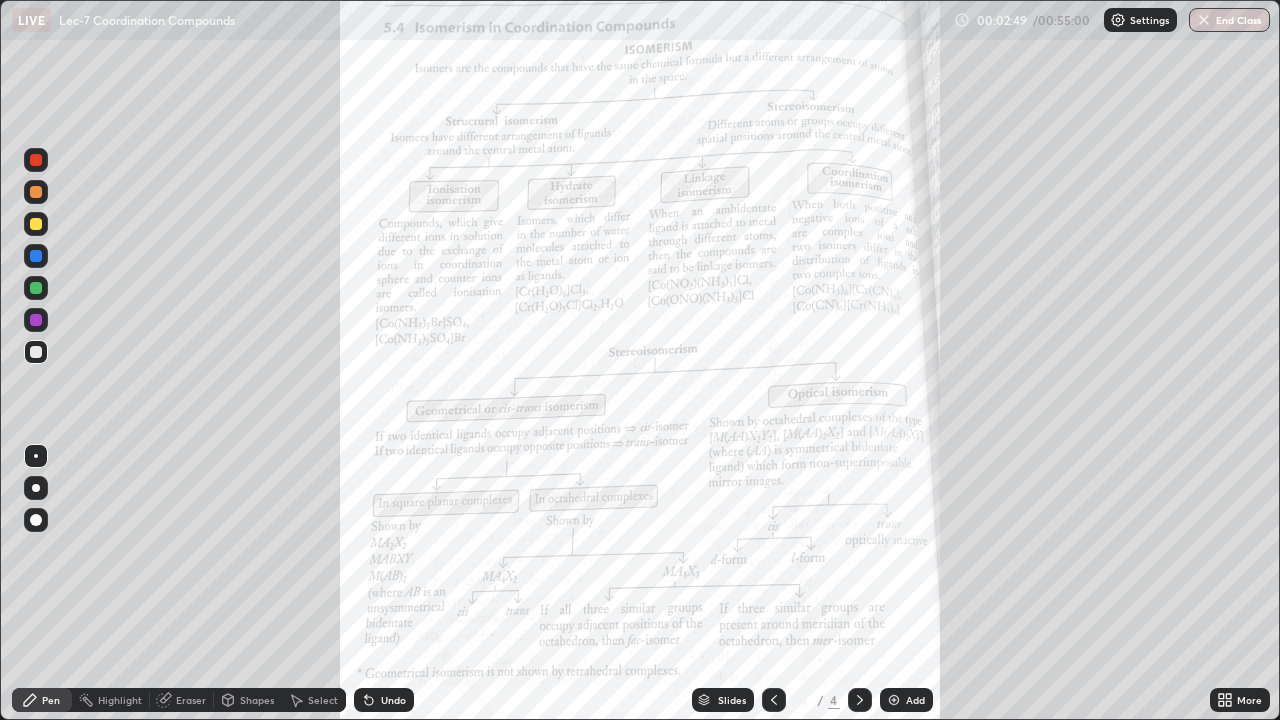 click at bounding box center (36, 288) 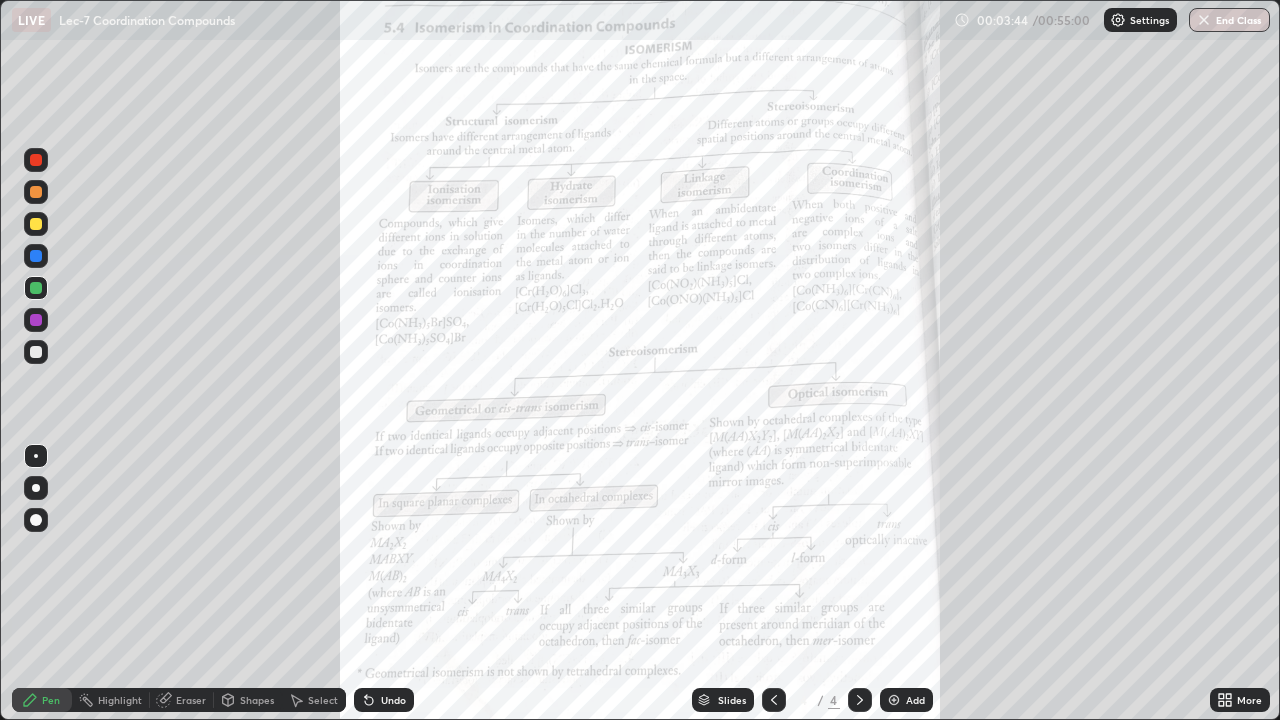 click on "More" at bounding box center [1249, 700] 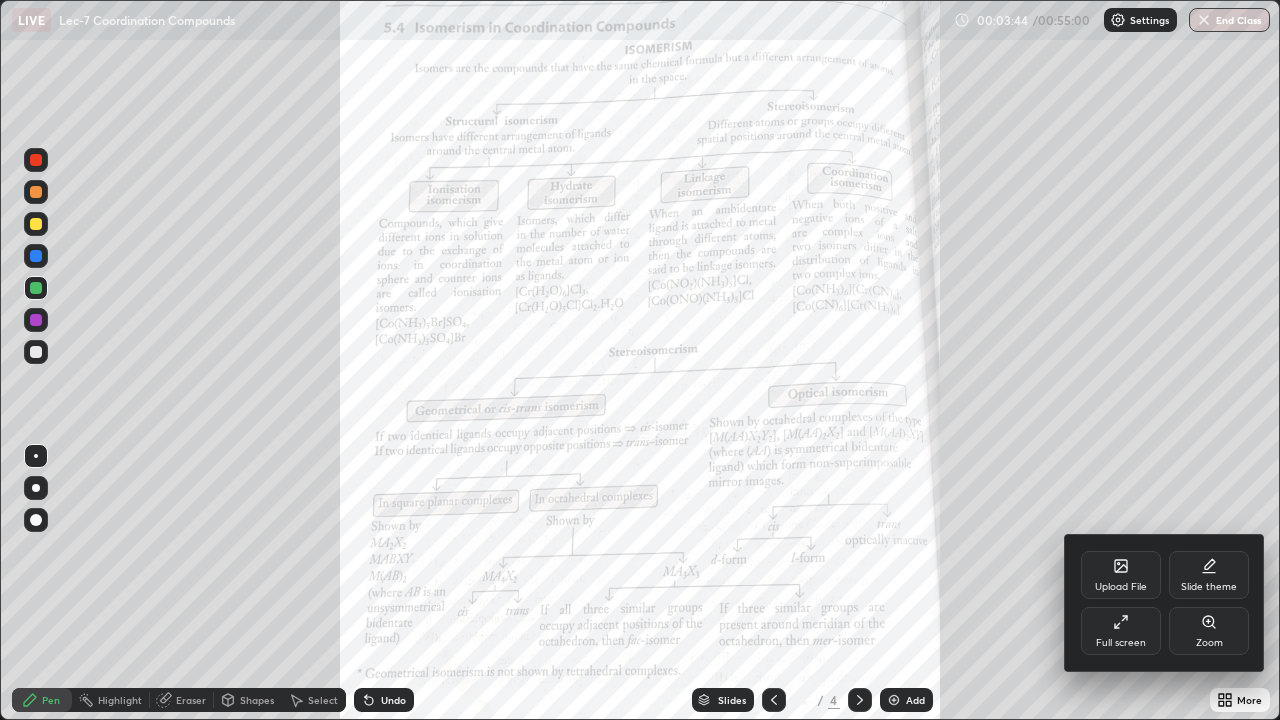 click on "Zoom" at bounding box center [1209, 631] 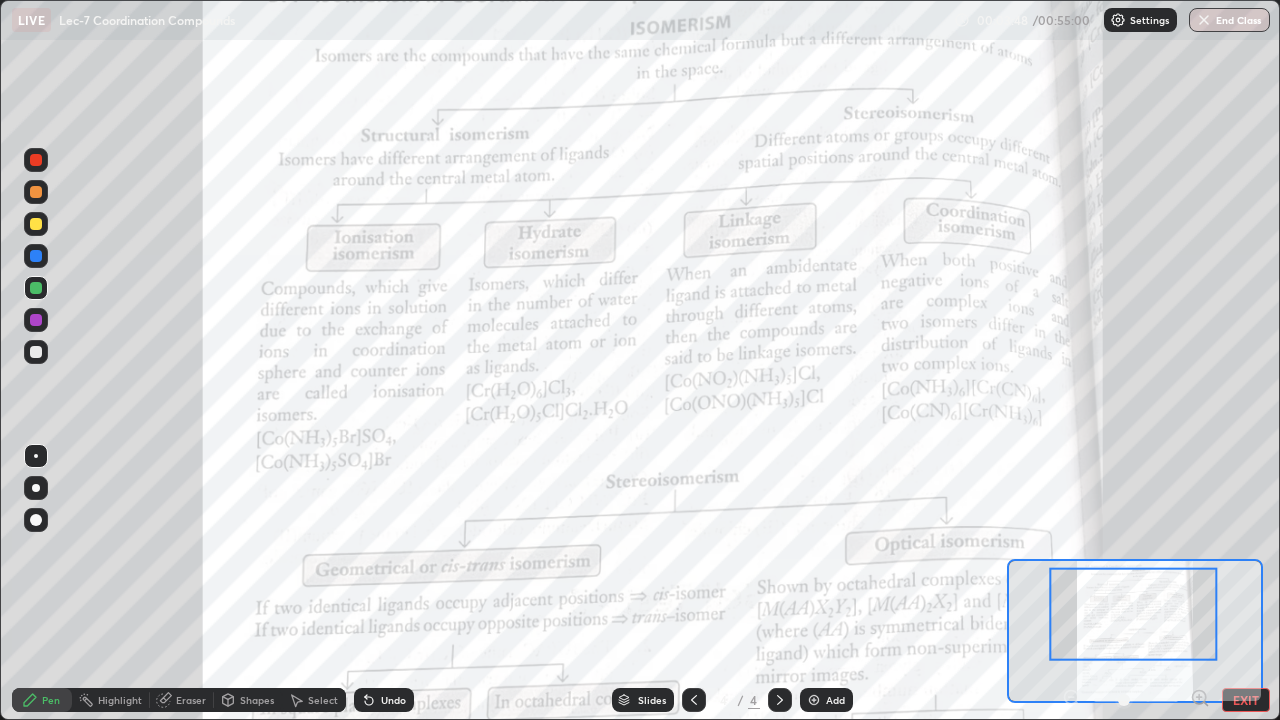 click 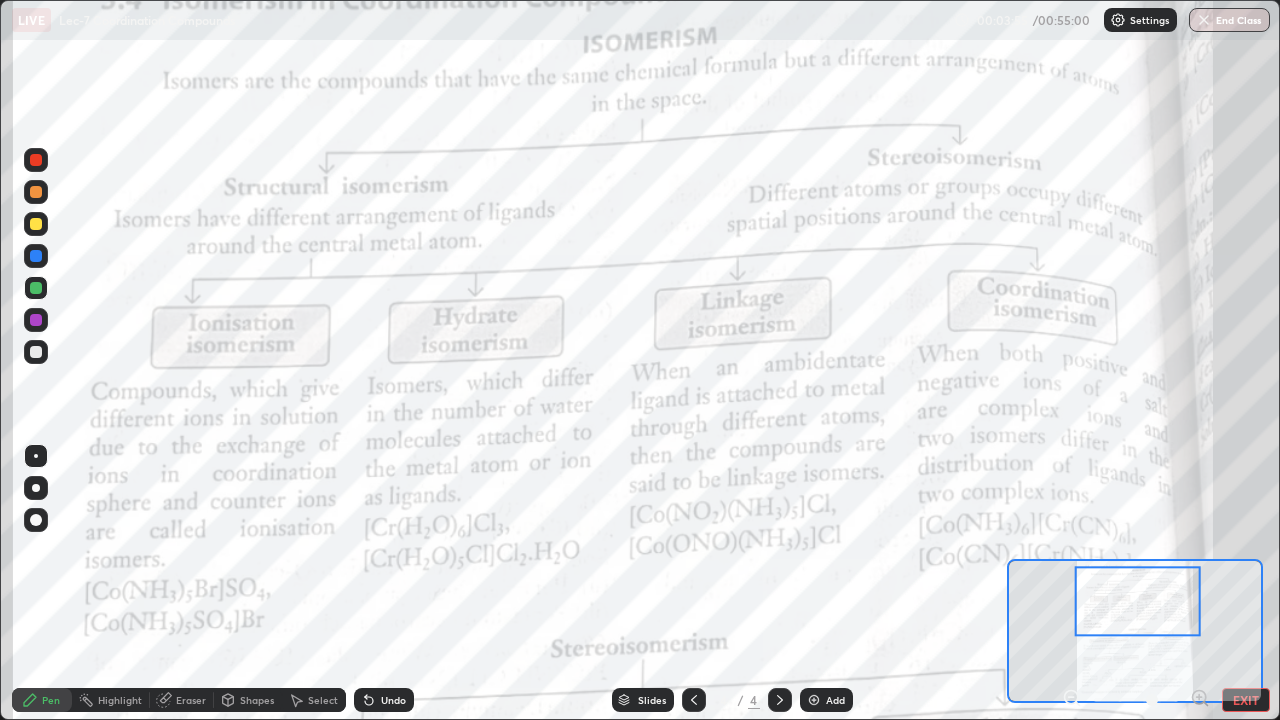 click at bounding box center [36, 288] 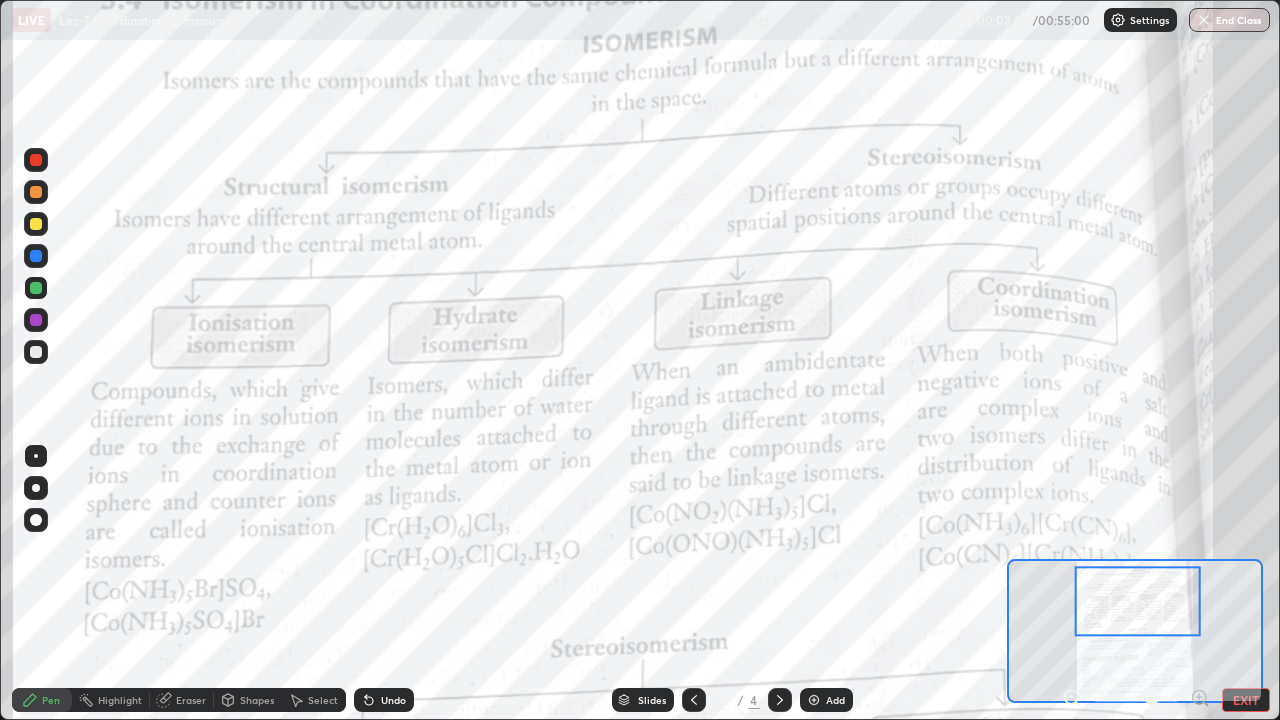 click at bounding box center [36, 288] 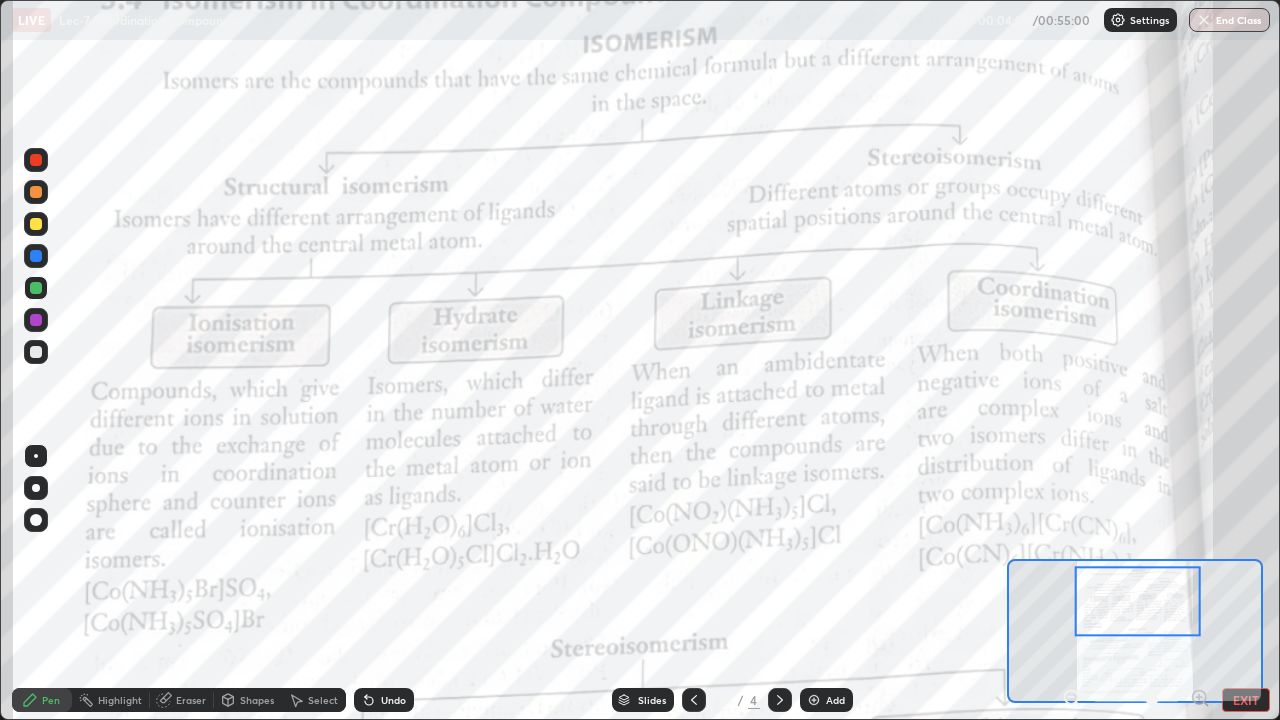 click at bounding box center (36, 320) 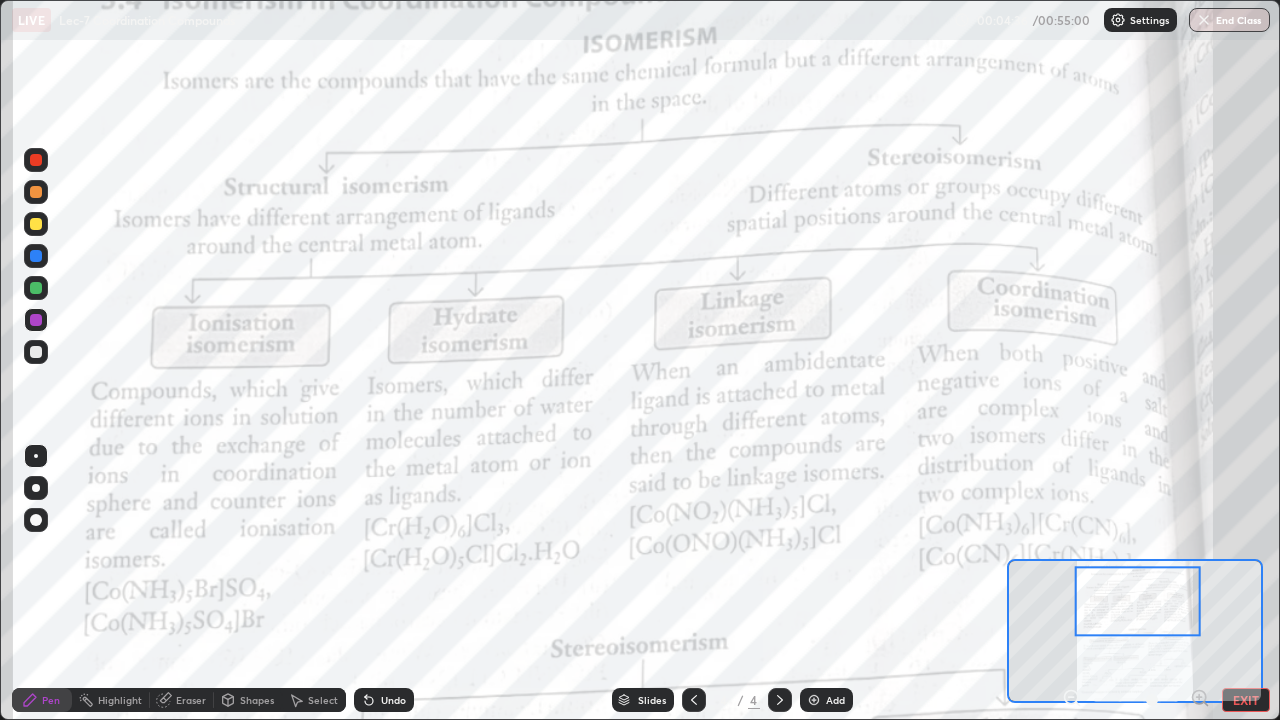 click on "Undo" at bounding box center [384, 700] 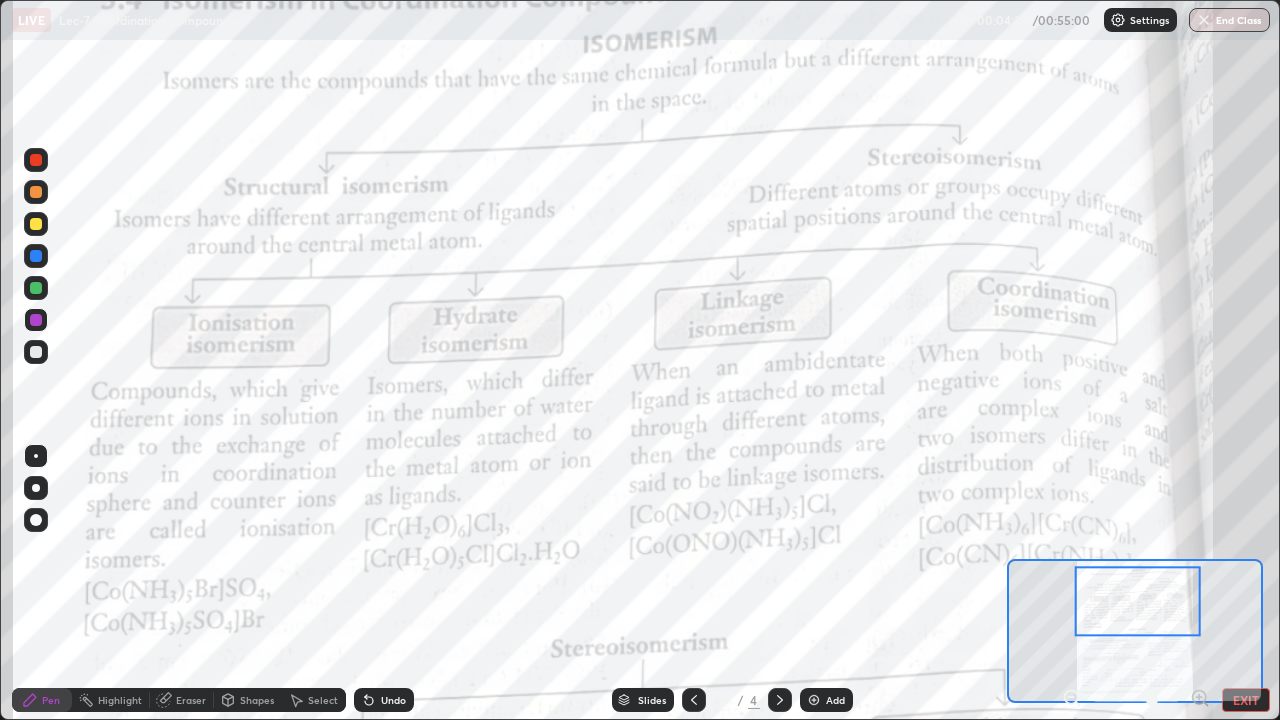 click on "Undo" at bounding box center (393, 700) 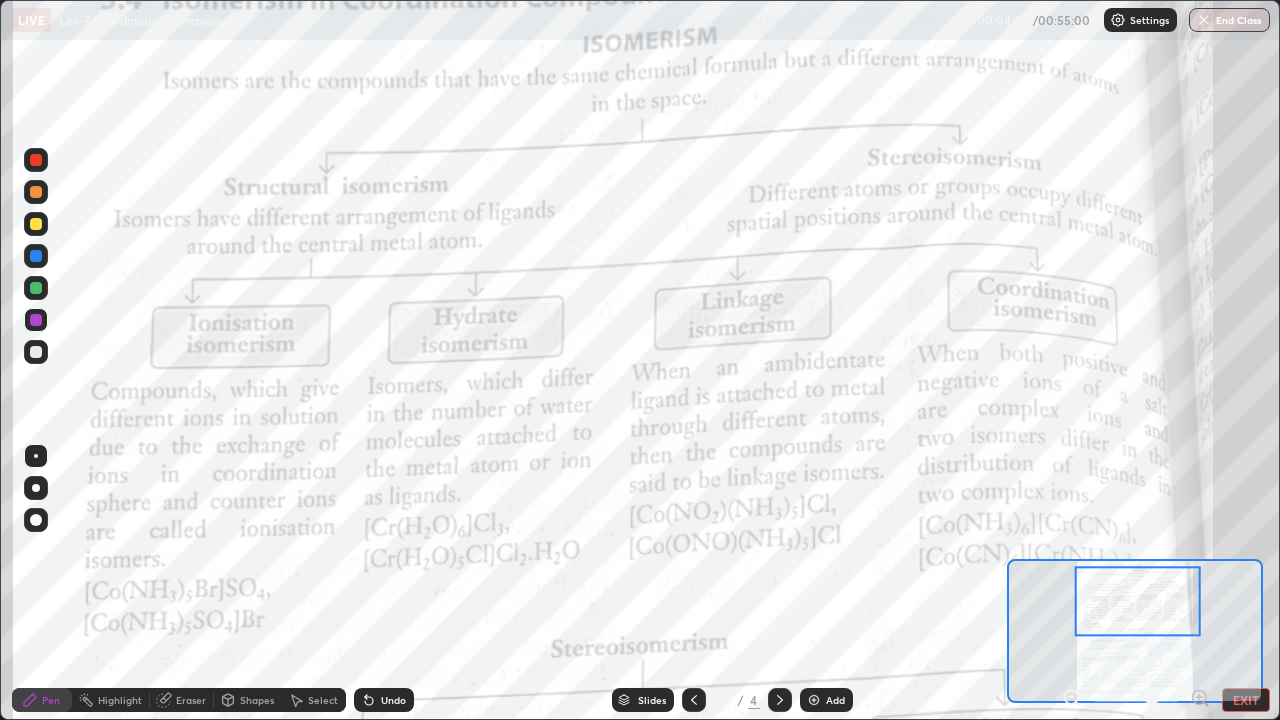 click on "Undo" at bounding box center [384, 700] 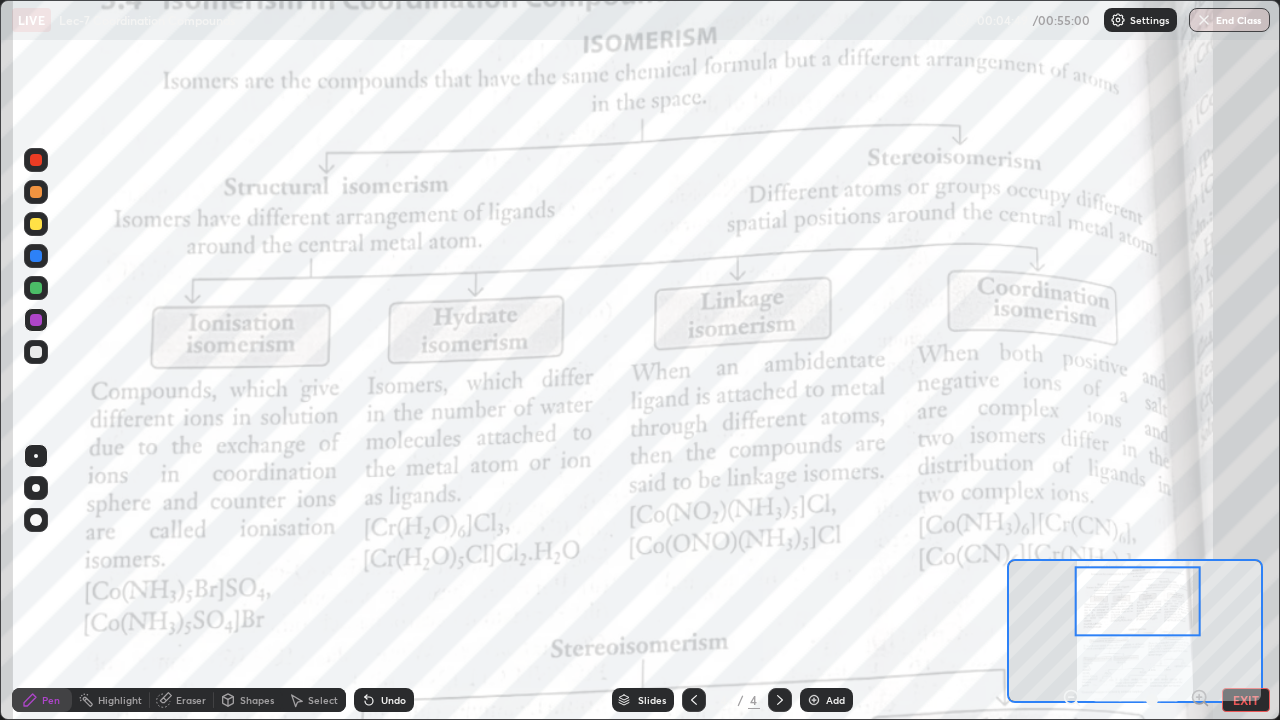 click on "Undo" at bounding box center (384, 700) 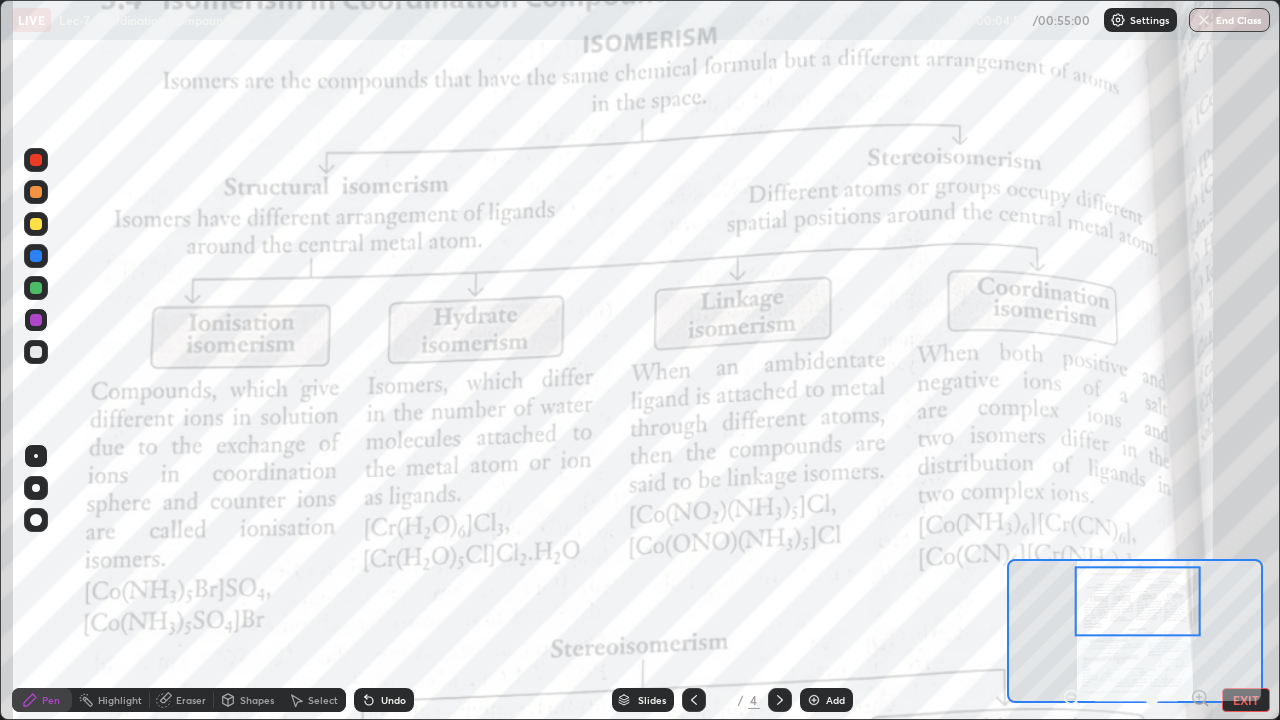 click on "Undo" at bounding box center [393, 700] 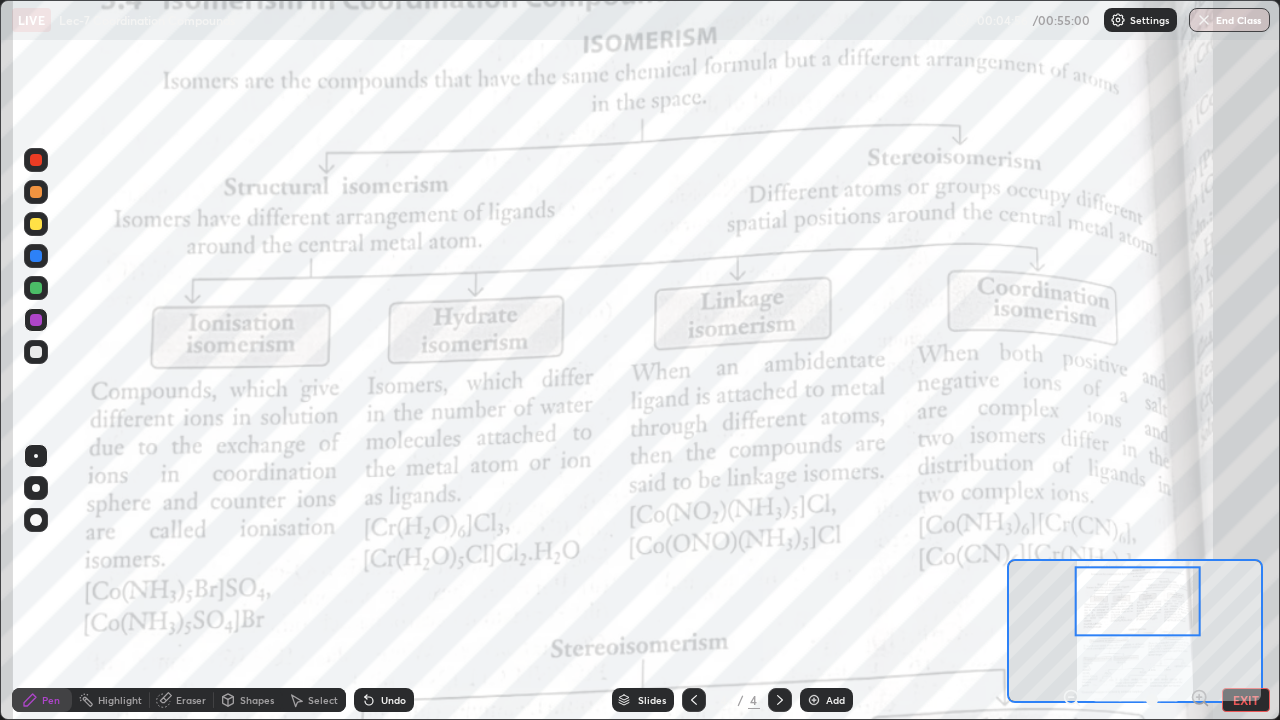 click at bounding box center [36, 288] 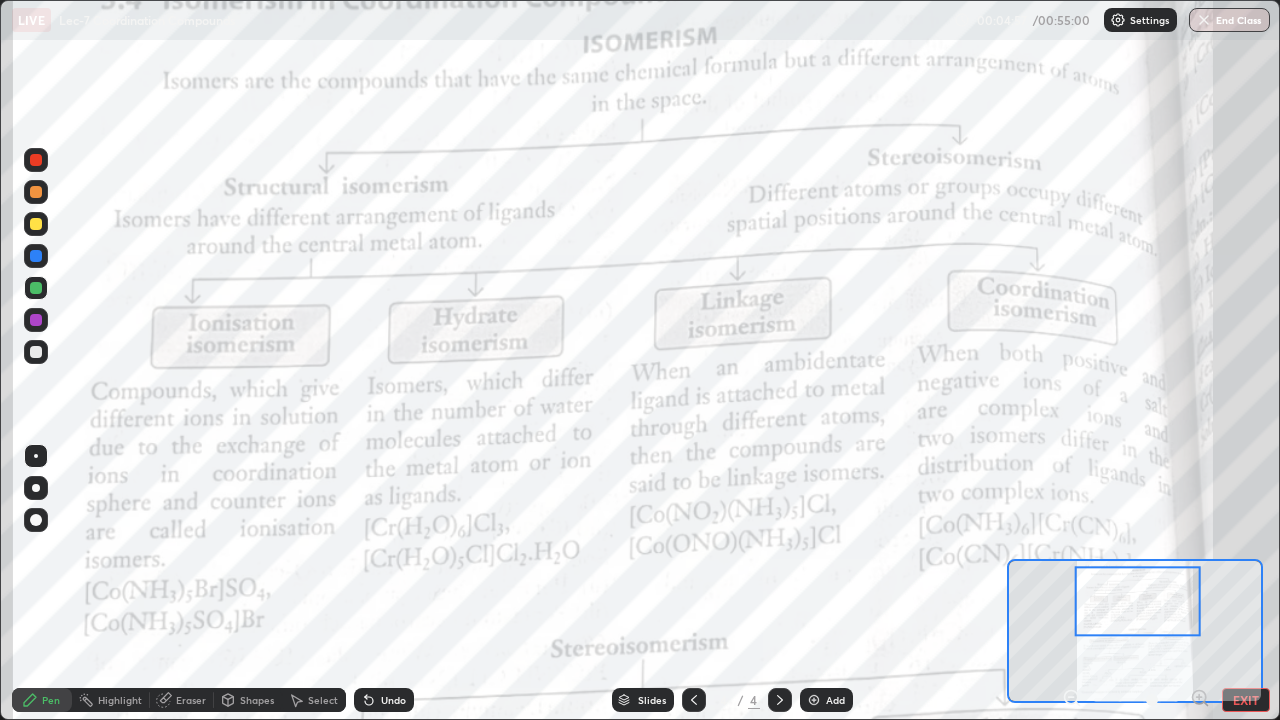 click at bounding box center (36, 256) 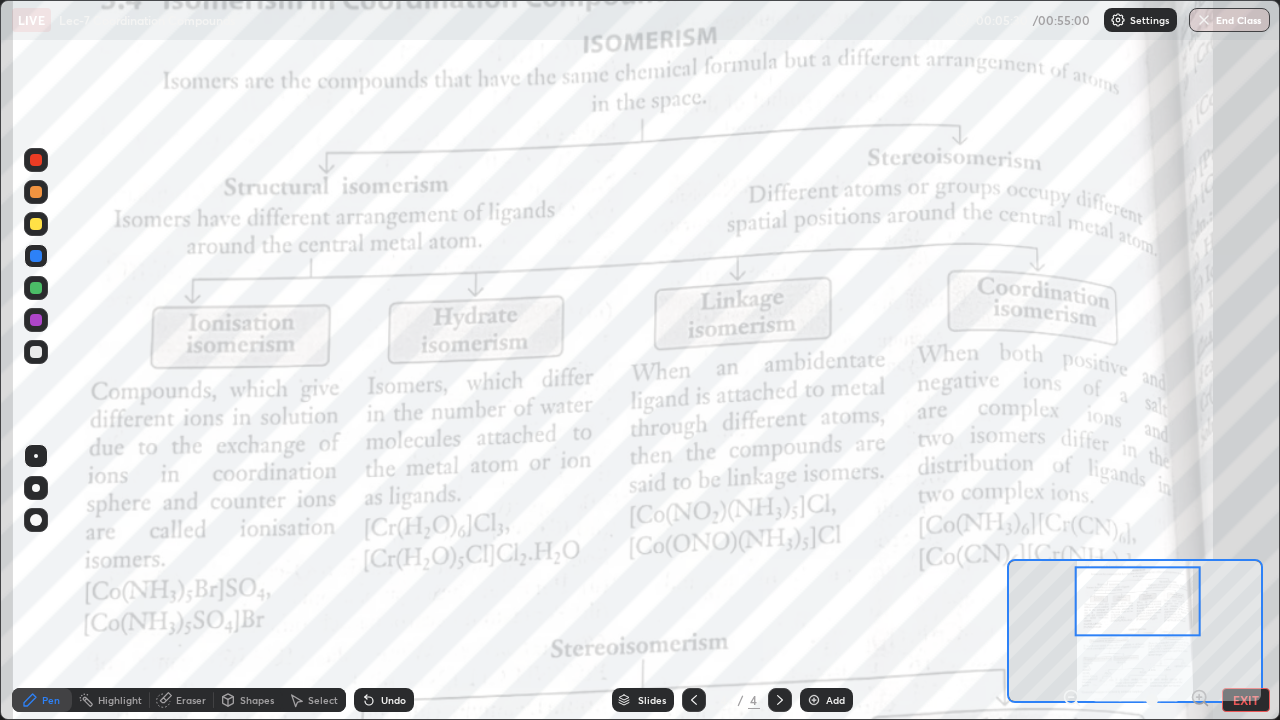 click at bounding box center [36, 224] 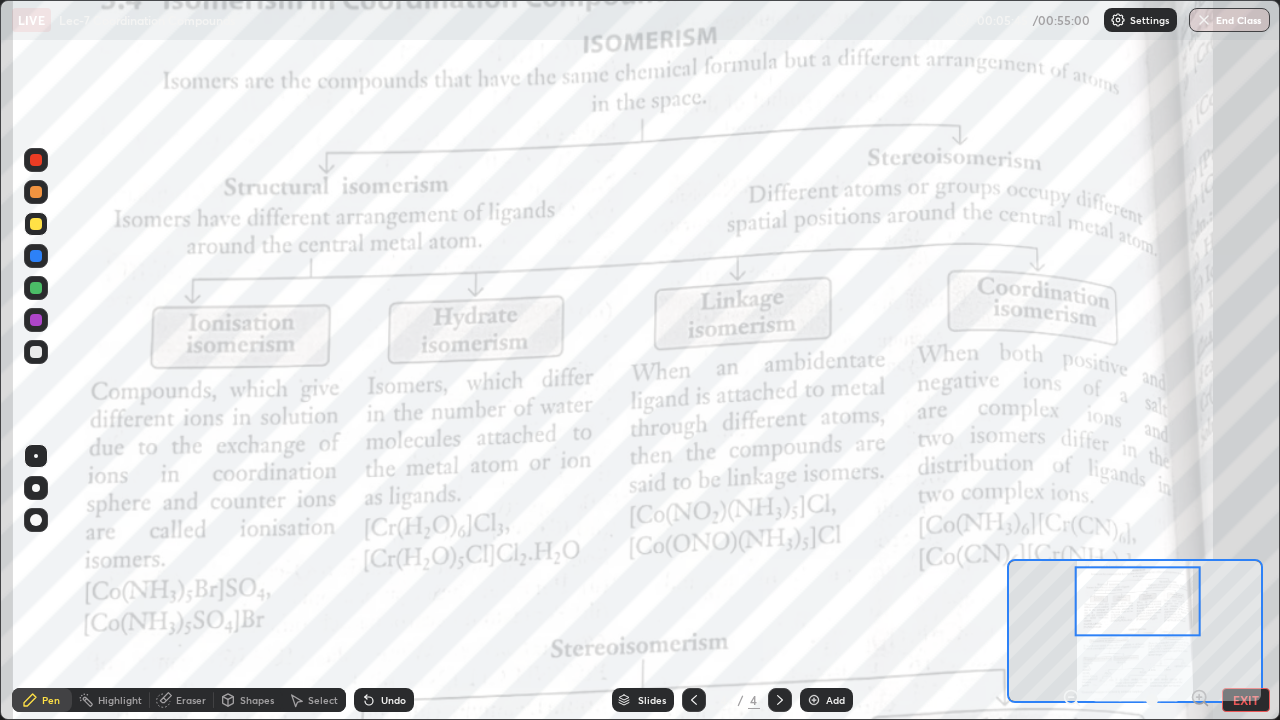 click at bounding box center [36, 288] 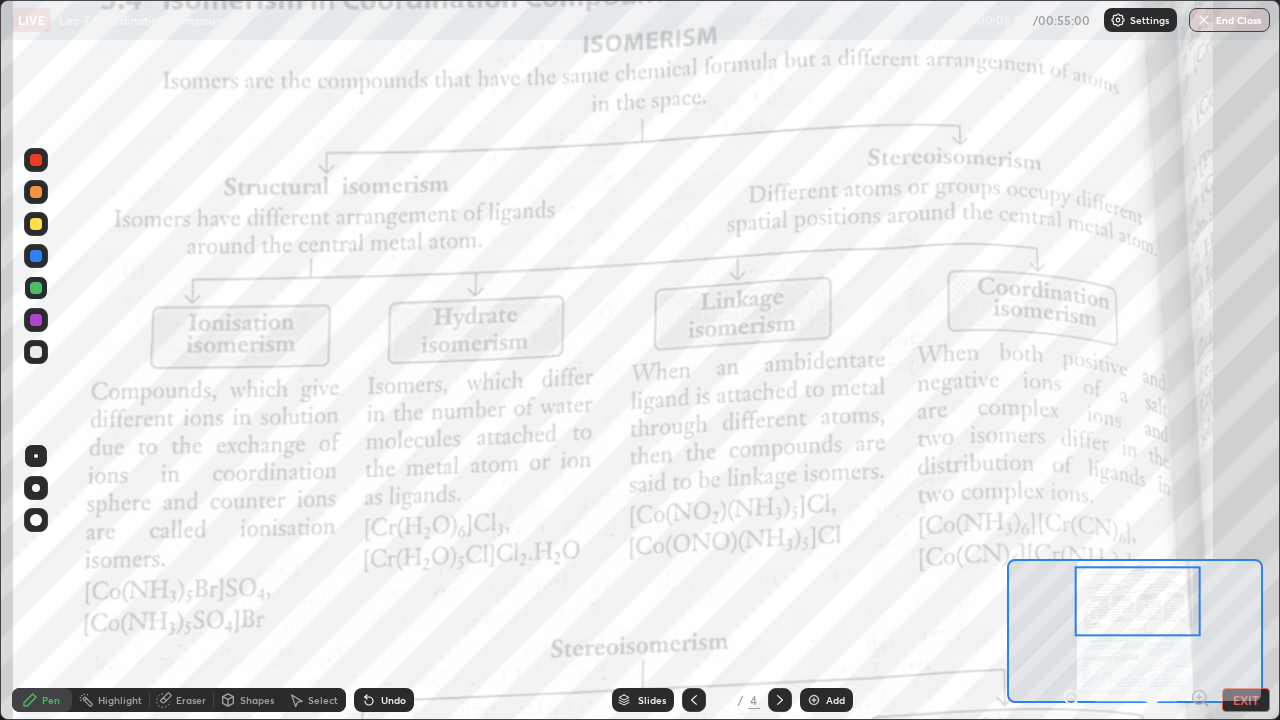 click on "Undo" at bounding box center [384, 700] 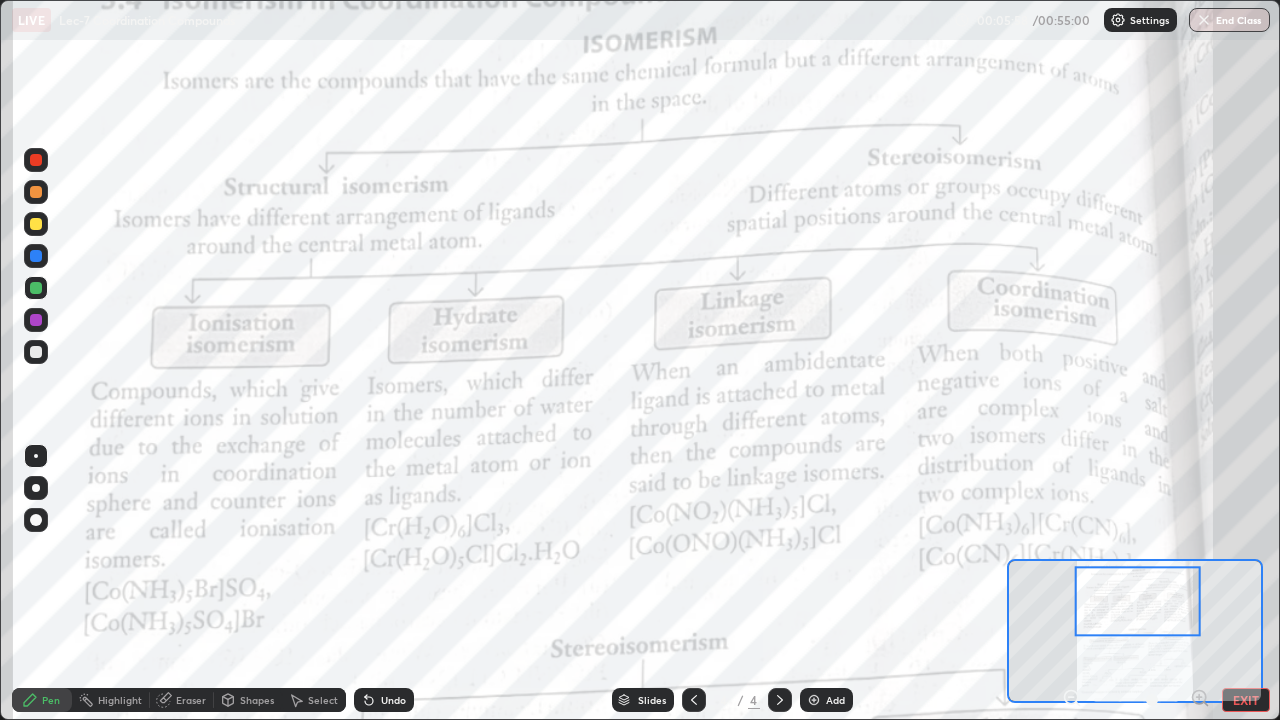 click on "Undo" at bounding box center [384, 700] 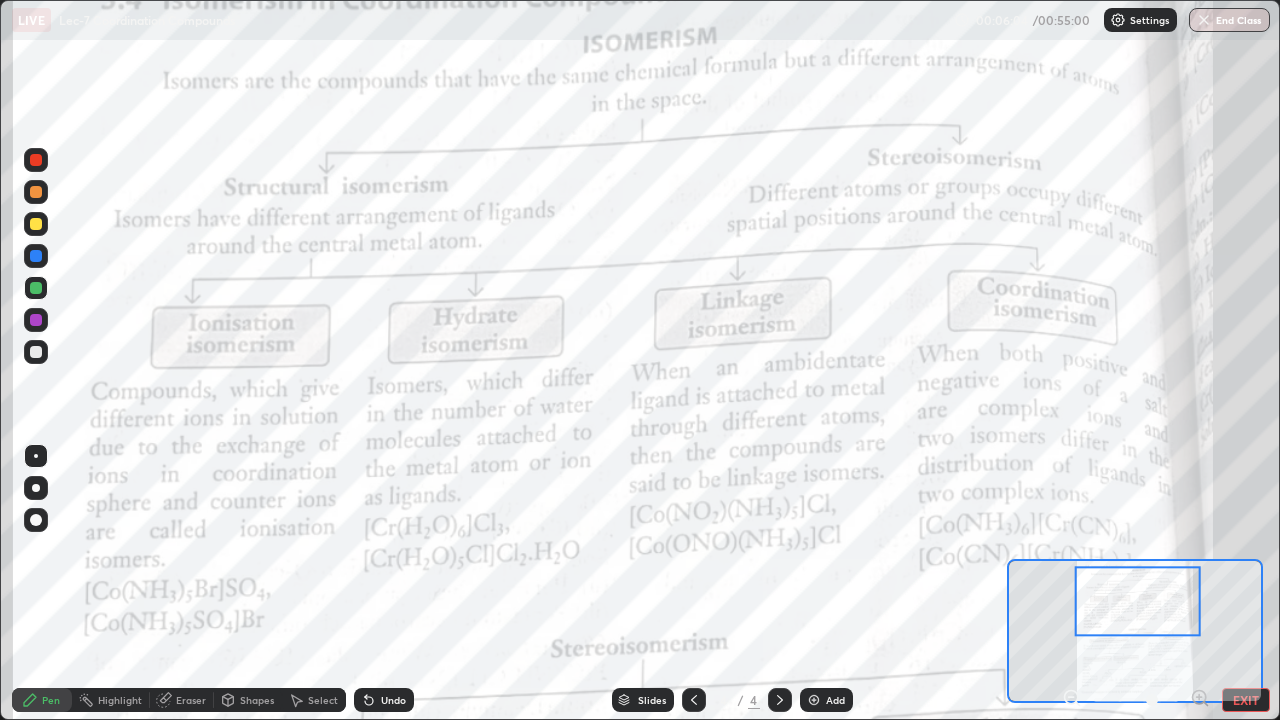 click at bounding box center [36, 256] 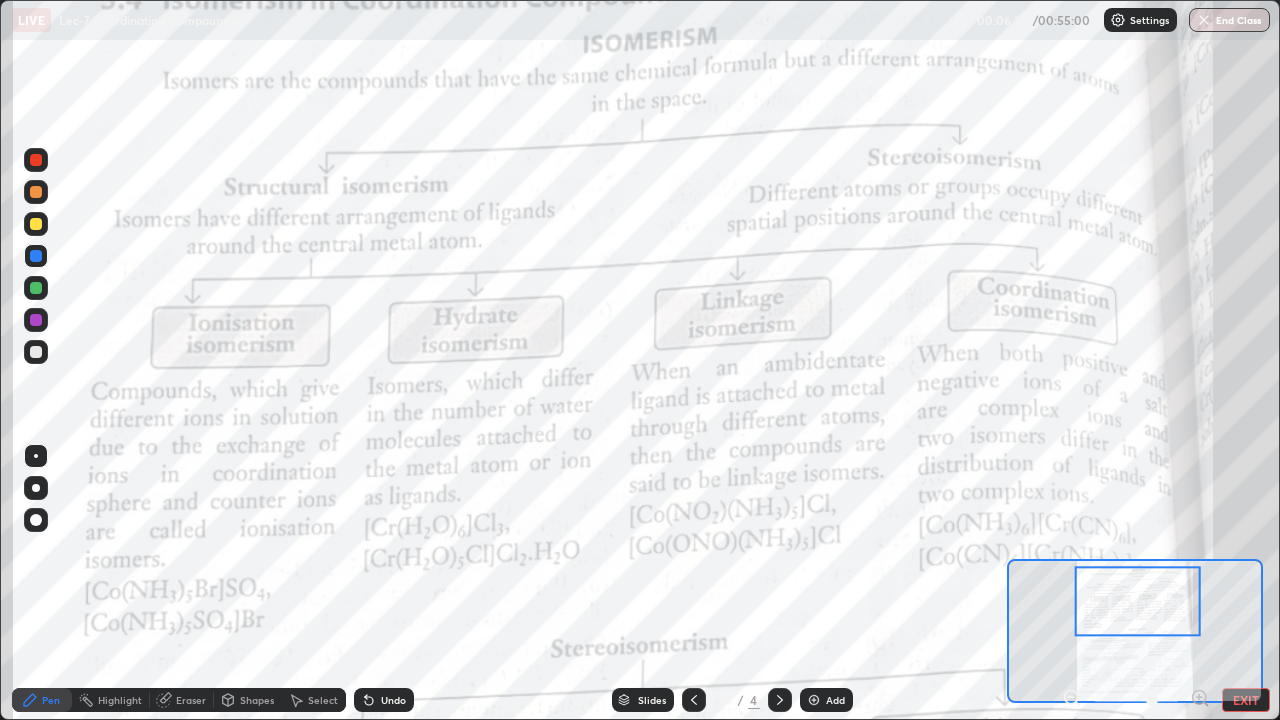 click at bounding box center (36, 320) 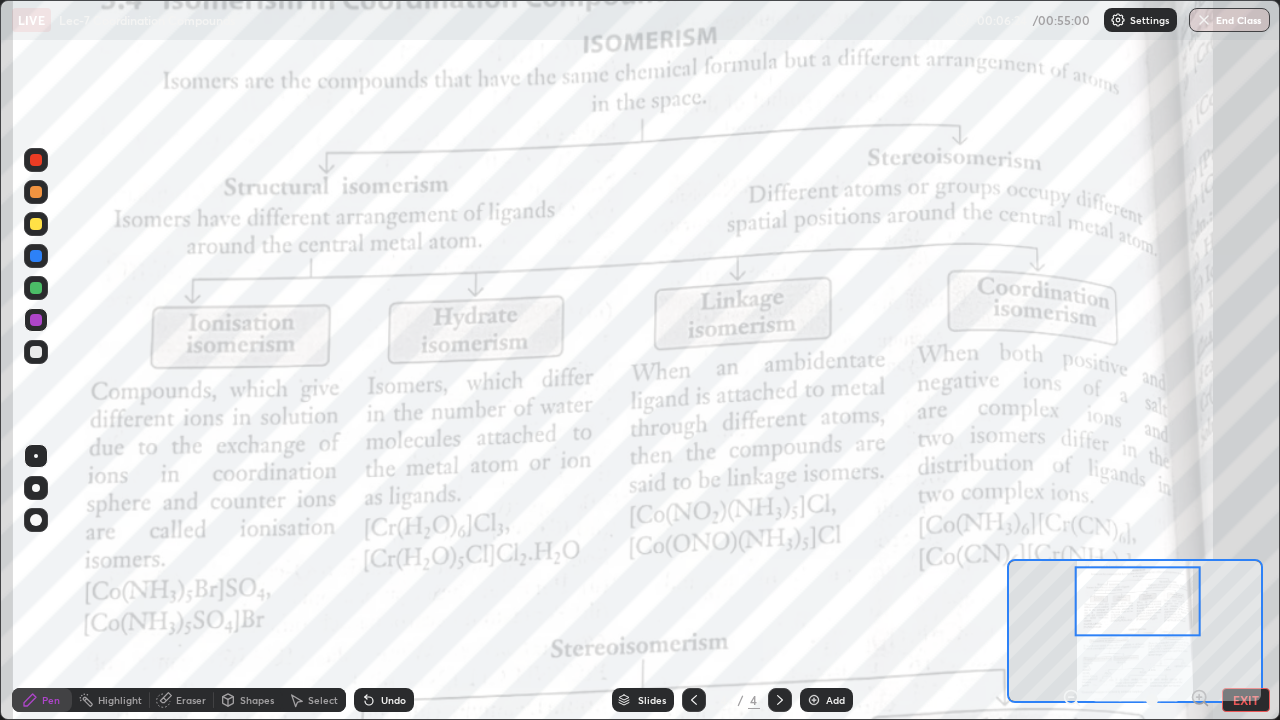 click at bounding box center [36, 320] 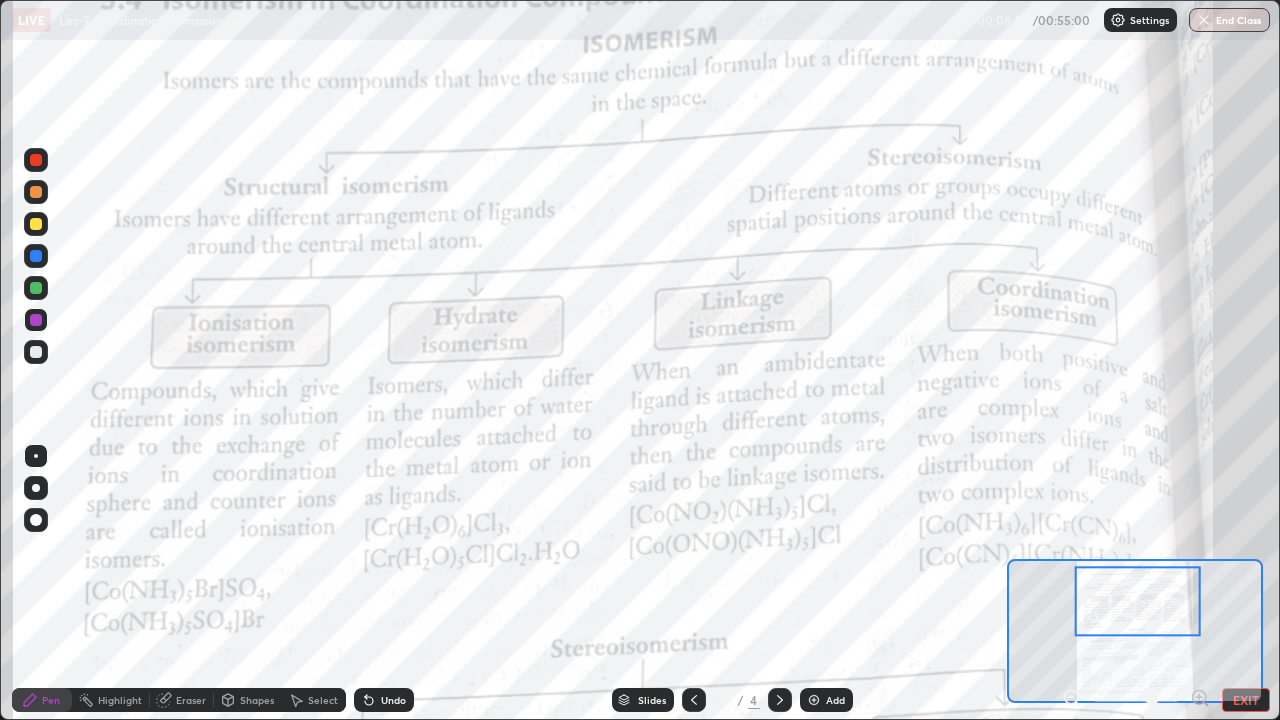 click at bounding box center (36, 320) 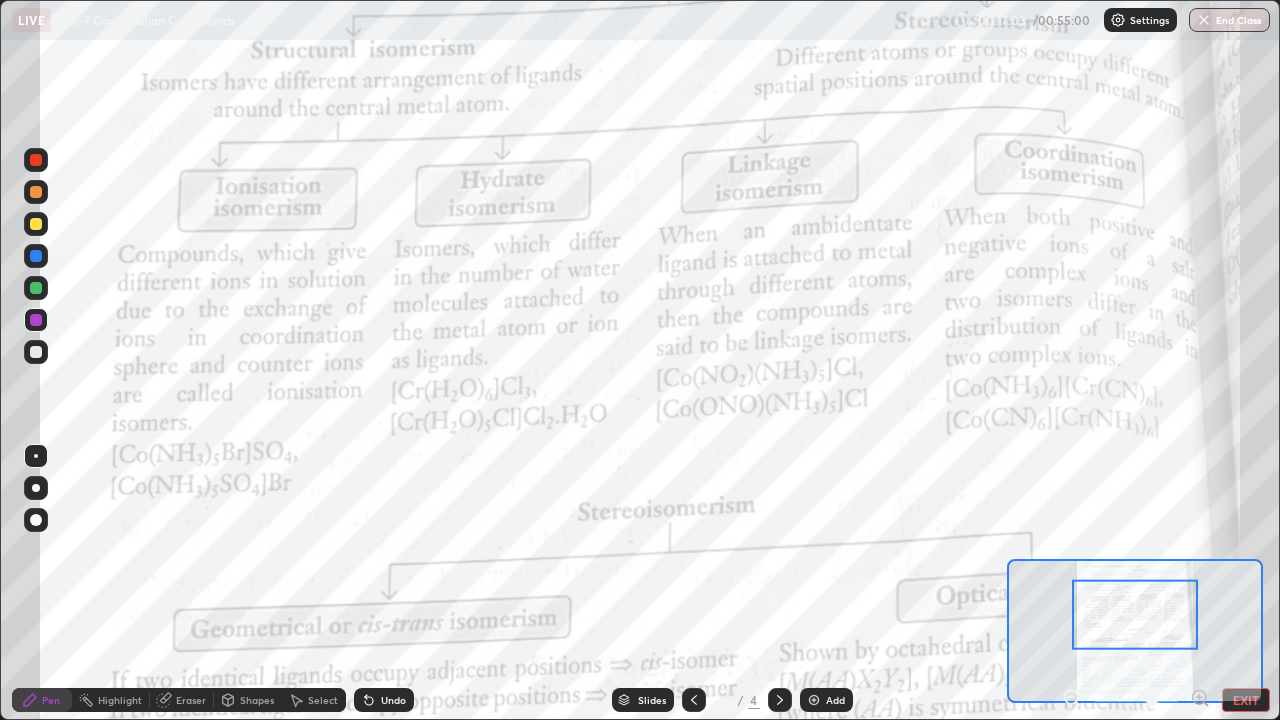 click on "Add" at bounding box center [835, 700] 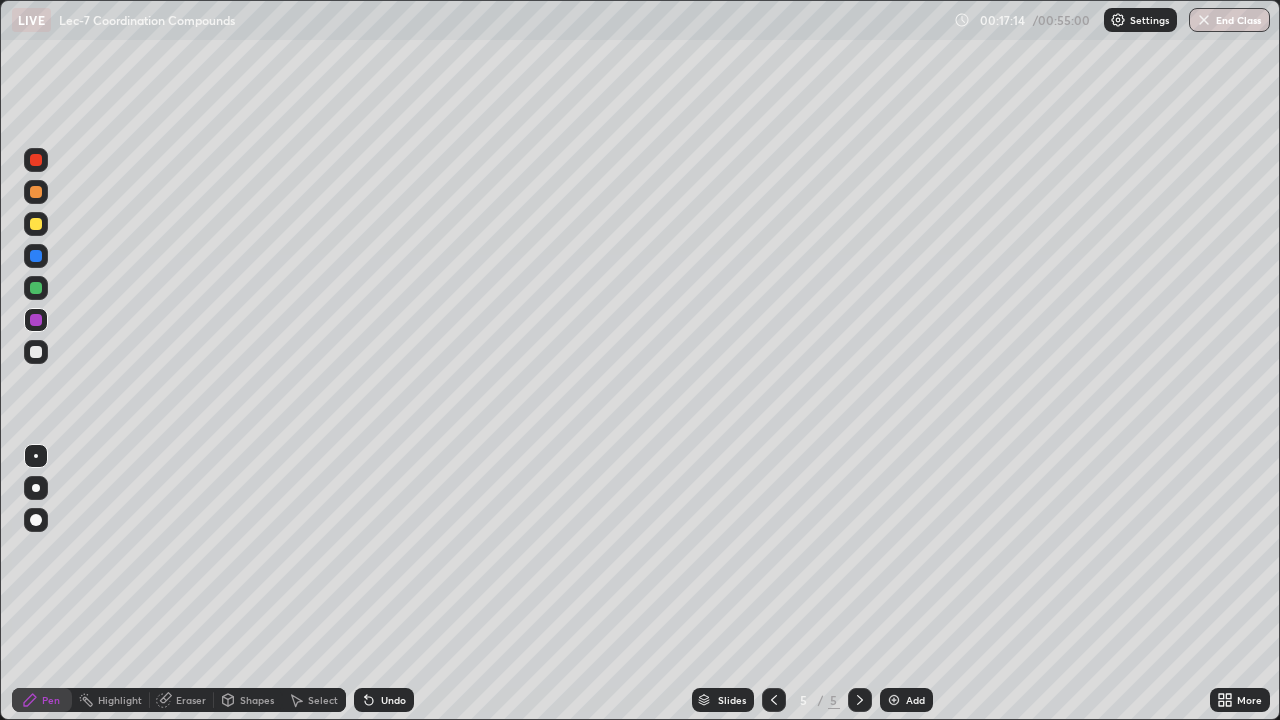 click at bounding box center [36, 288] 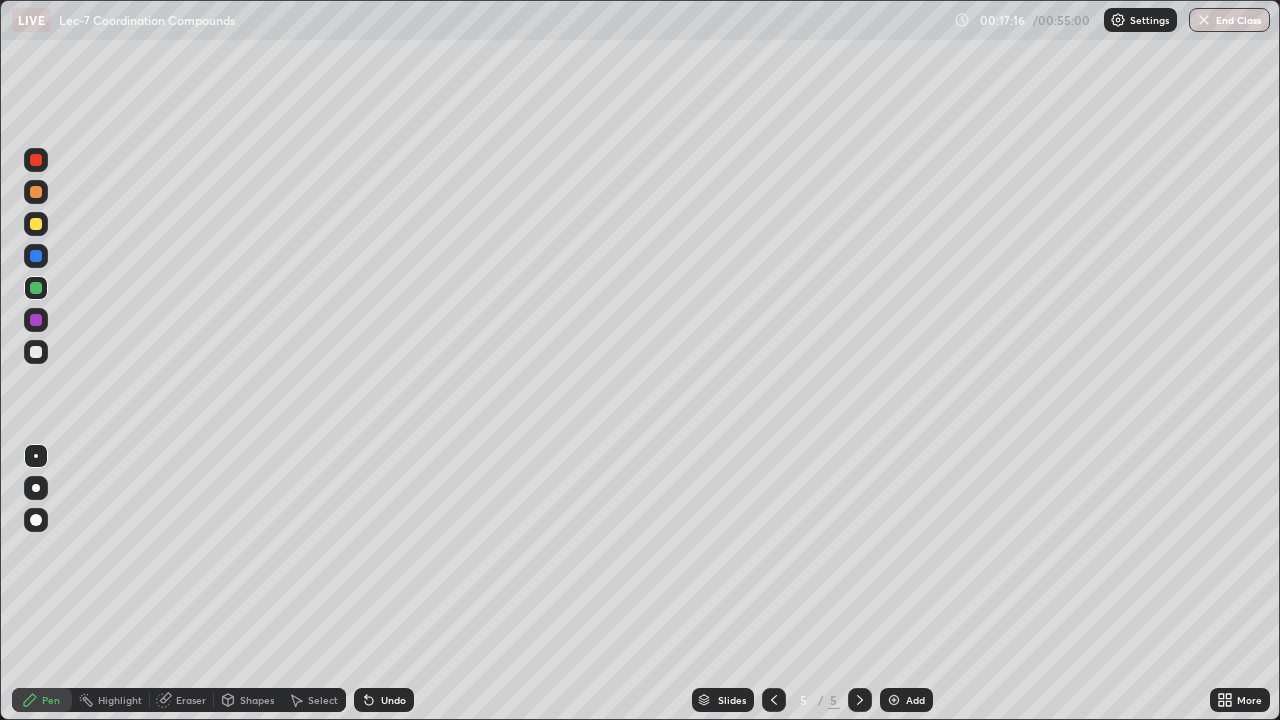 click at bounding box center [36, 352] 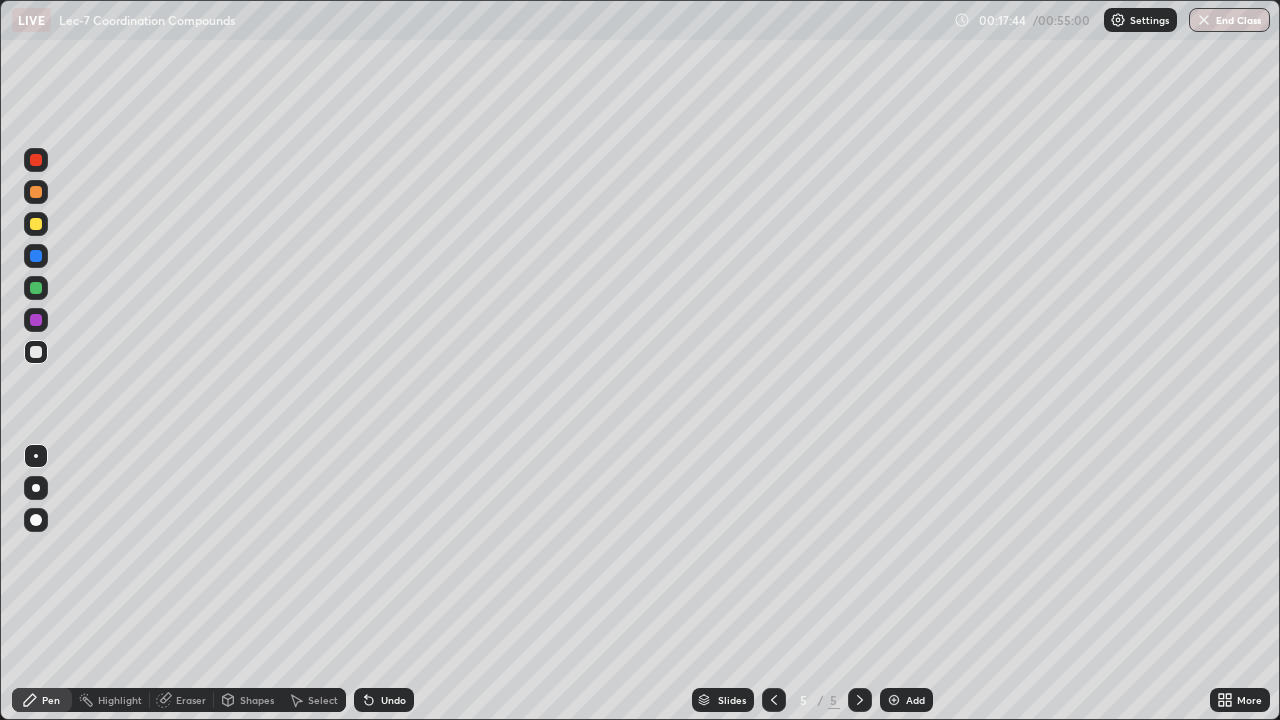 click at bounding box center (36, 224) 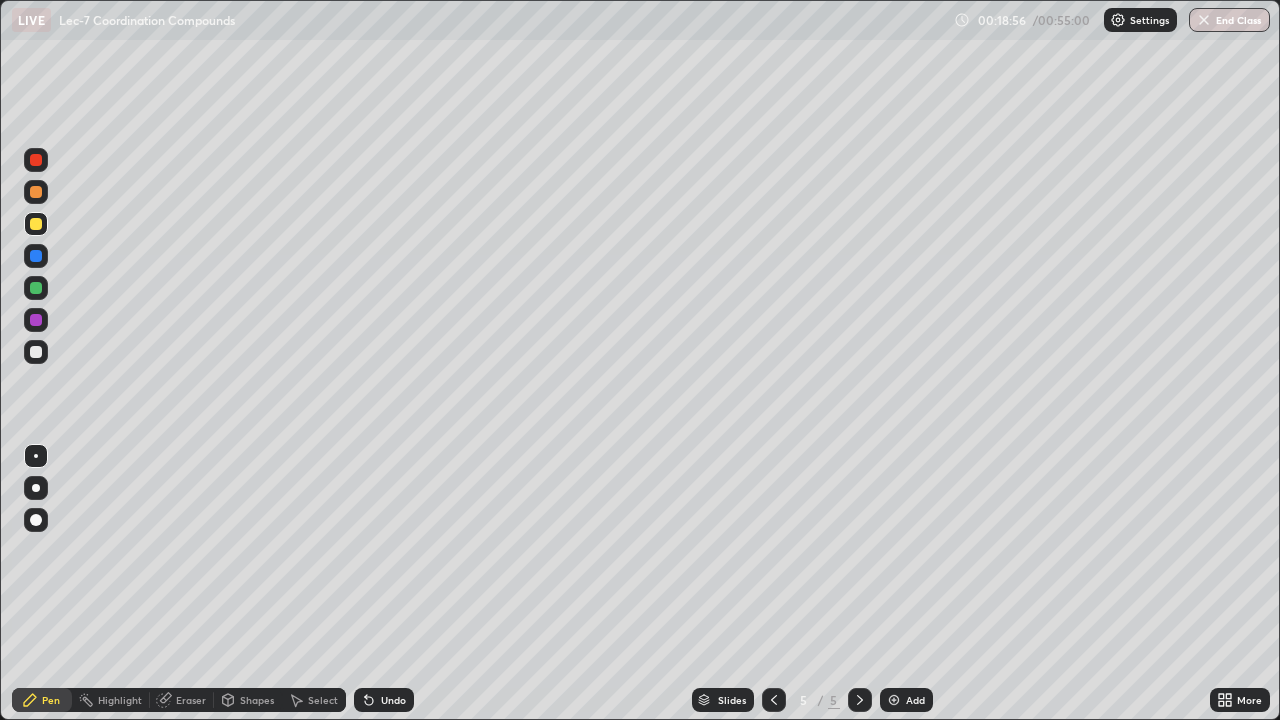 click on "Undo" at bounding box center [384, 700] 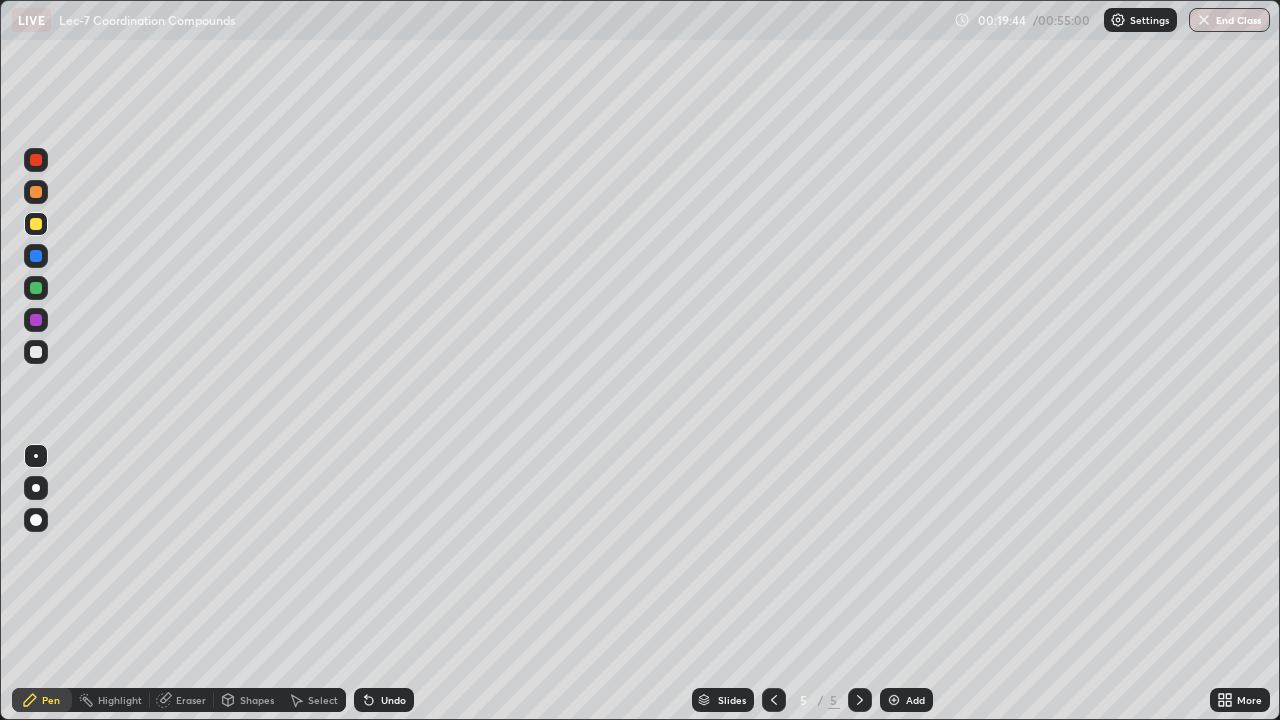 click at bounding box center [36, 288] 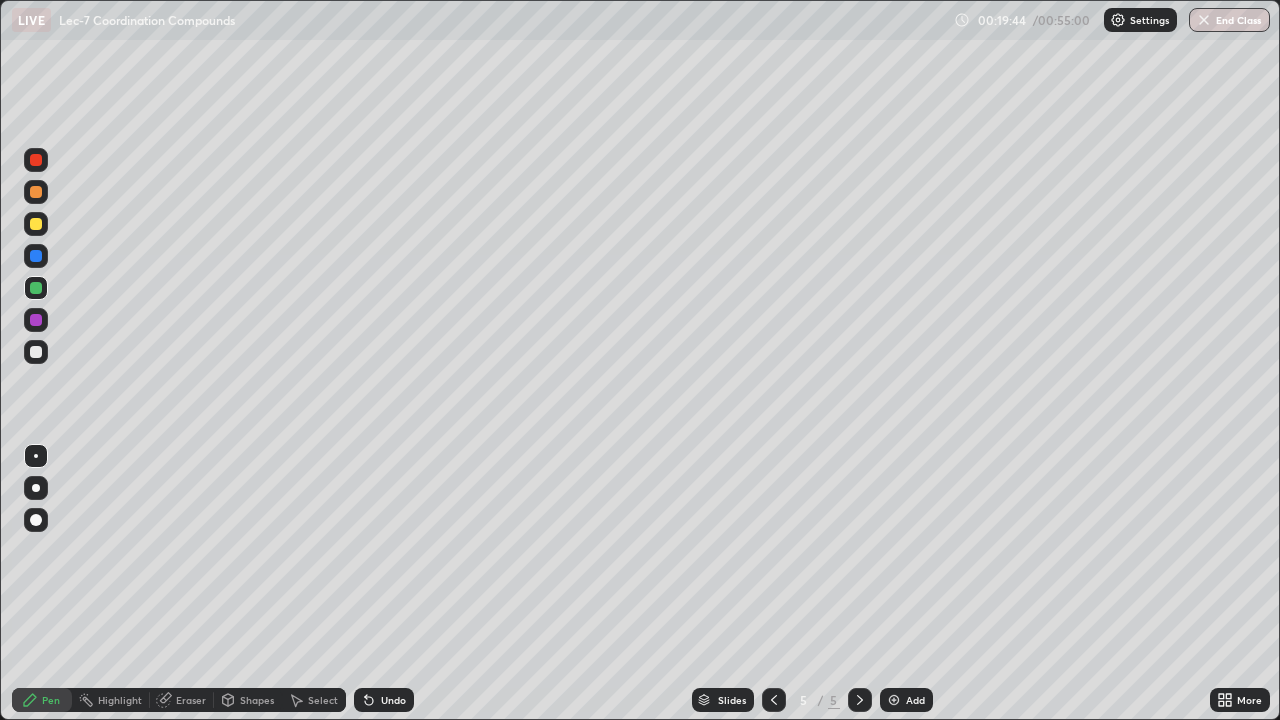 click at bounding box center [36, 320] 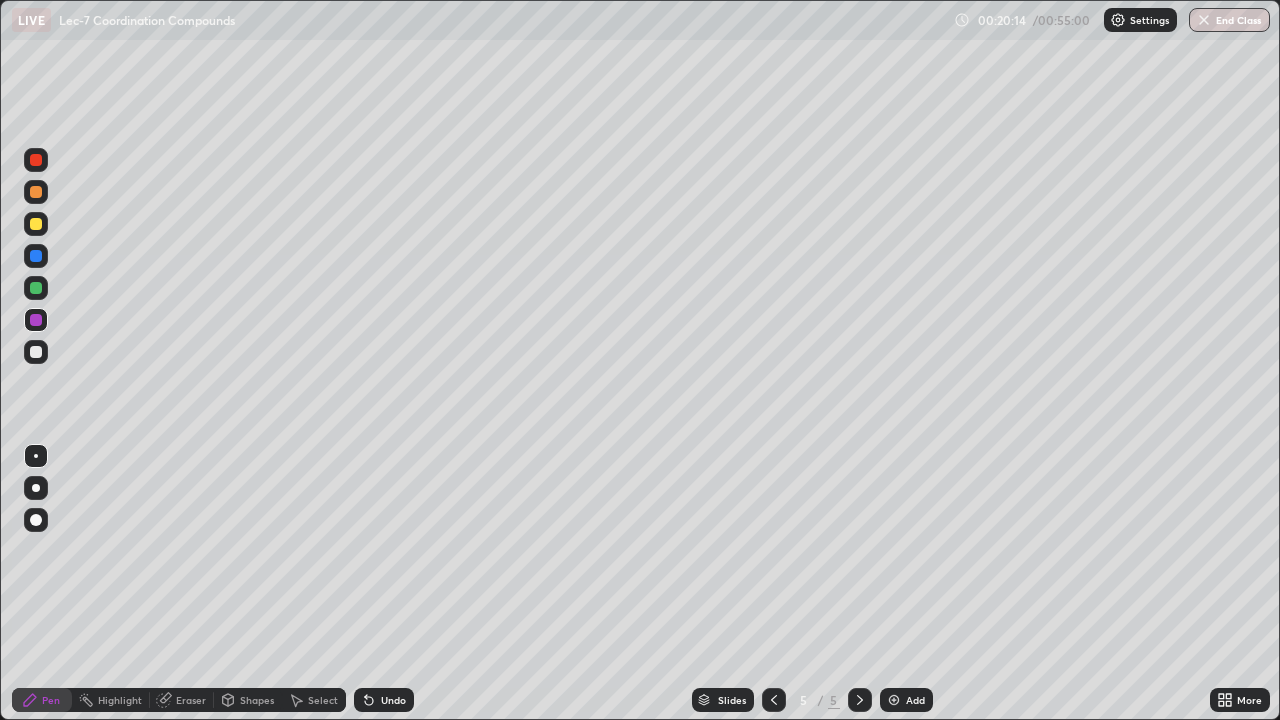 click at bounding box center [36, 256] 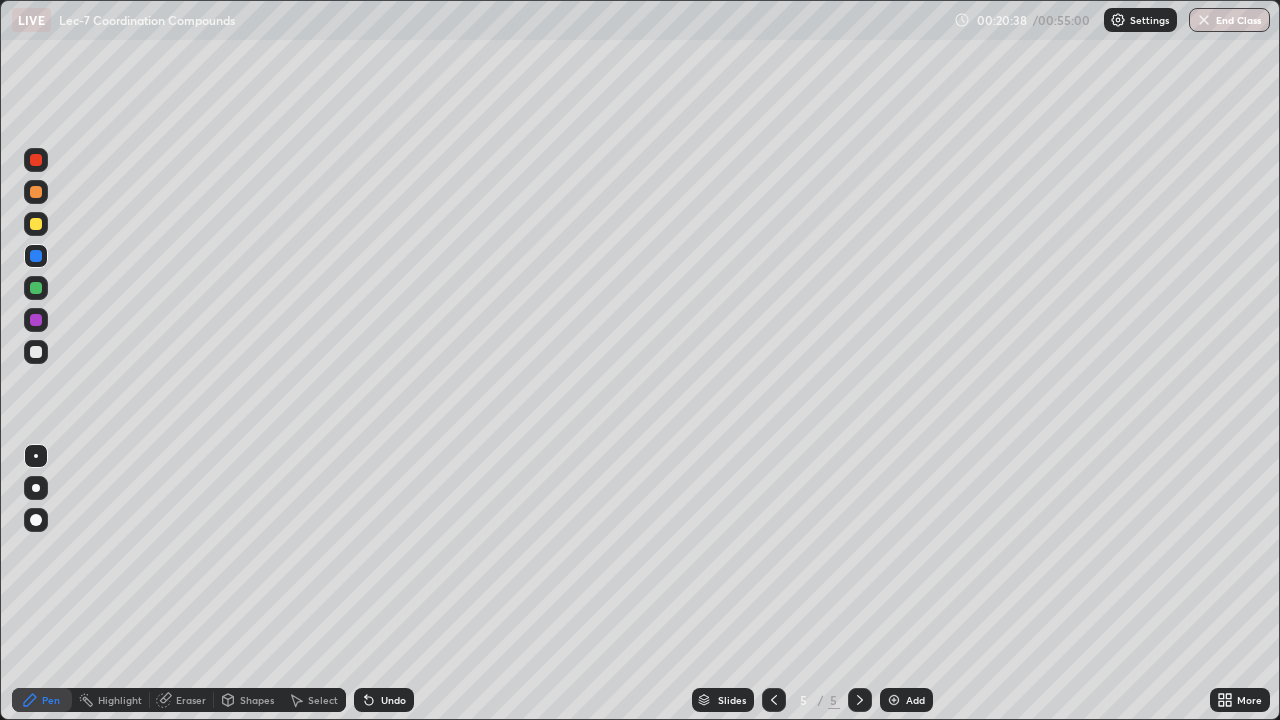 click on "Slides" at bounding box center [732, 700] 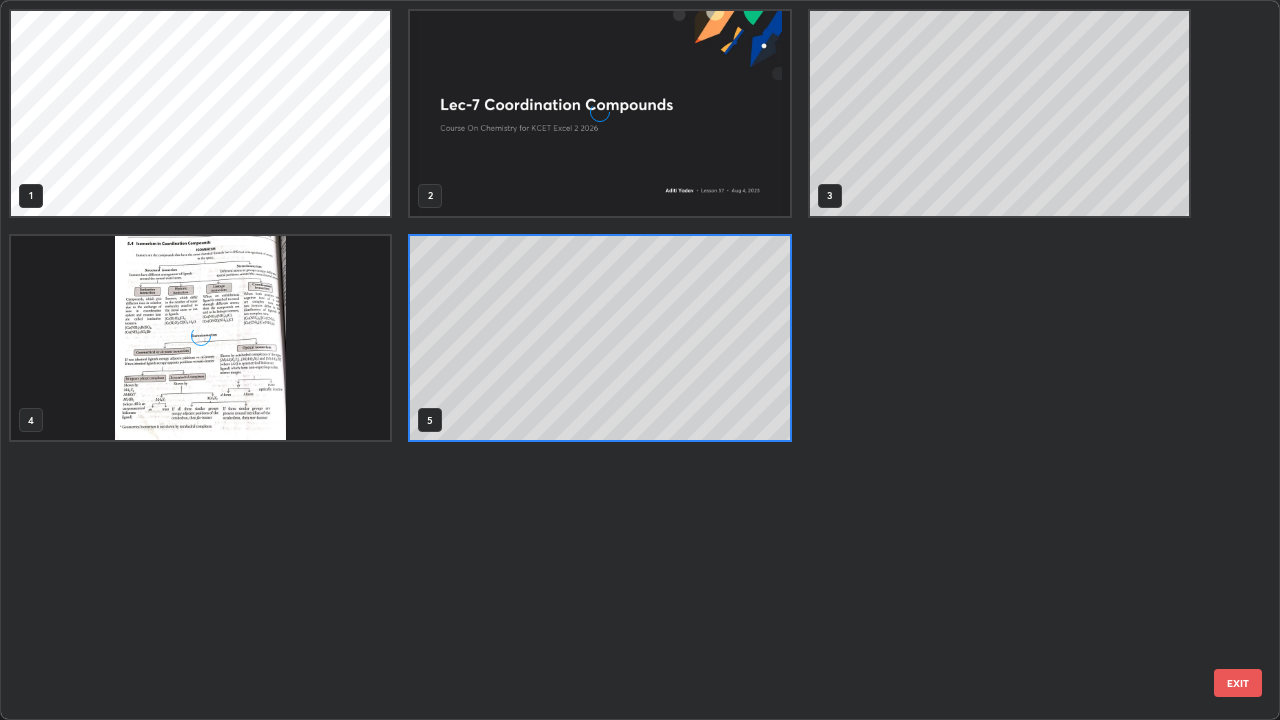 scroll, scrollTop: 7, scrollLeft: 11, axis: both 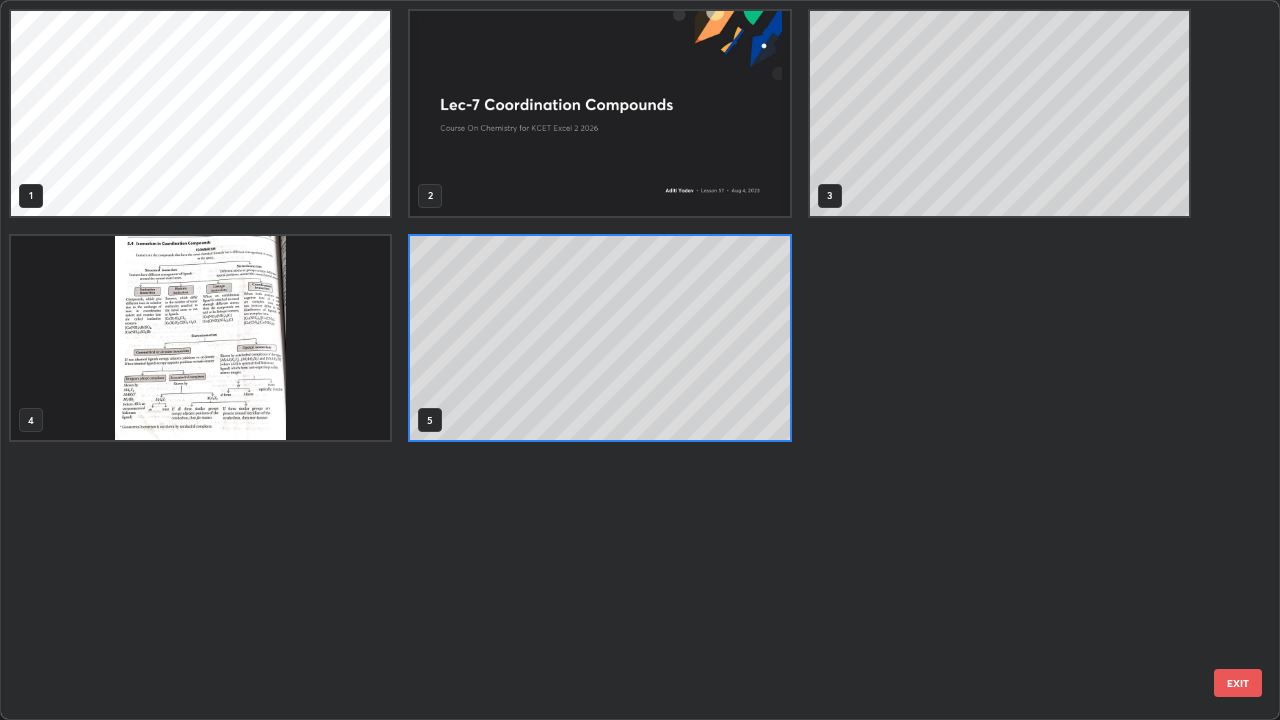 click at bounding box center [200, 338] 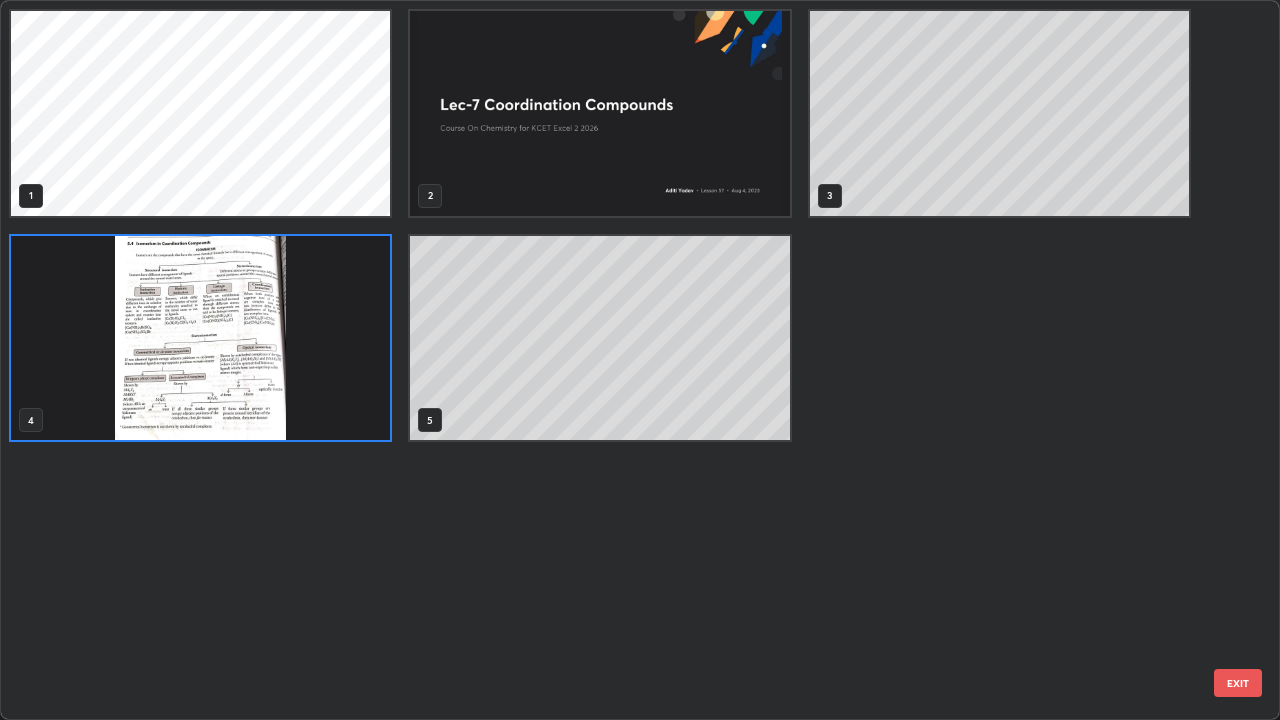 click at bounding box center [200, 338] 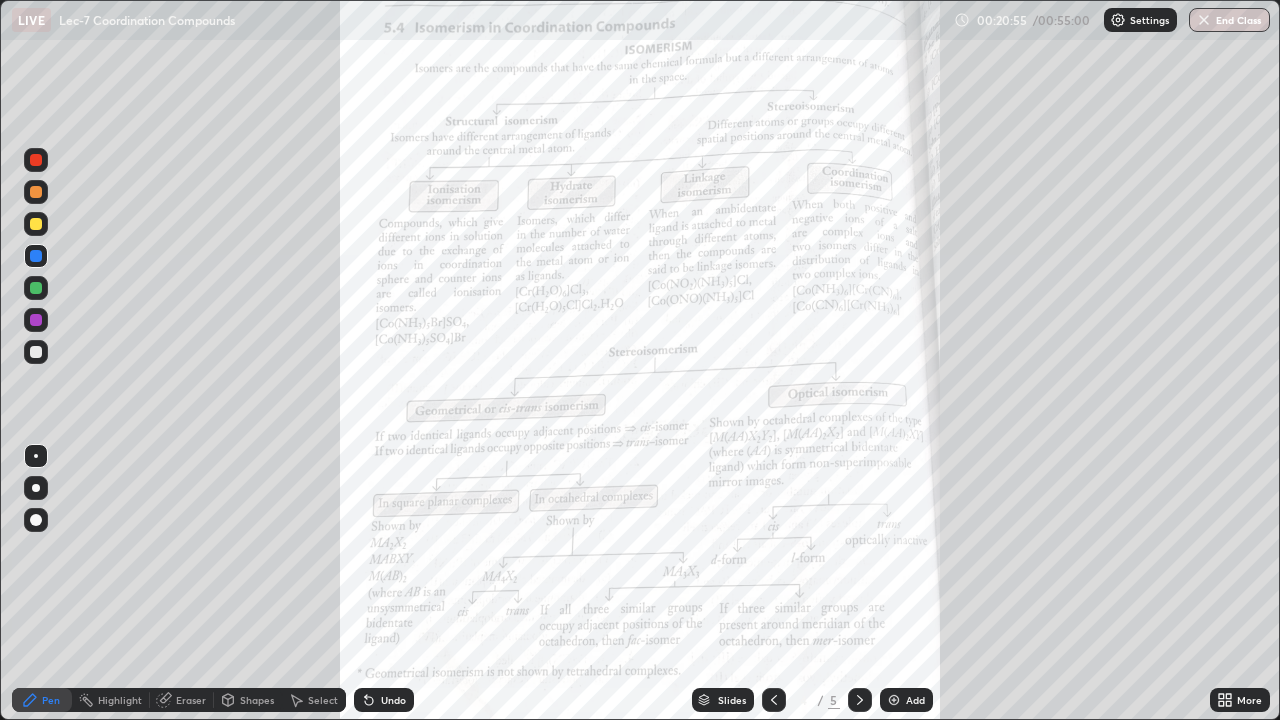 click on "Slides" at bounding box center (732, 700) 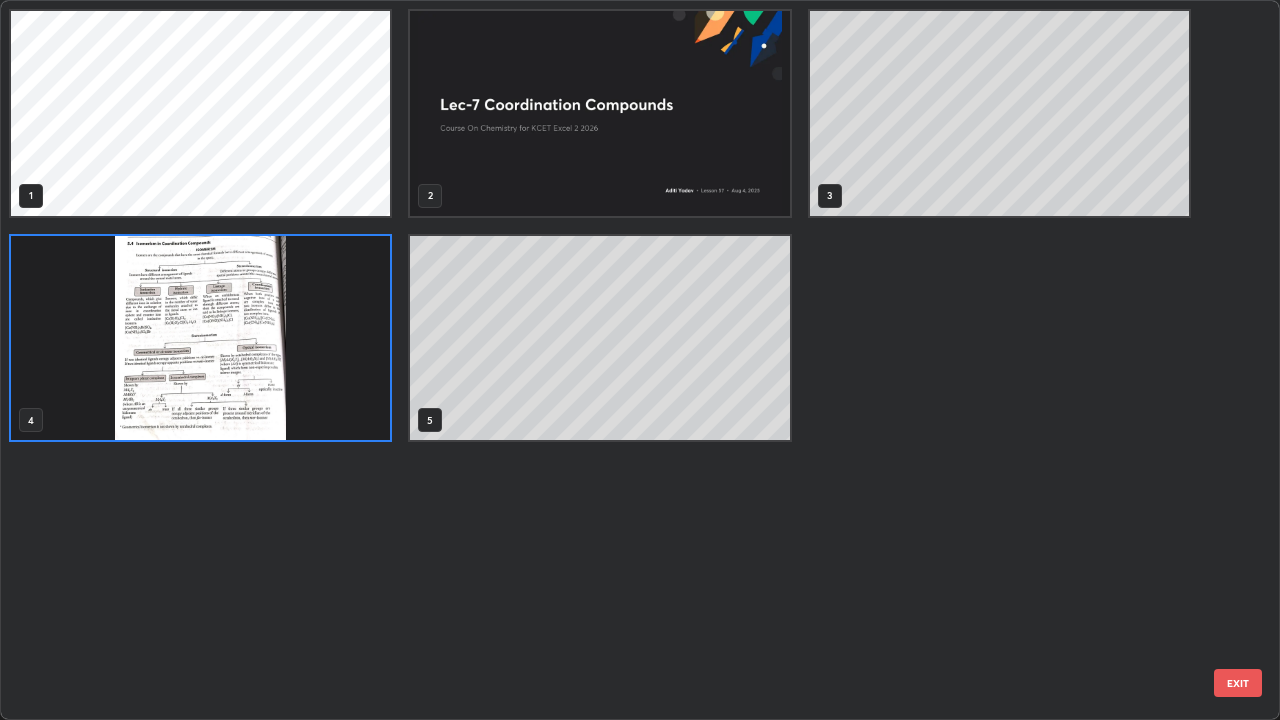 scroll, scrollTop: 7, scrollLeft: 11, axis: both 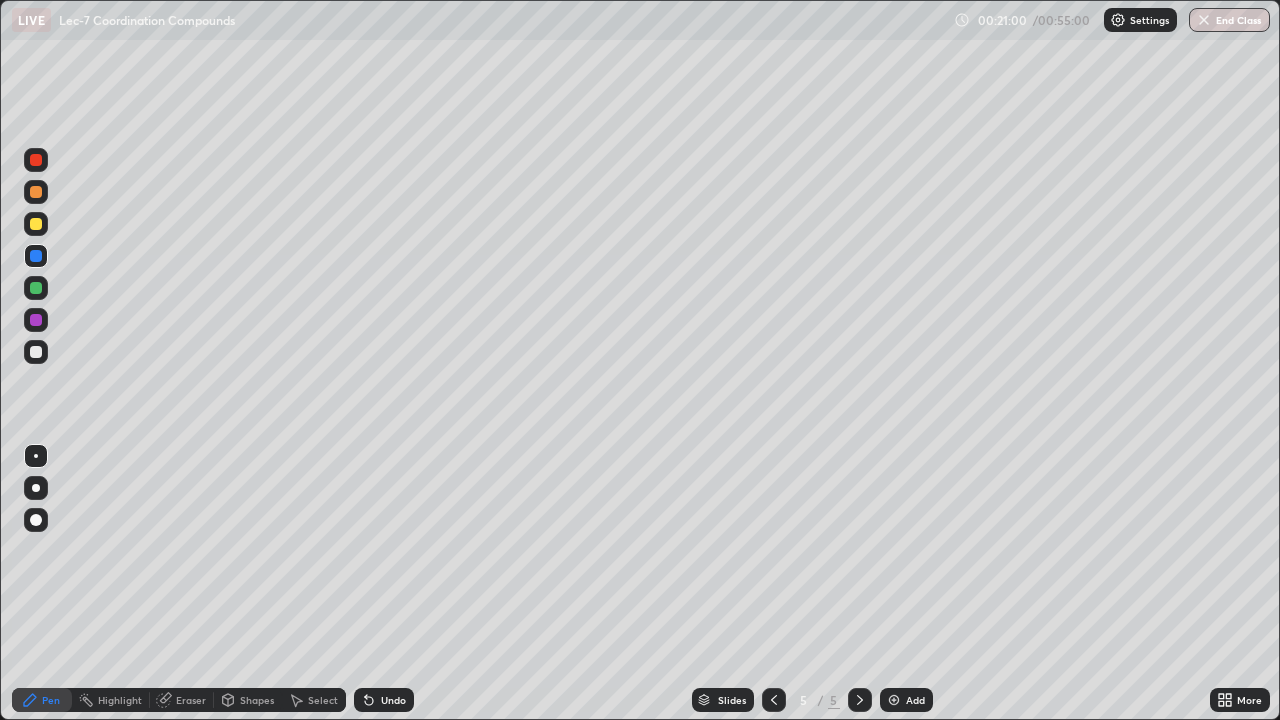 click at bounding box center [36, 288] 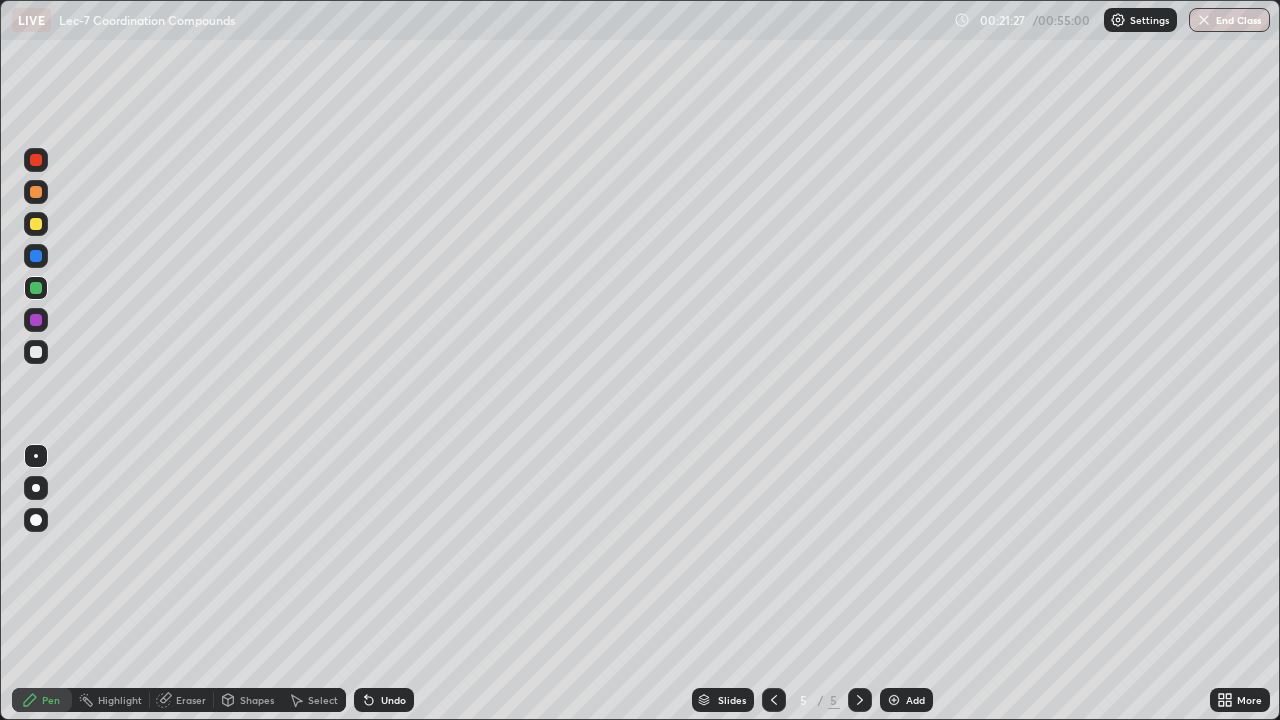 click at bounding box center [36, 320] 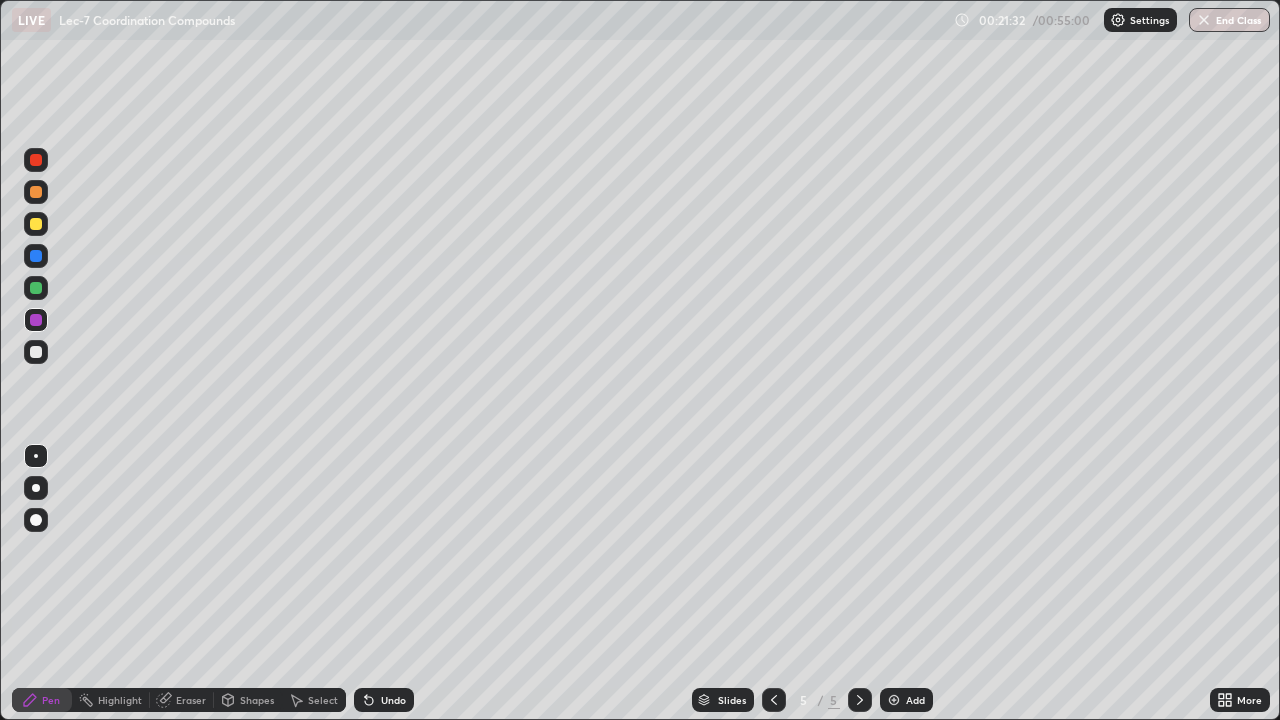 click at bounding box center [36, 352] 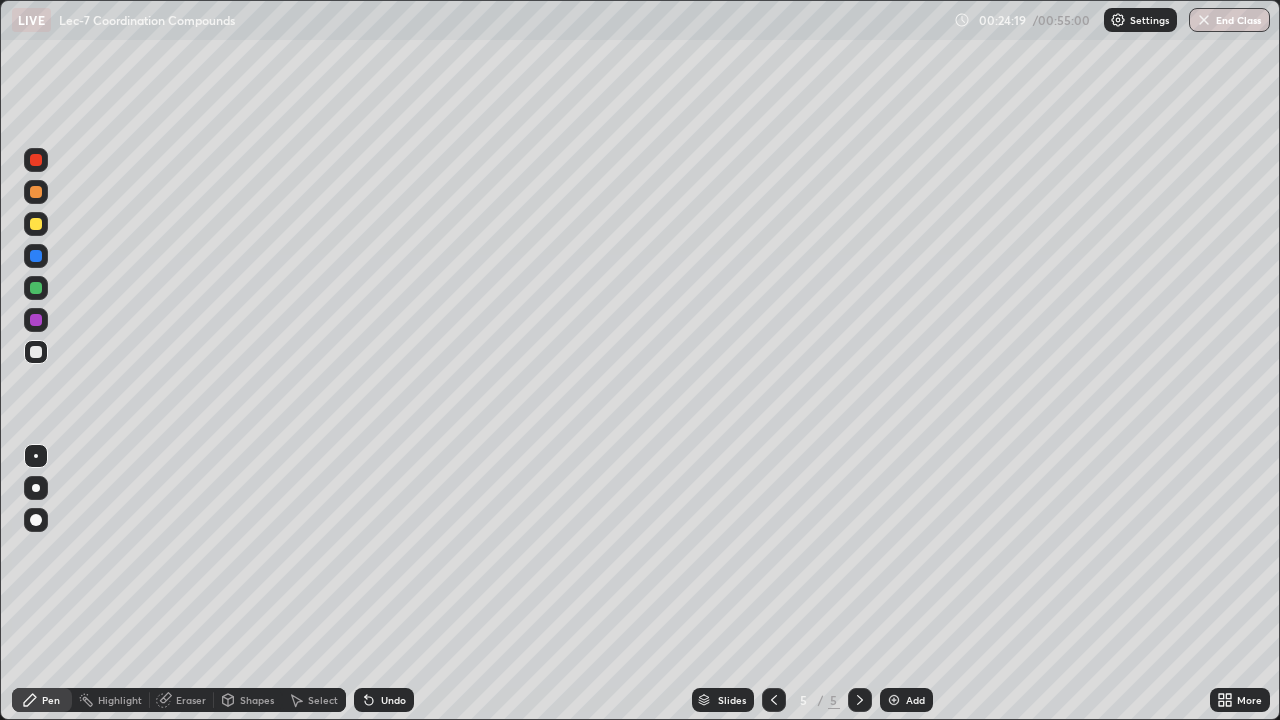 click on "Slides" at bounding box center [732, 700] 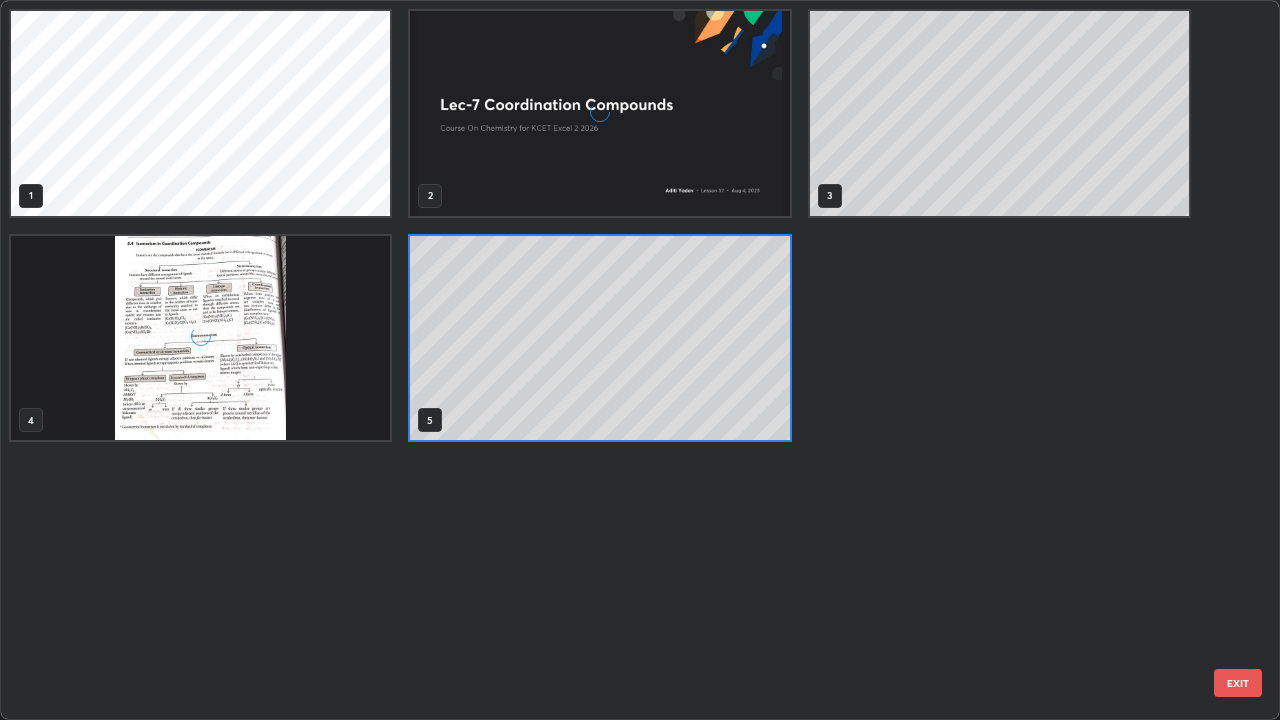 scroll, scrollTop: 7, scrollLeft: 11, axis: both 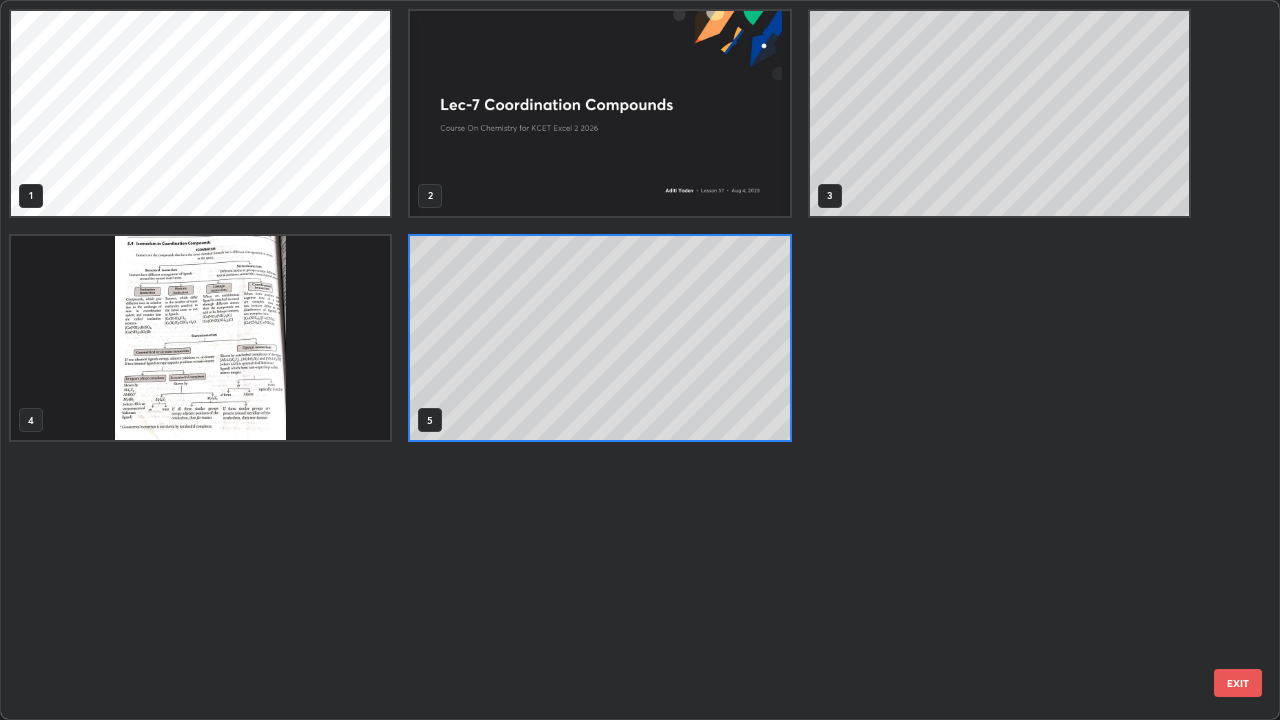 click at bounding box center (200, 338) 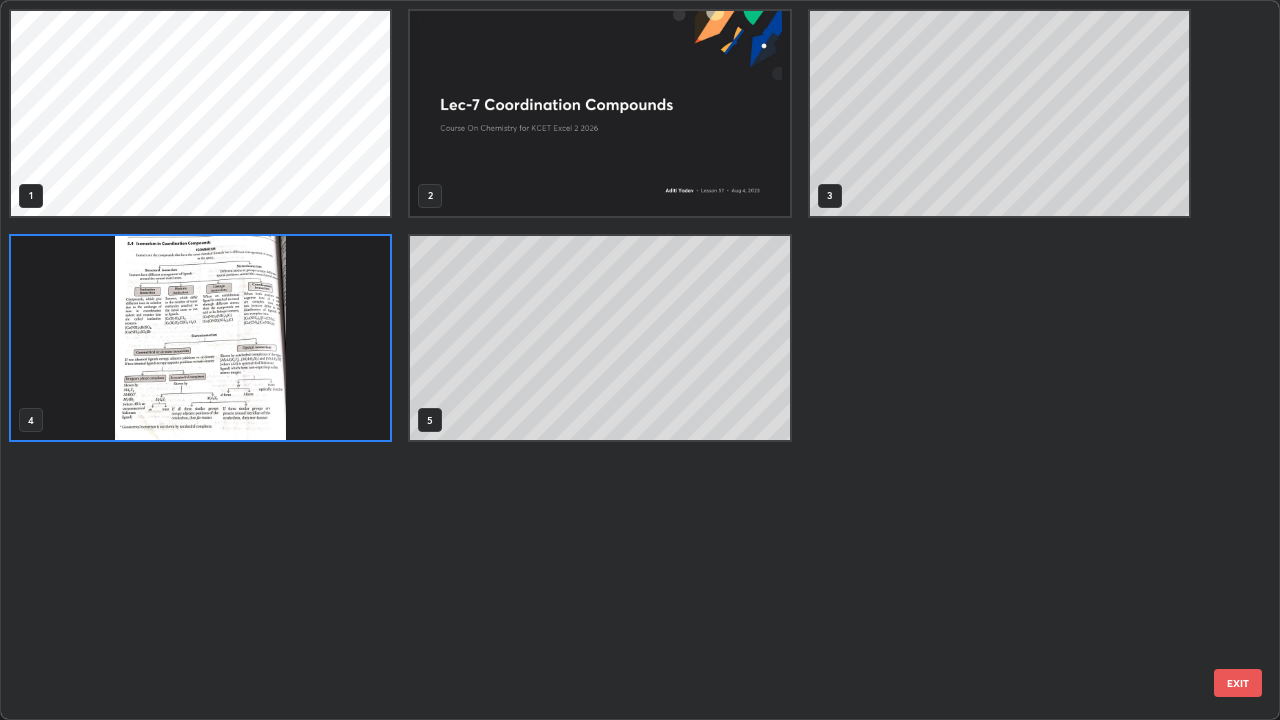 click at bounding box center [200, 338] 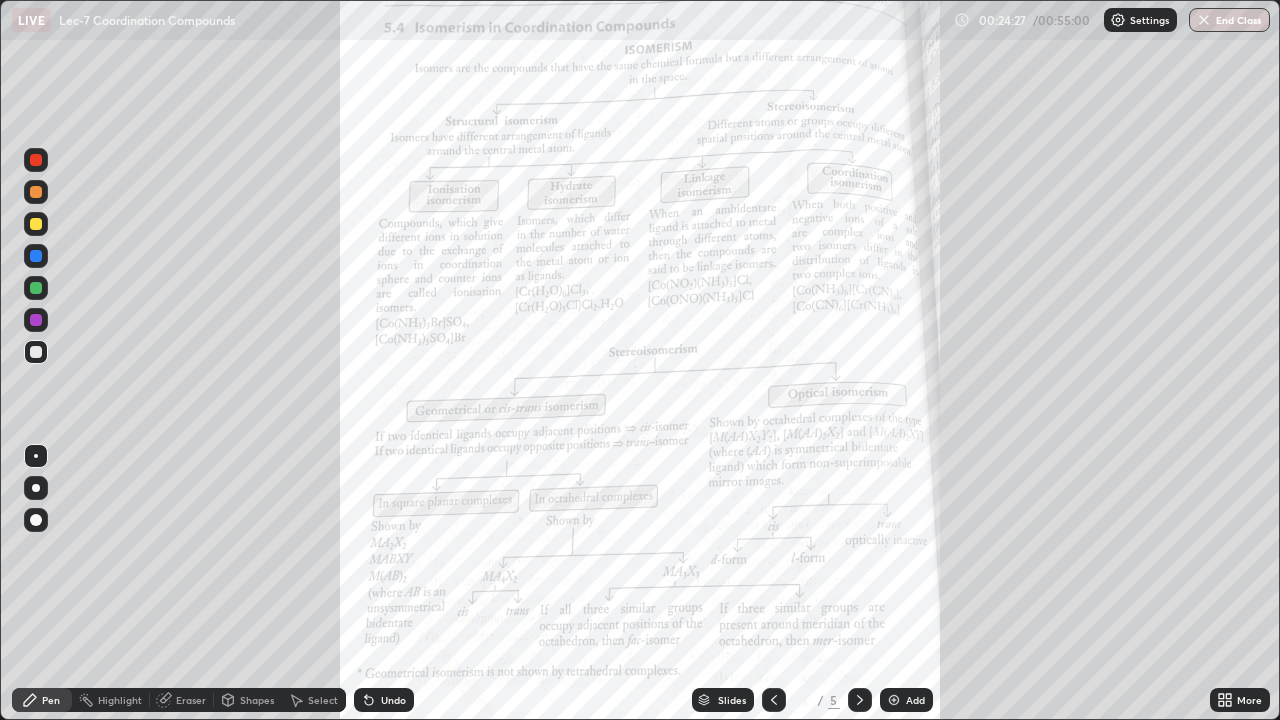 click on "More" at bounding box center [1249, 700] 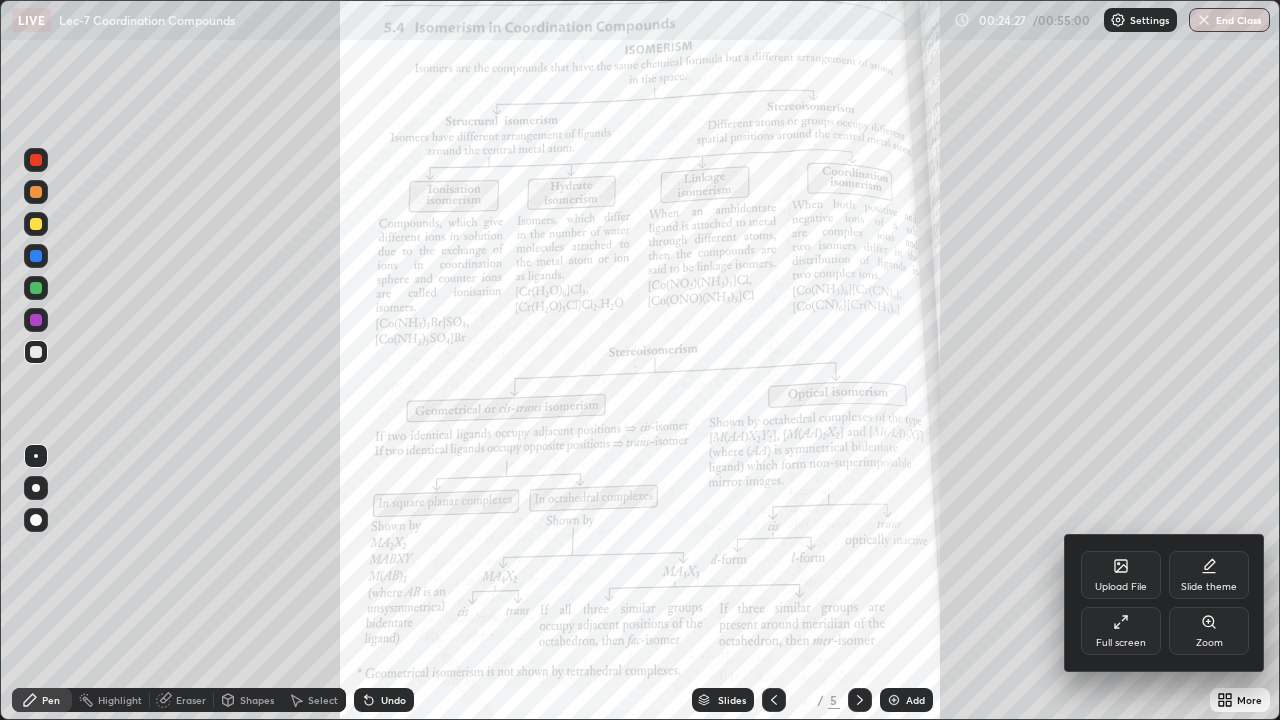 click on "Zoom" at bounding box center [1209, 643] 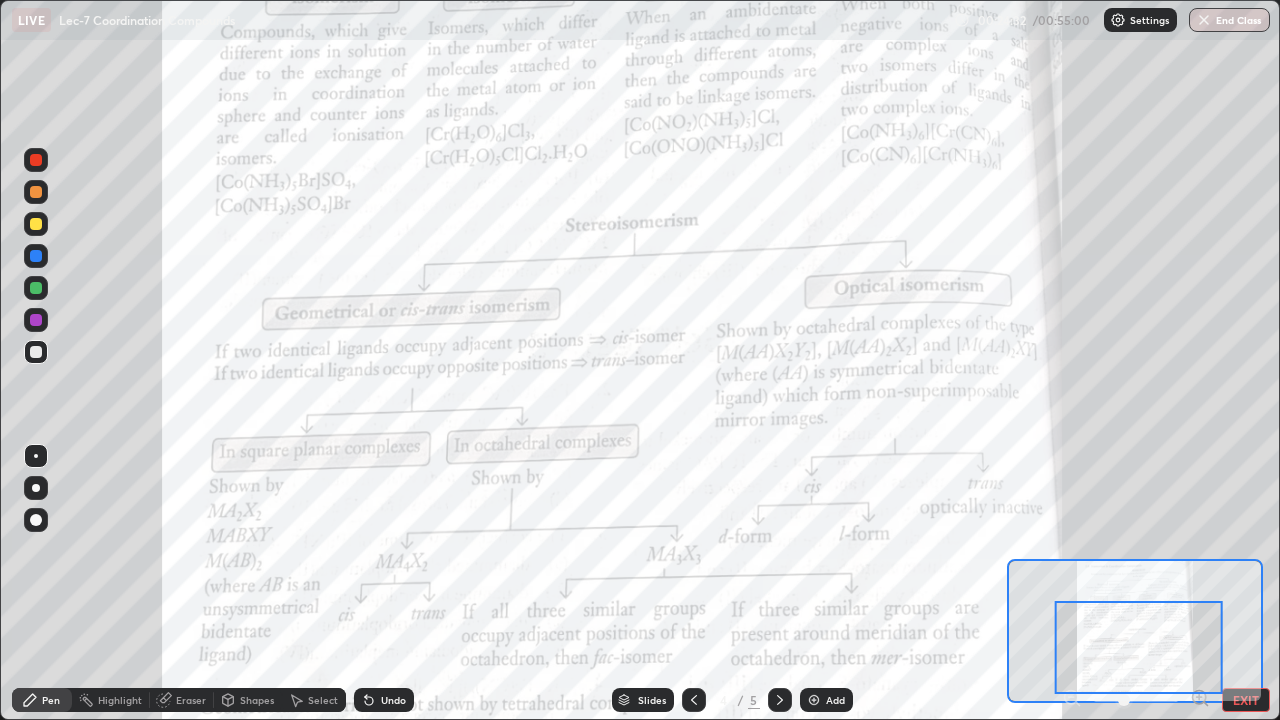 click on "Undo" at bounding box center [384, 700] 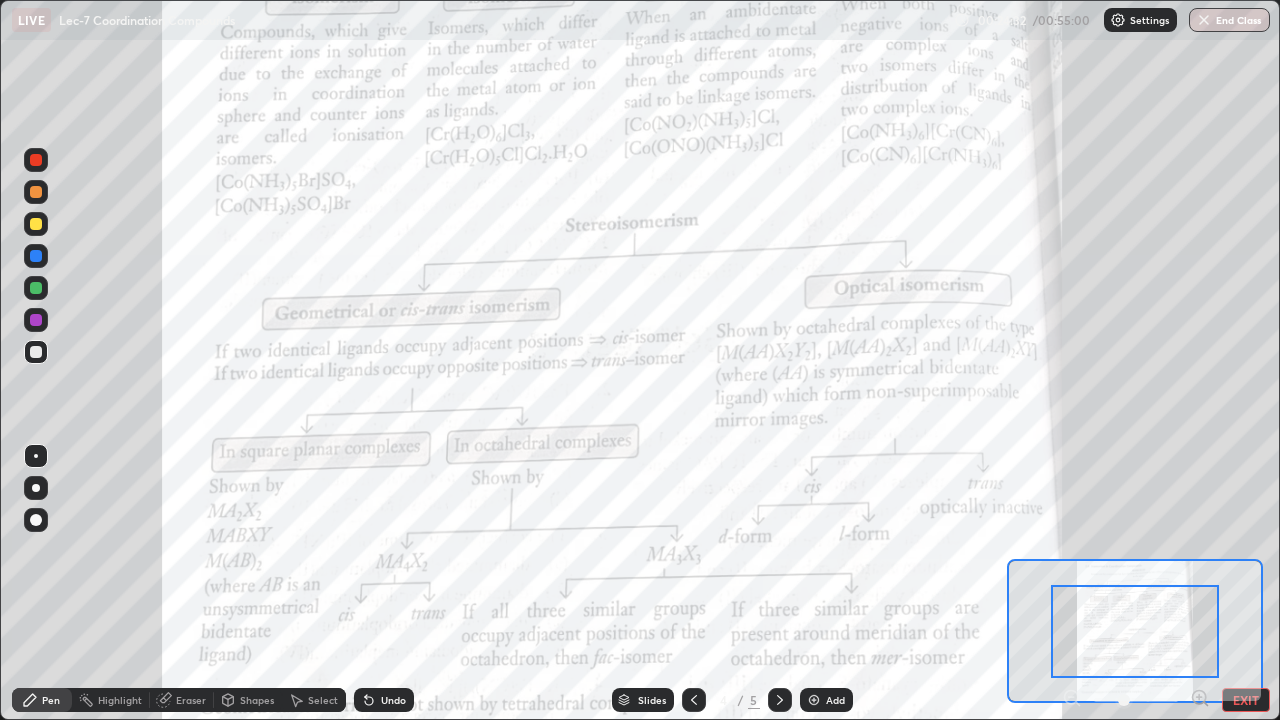 click on "Undo" at bounding box center [380, 700] 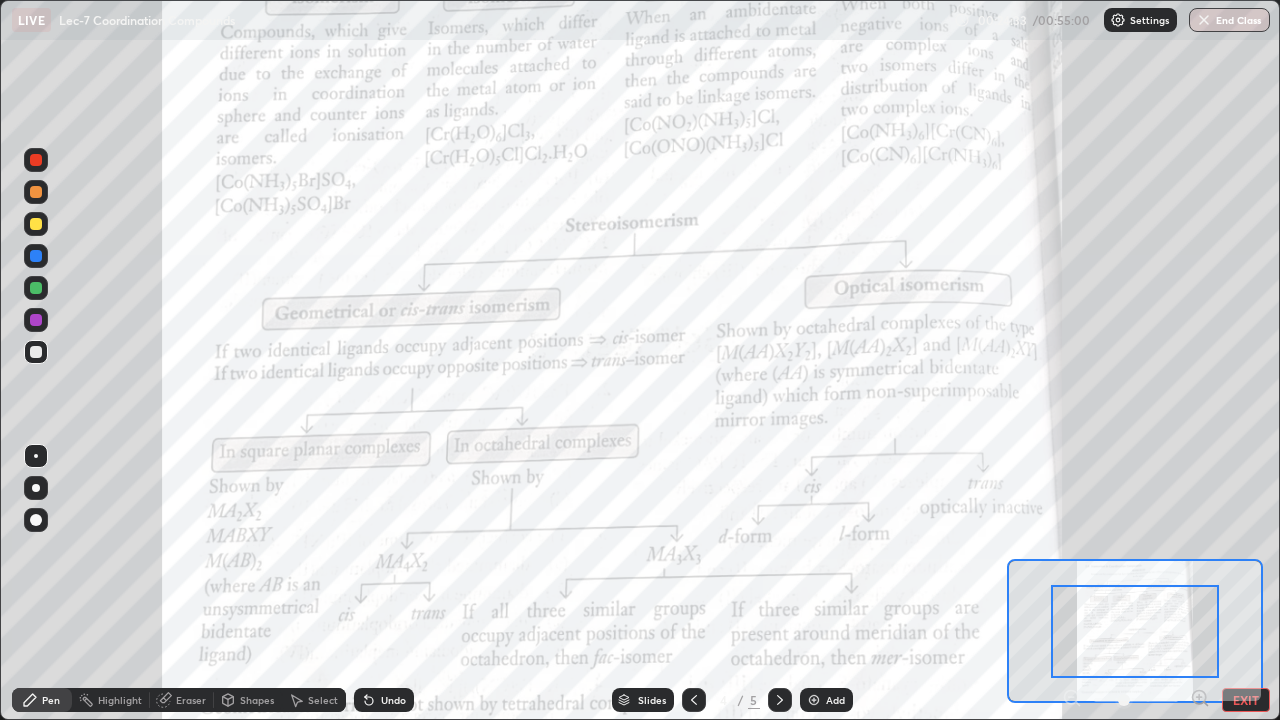 click on "Undo" at bounding box center [380, 700] 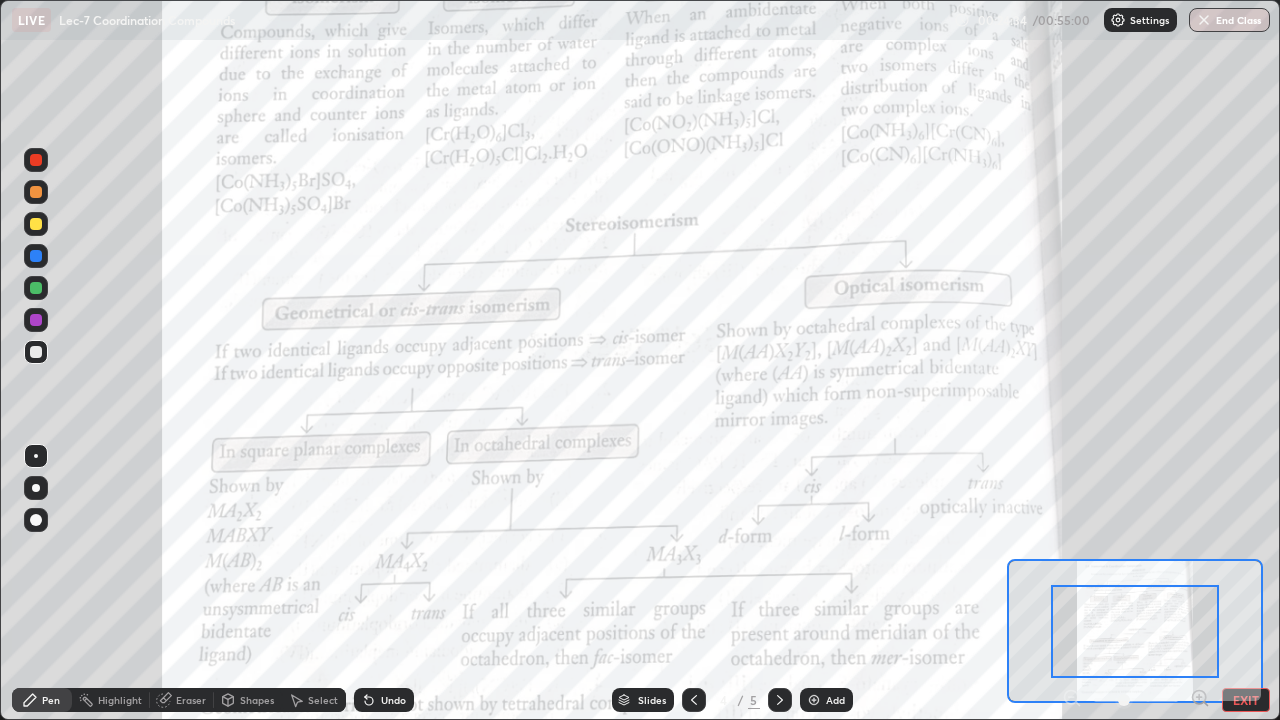 click on "Undo" at bounding box center (384, 700) 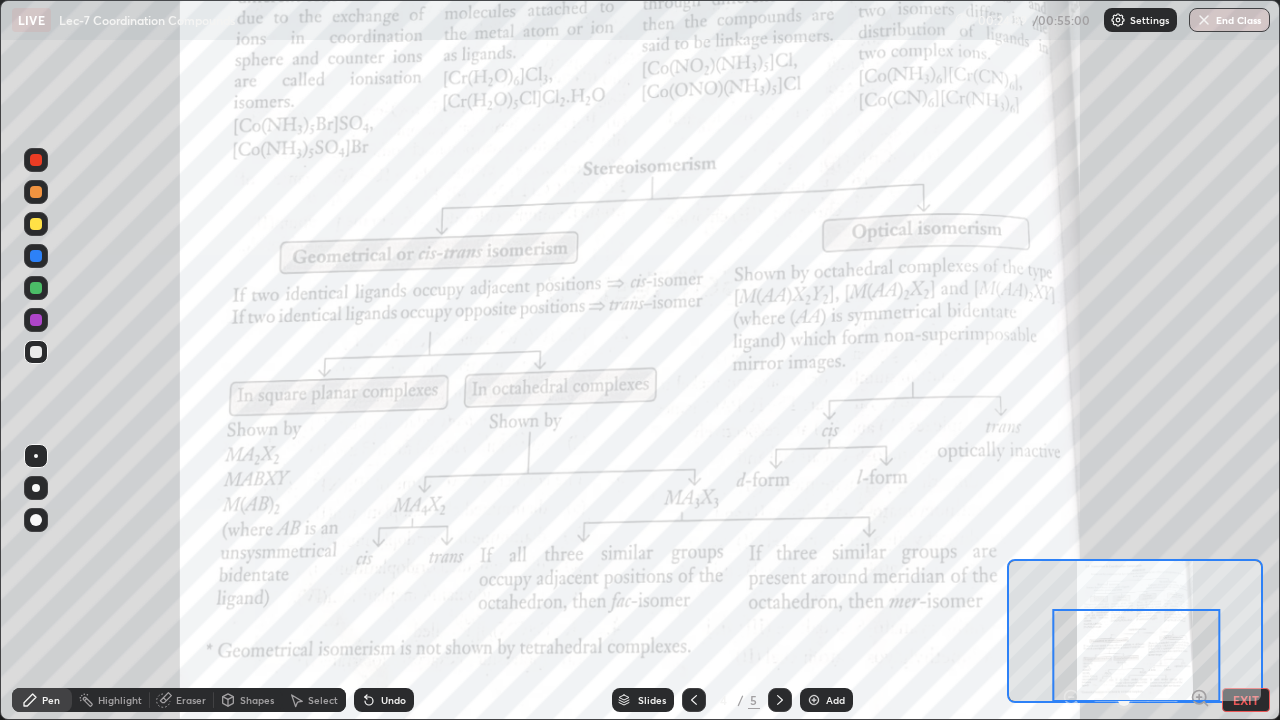 click at bounding box center [36, 160] 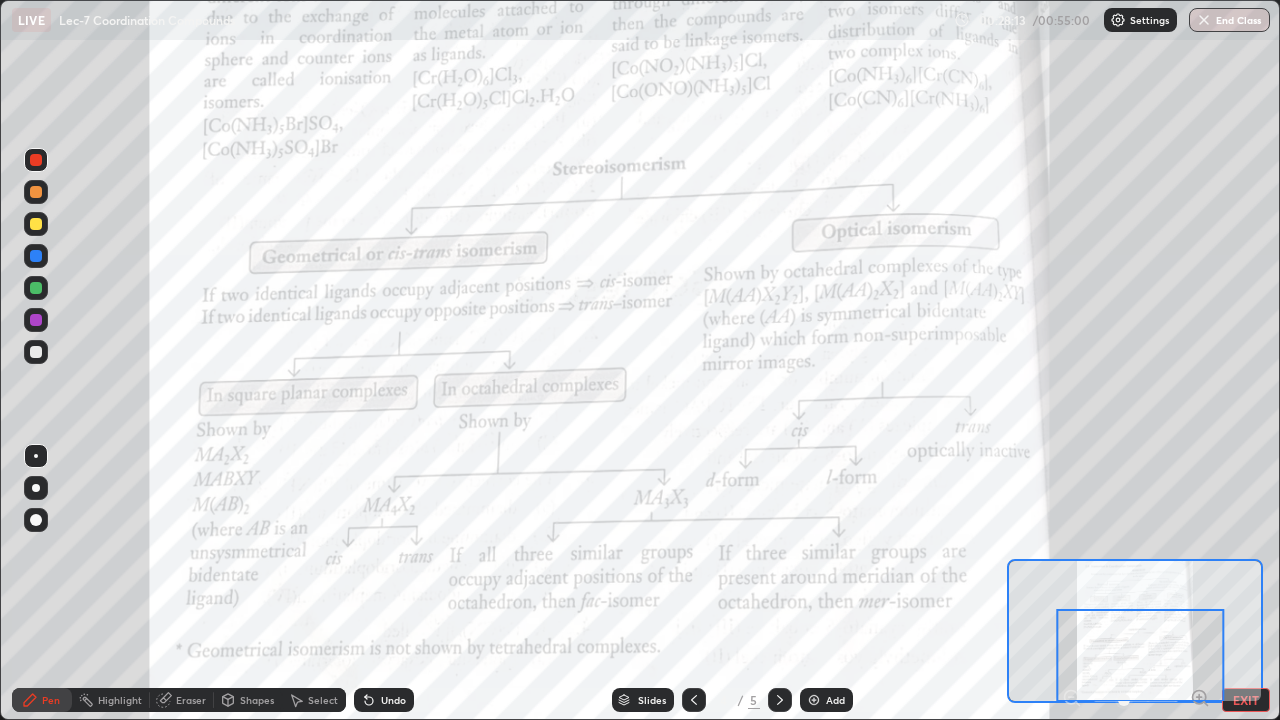 click at bounding box center (1141, 655) 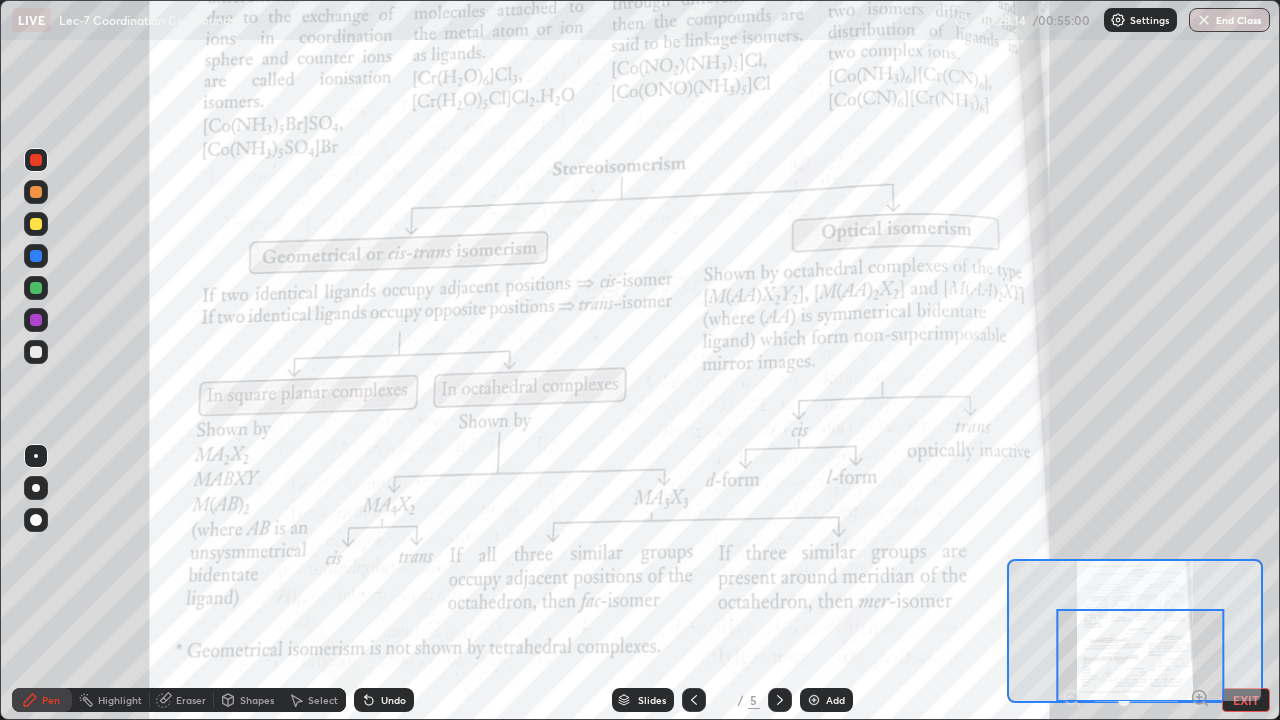 click 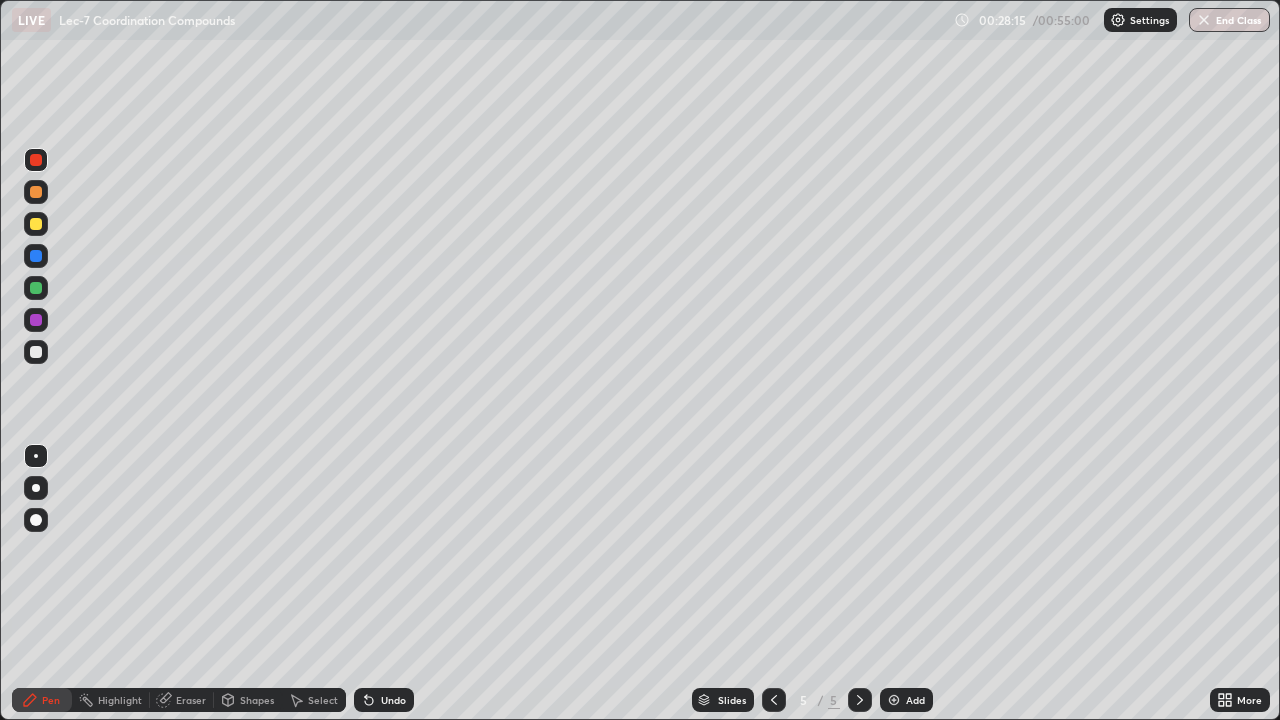 click 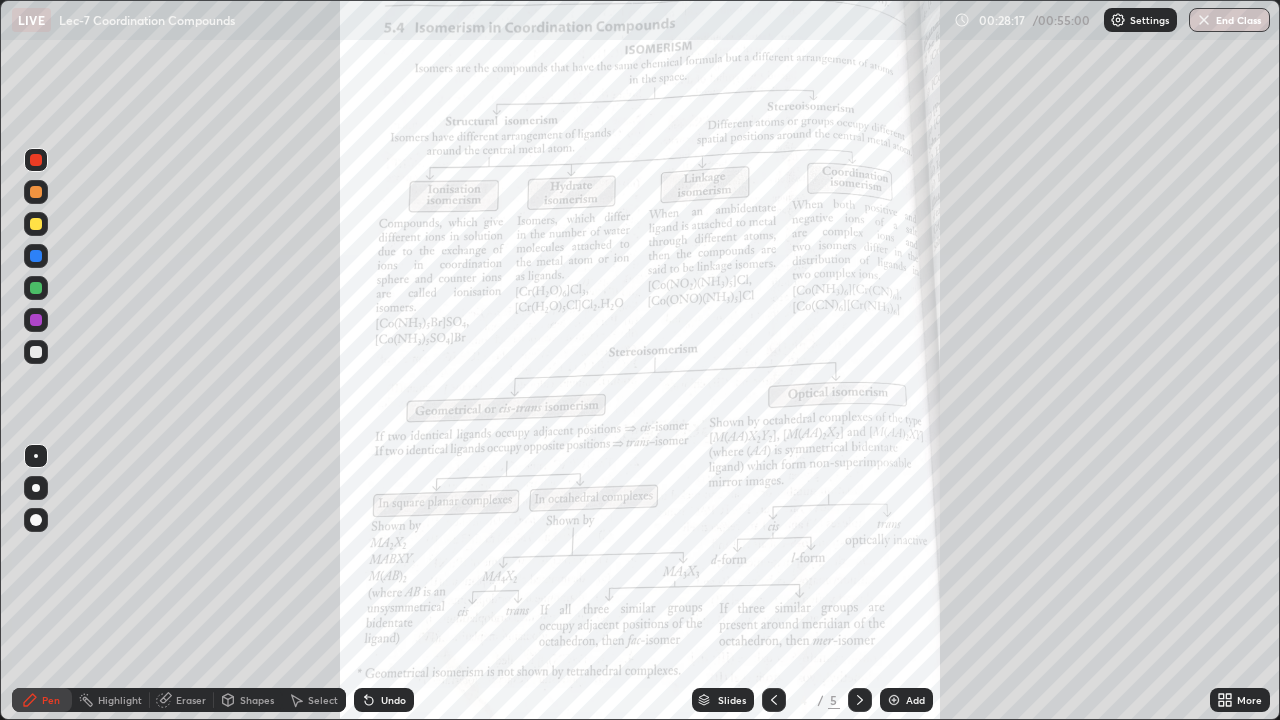 click on "More" at bounding box center (1249, 700) 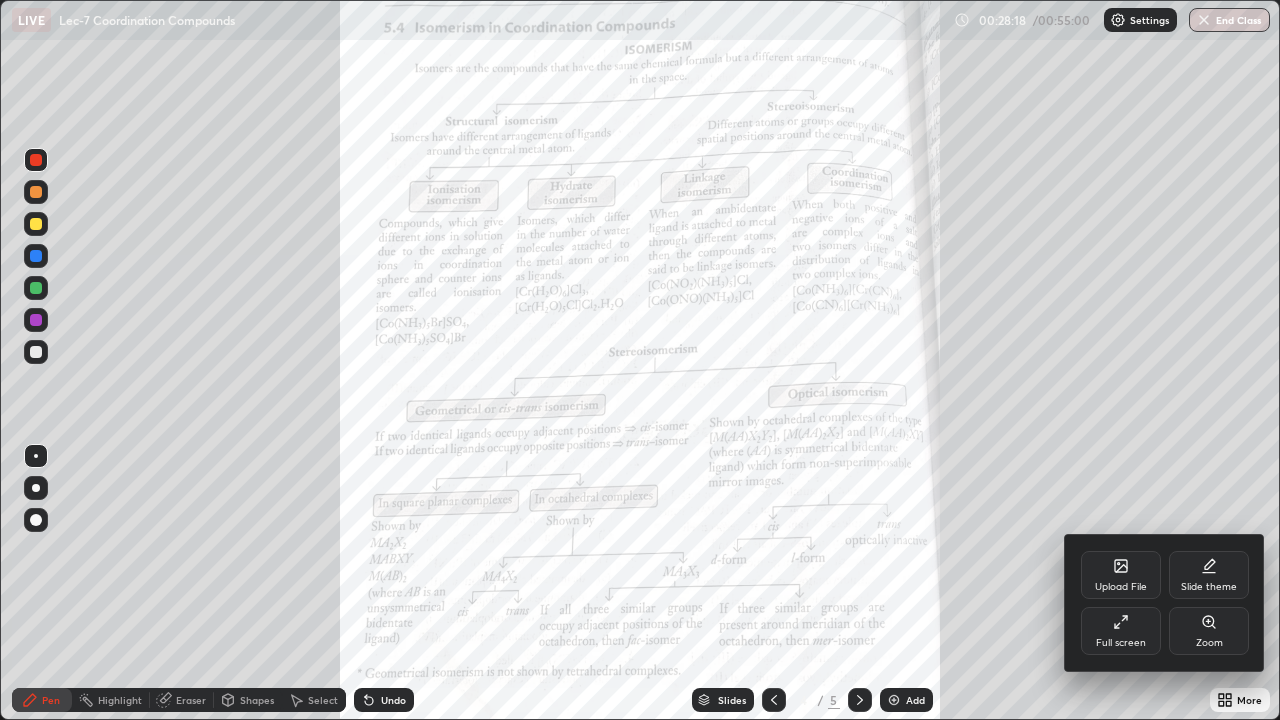 click on "Full screen" at bounding box center (1121, 631) 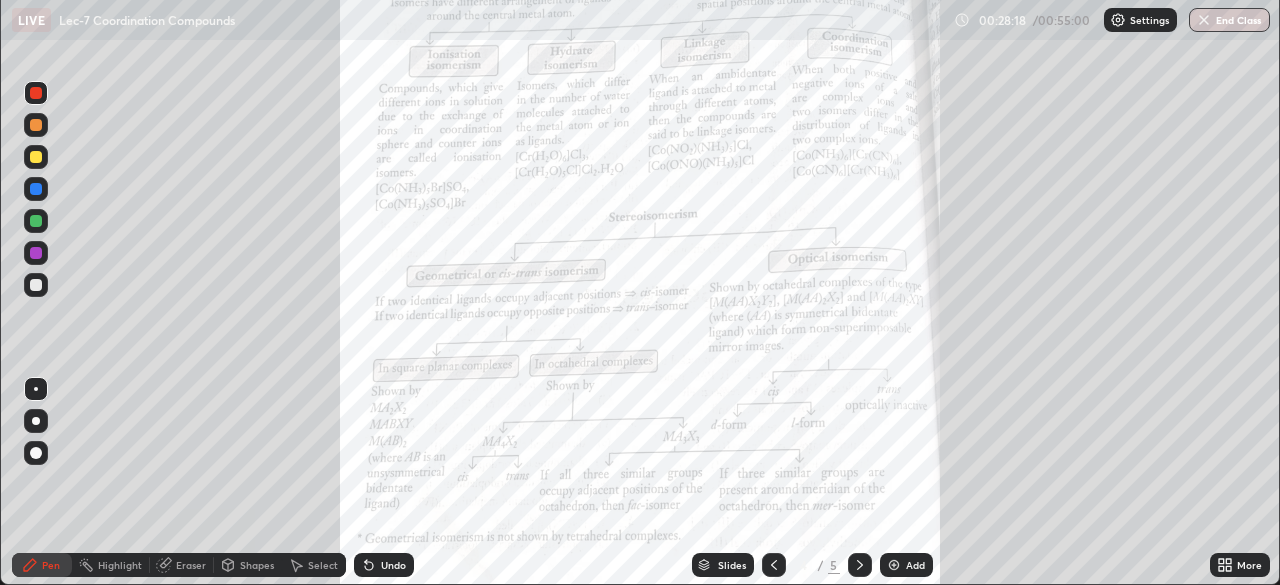 scroll, scrollTop: 585, scrollLeft: 1280, axis: both 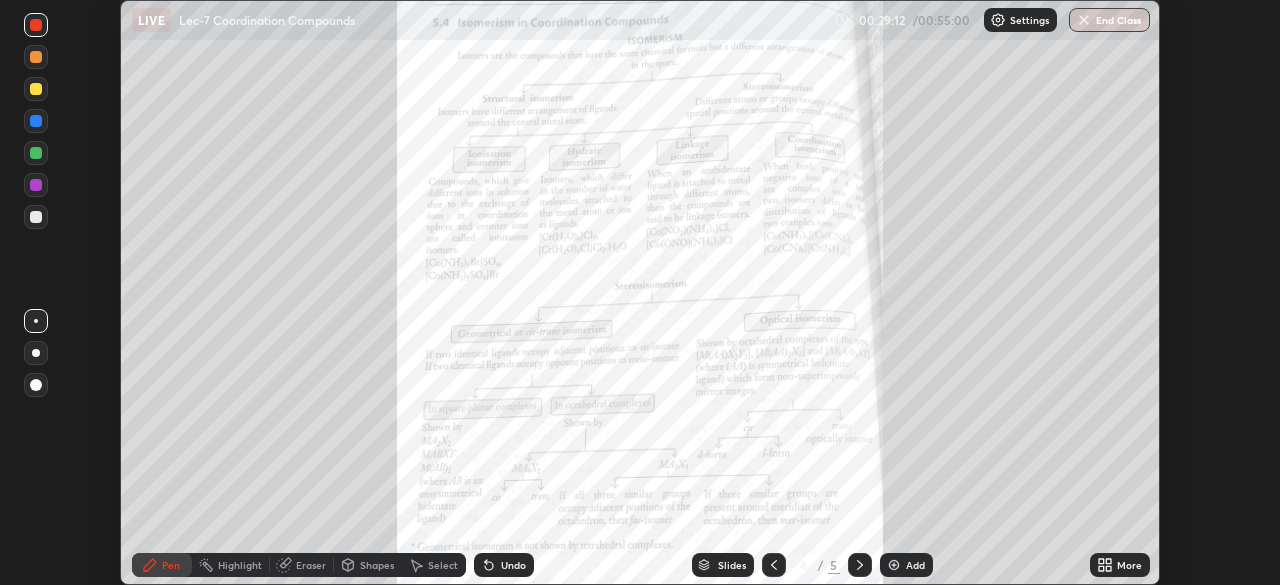 click 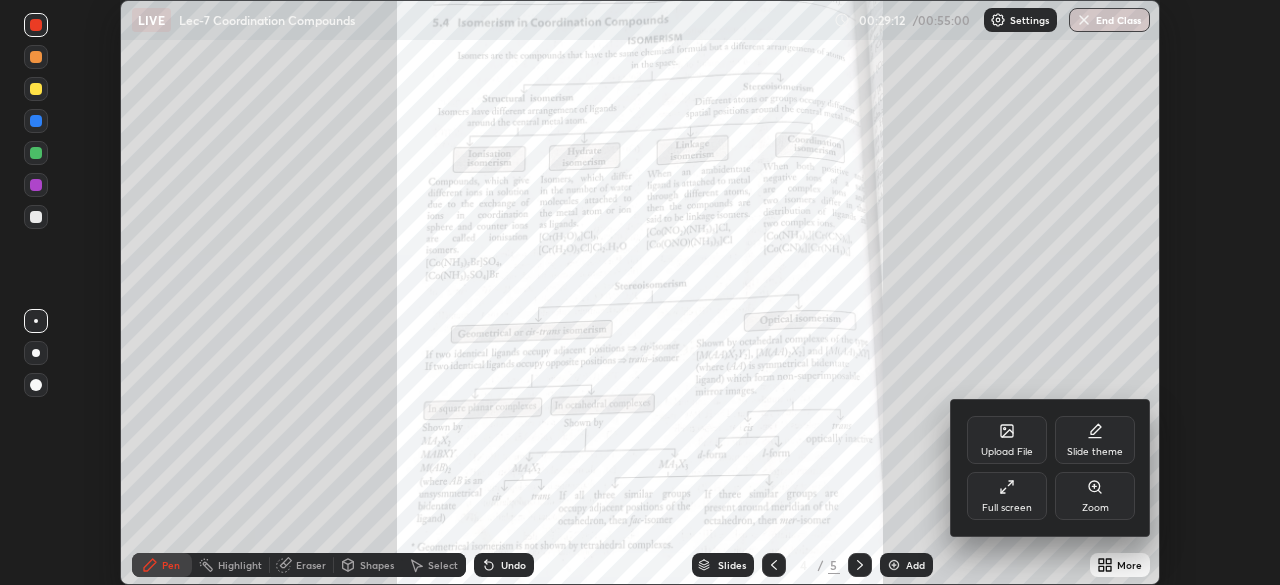 click on "Full screen" at bounding box center [1007, 508] 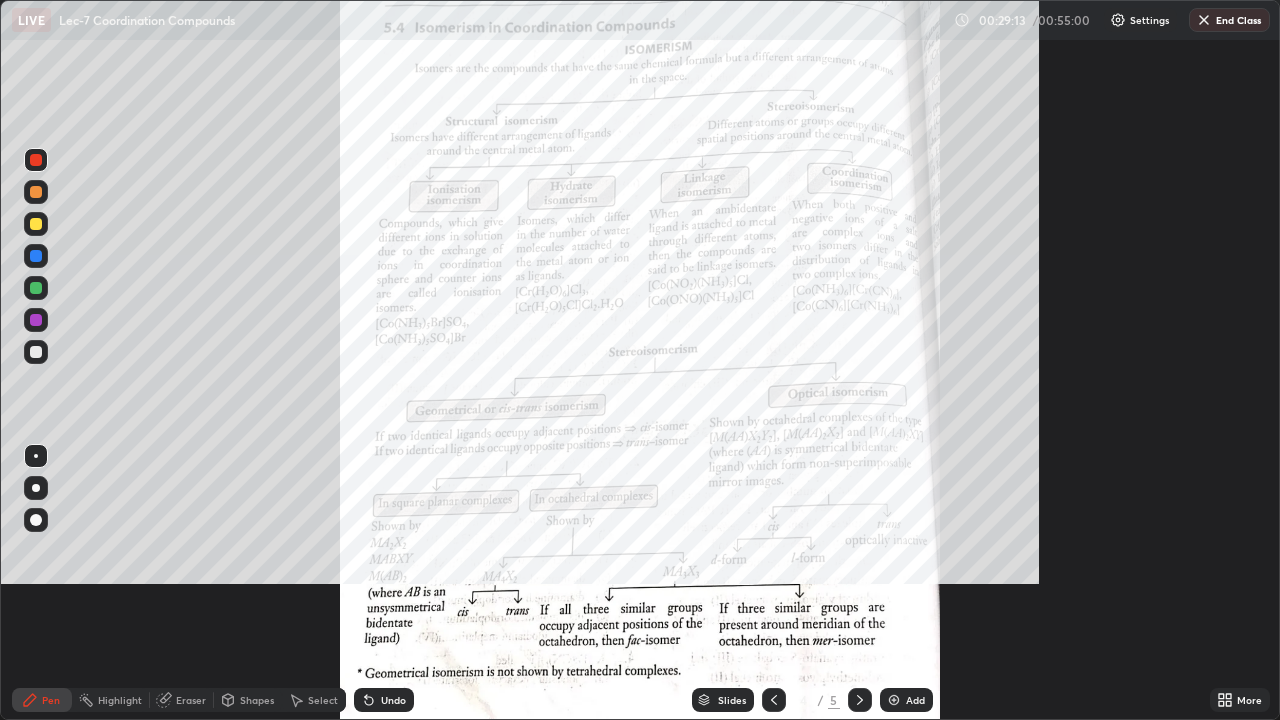 scroll, scrollTop: 99280, scrollLeft: 98720, axis: both 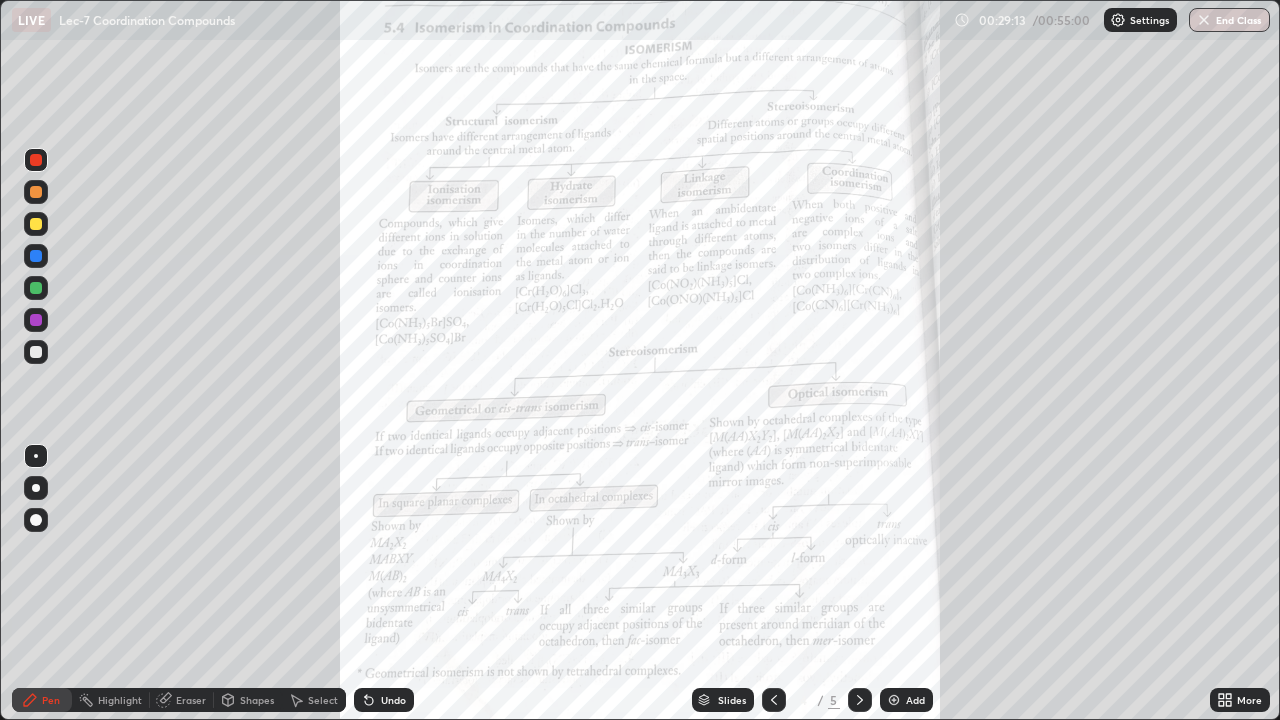 click 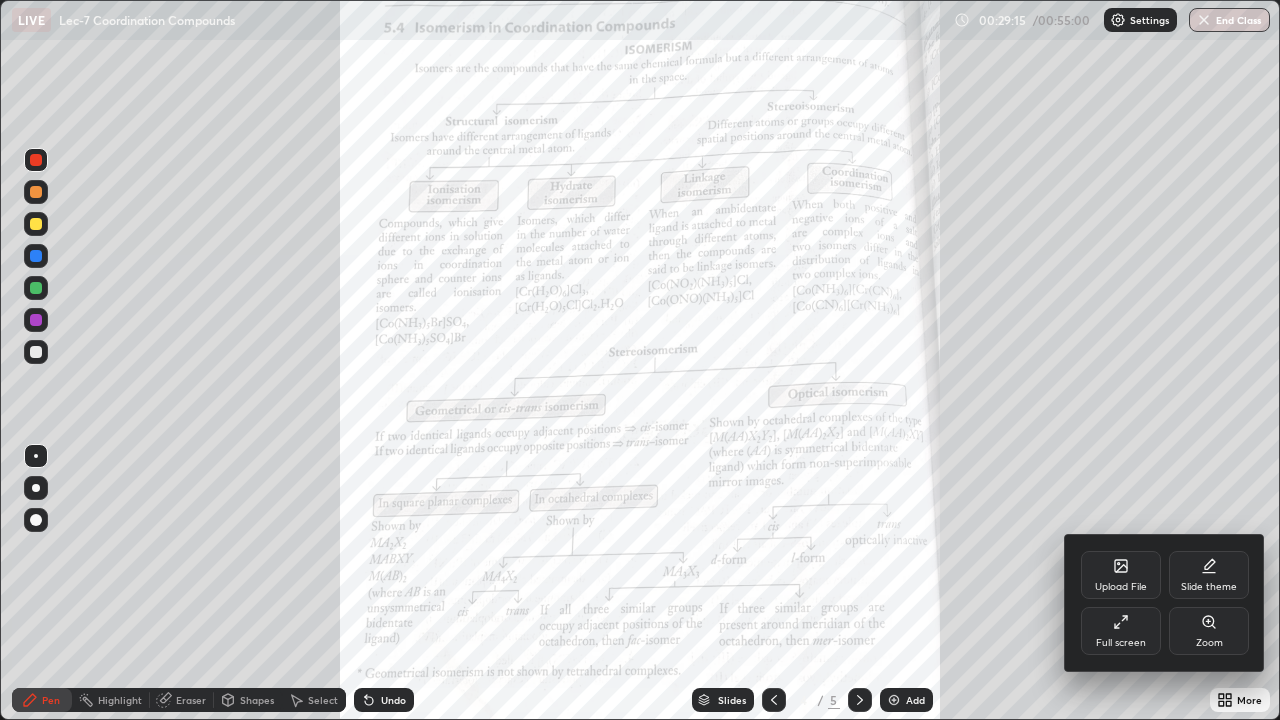 click at bounding box center [640, 360] 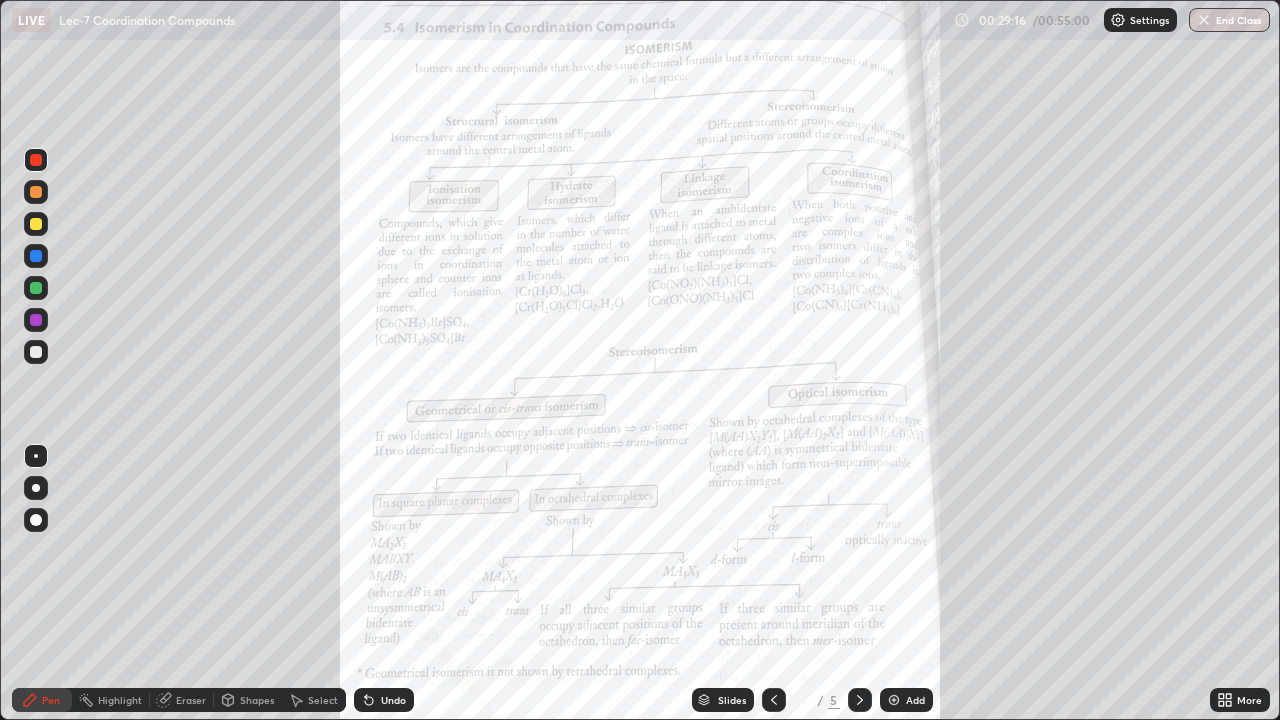click on "Add" at bounding box center [906, 700] 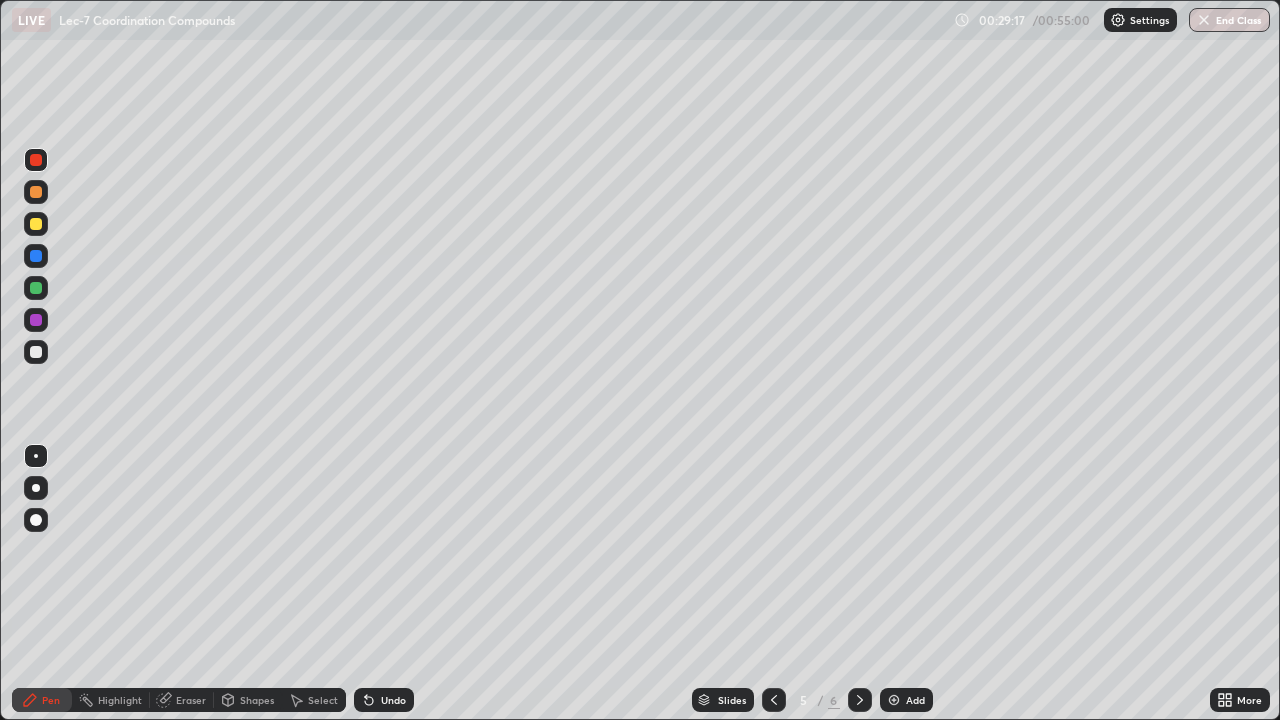 click on "More" at bounding box center [1249, 700] 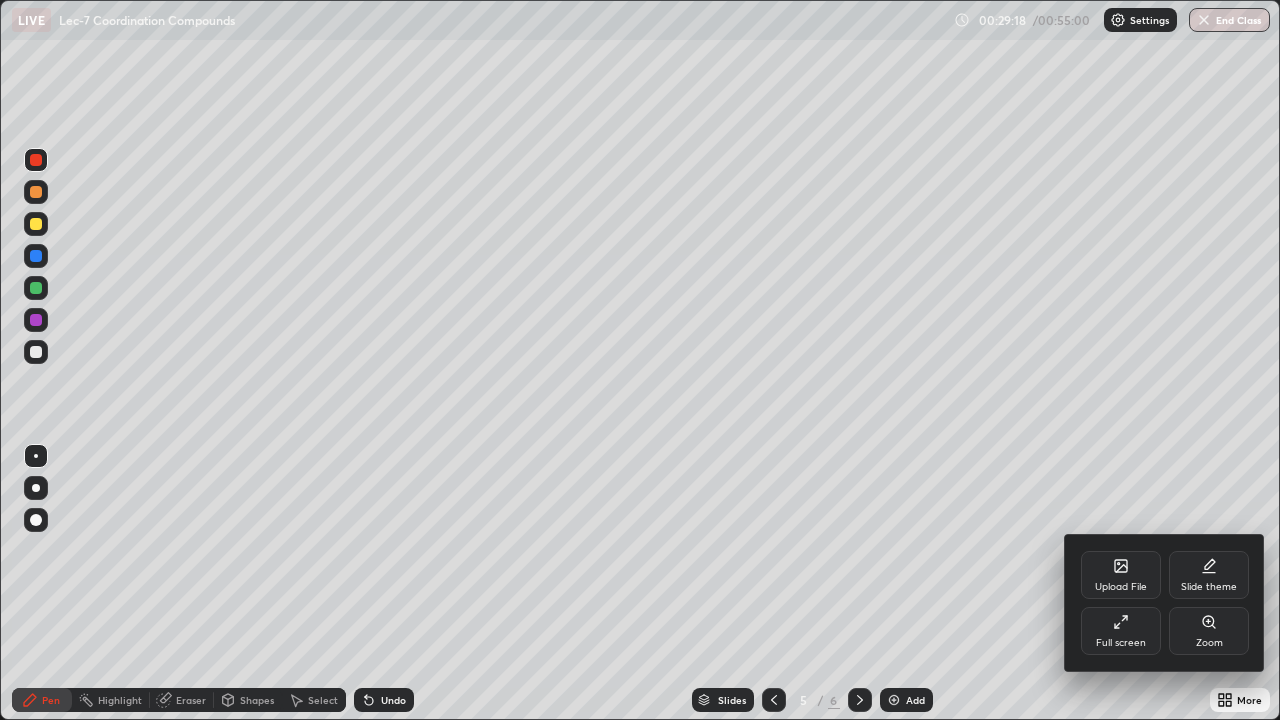 click on "Upload File" at bounding box center [1121, 575] 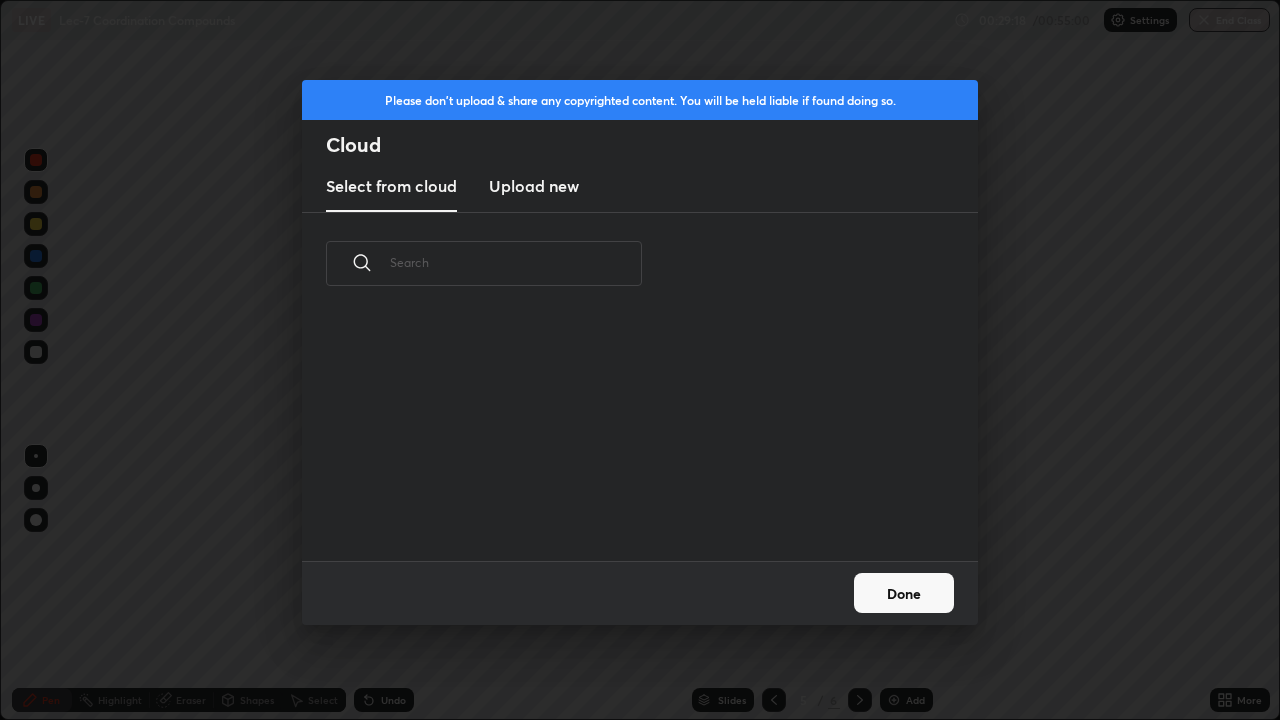 scroll, scrollTop: 7, scrollLeft: 11, axis: both 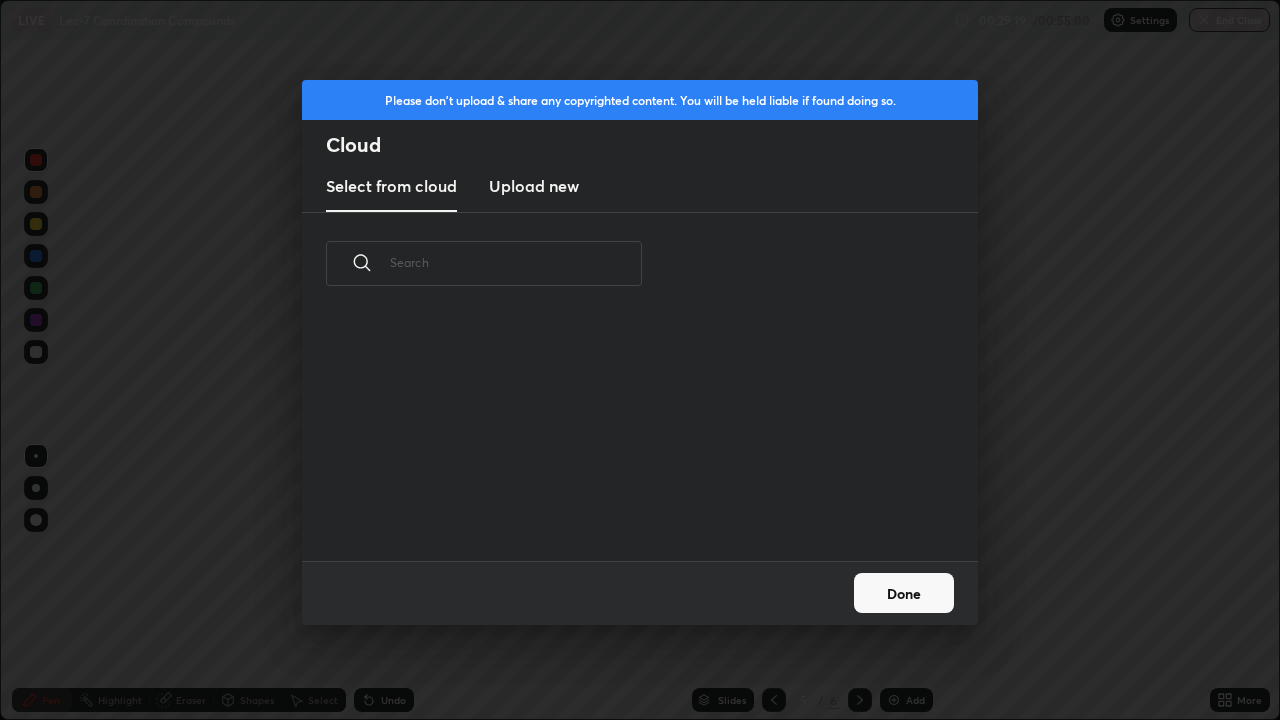 click on "Upload new" at bounding box center [534, 186] 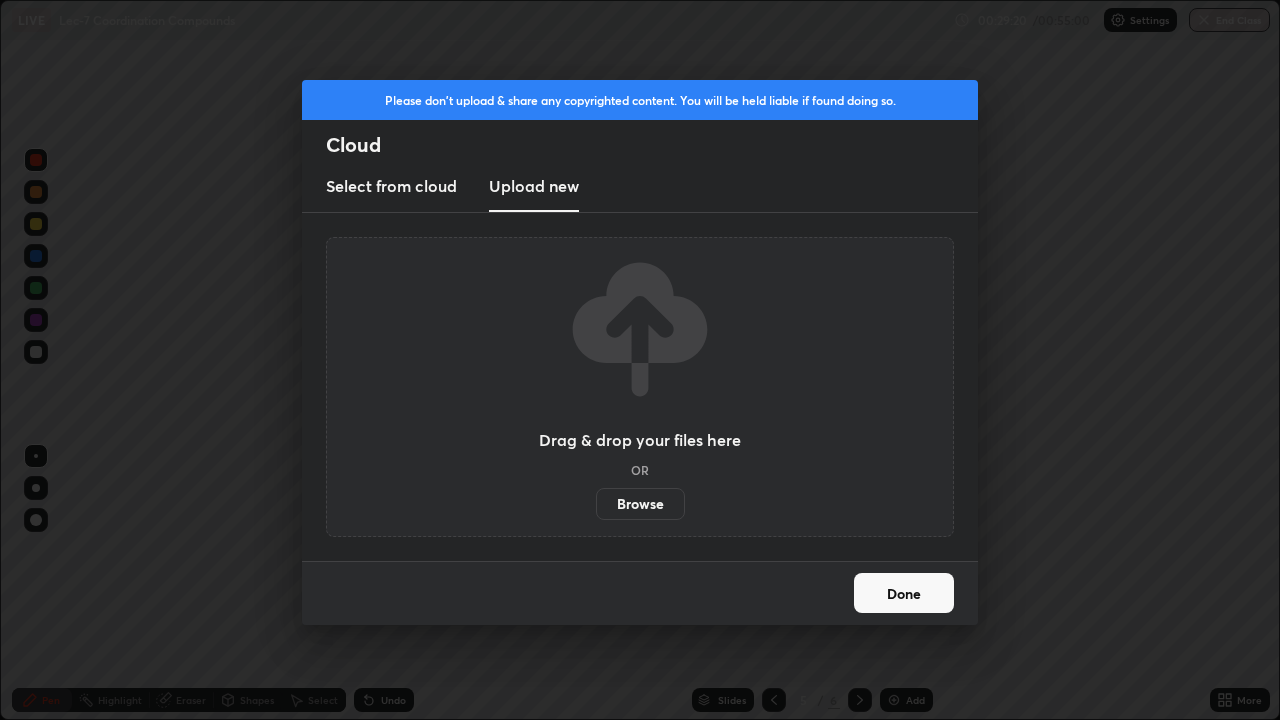 click on "Browse" at bounding box center (640, 504) 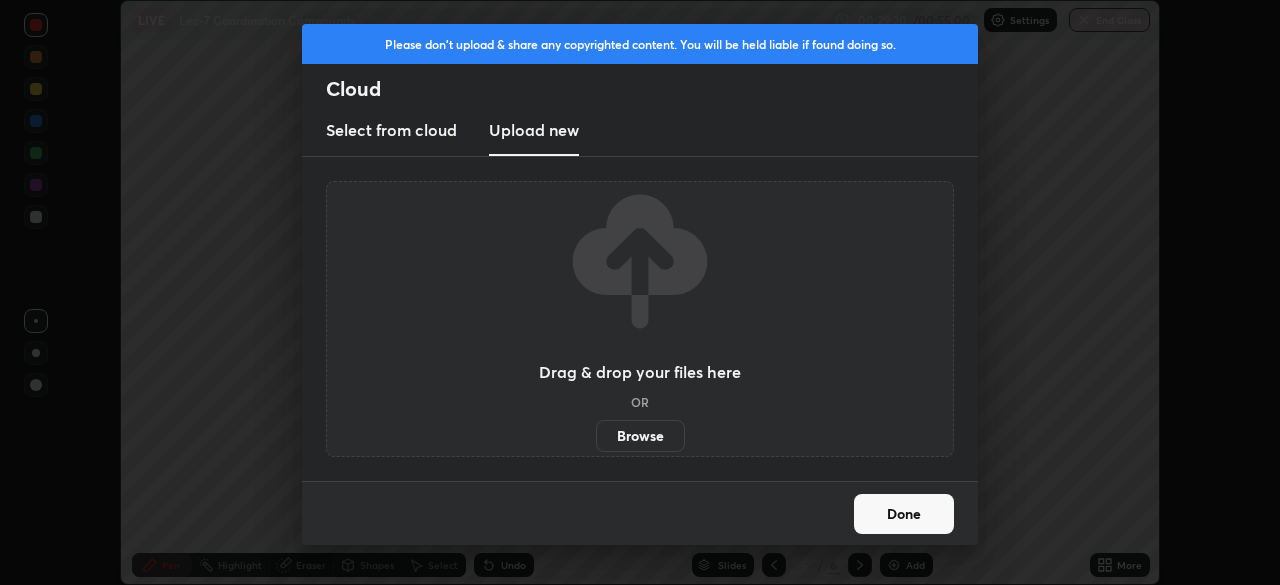 scroll, scrollTop: 585, scrollLeft: 1280, axis: both 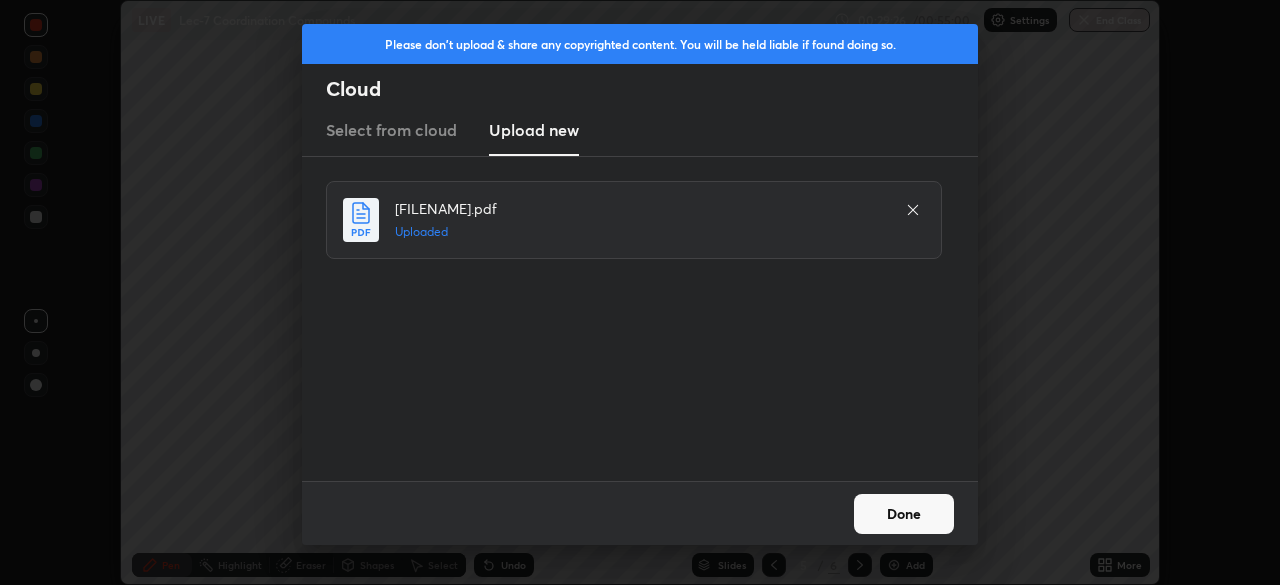click on "Done" at bounding box center (904, 514) 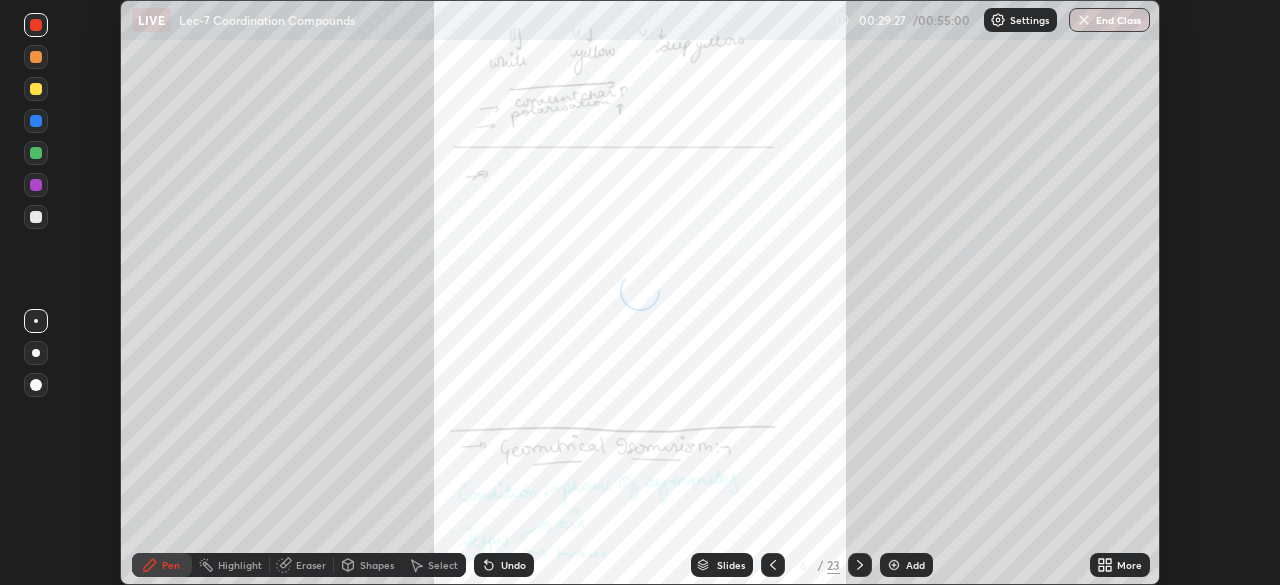 click on "More" at bounding box center (1129, 565) 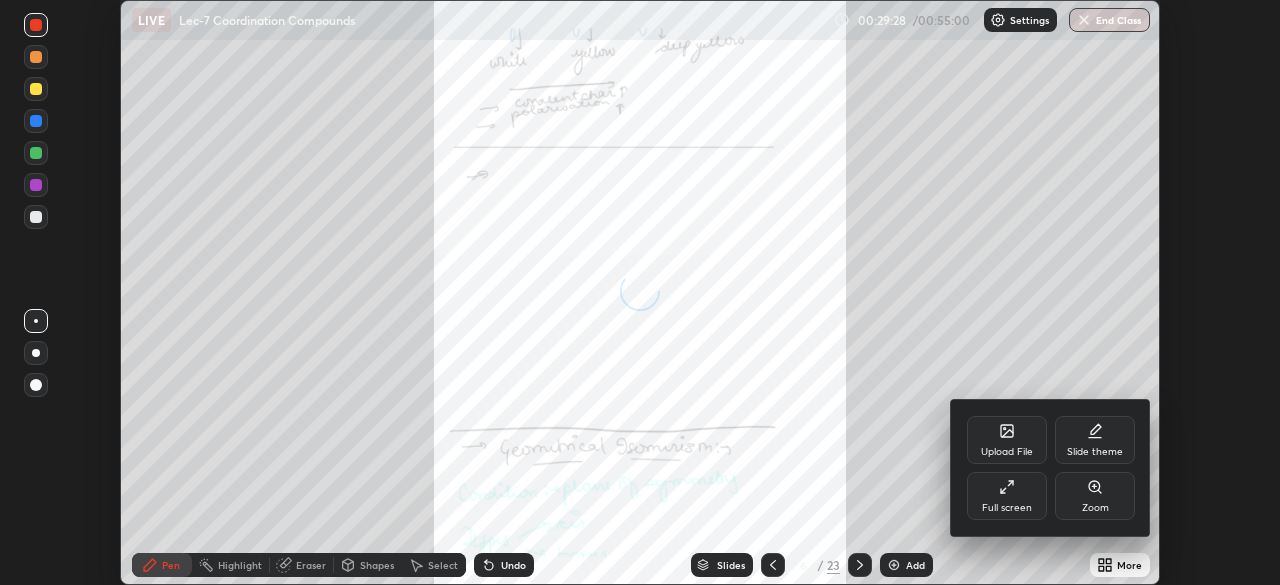click on "Full screen" at bounding box center [1007, 496] 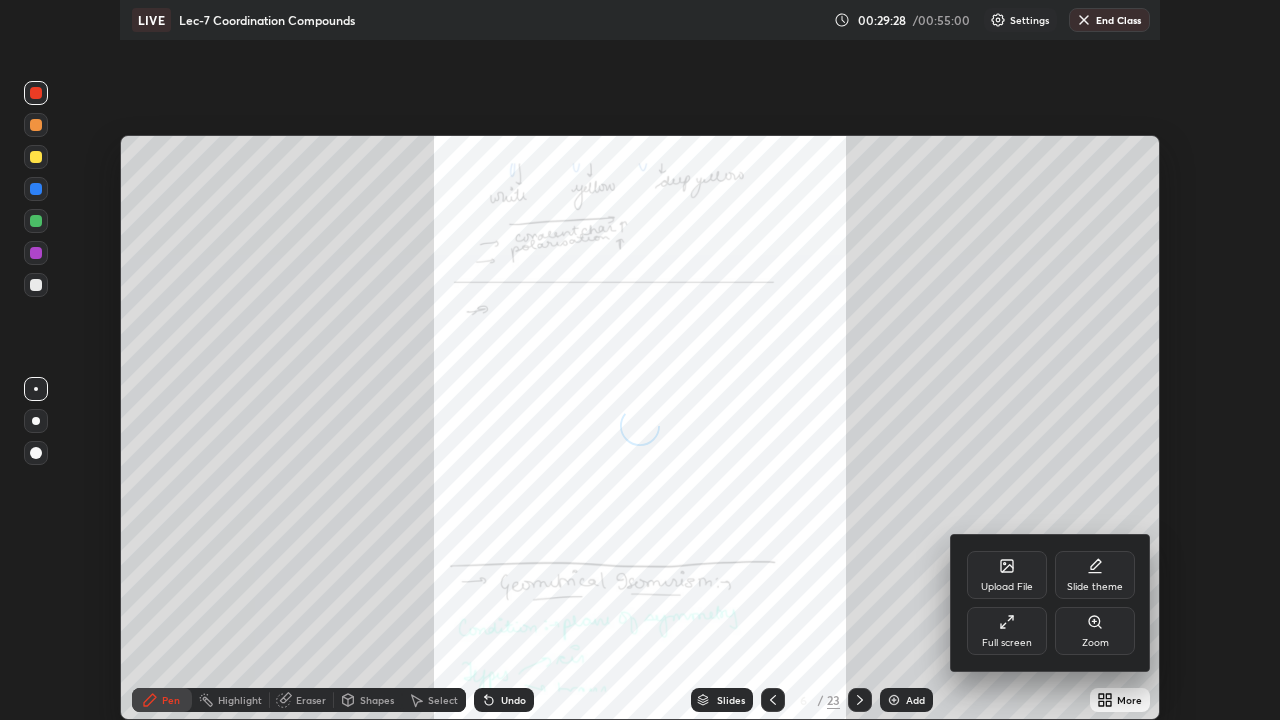 scroll, scrollTop: 99280, scrollLeft: 98720, axis: both 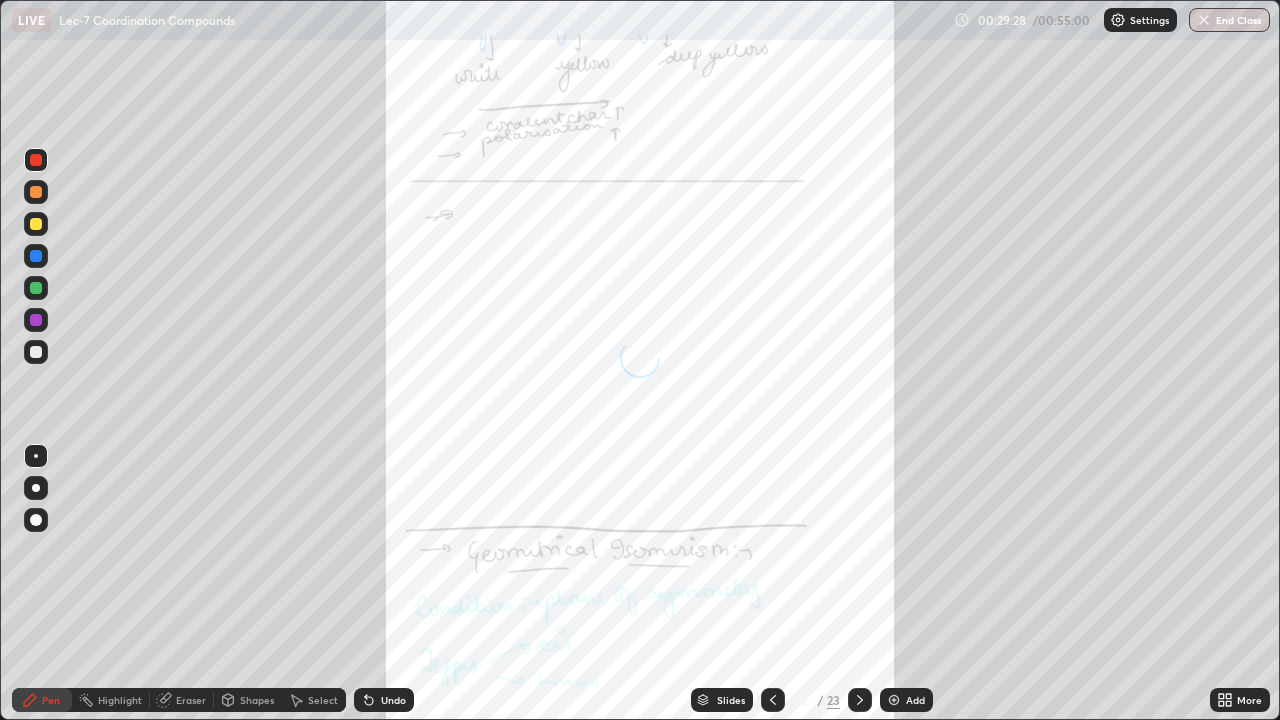 click 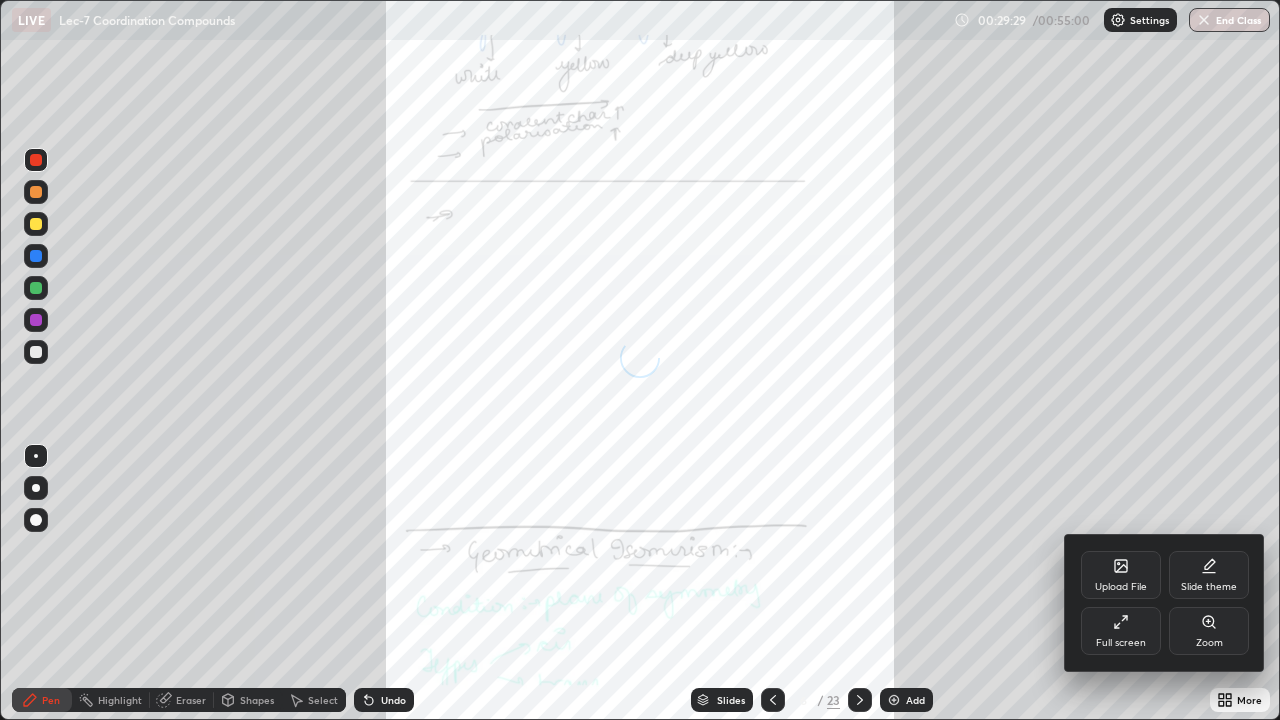 click on "Zoom" at bounding box center [1209, 643] 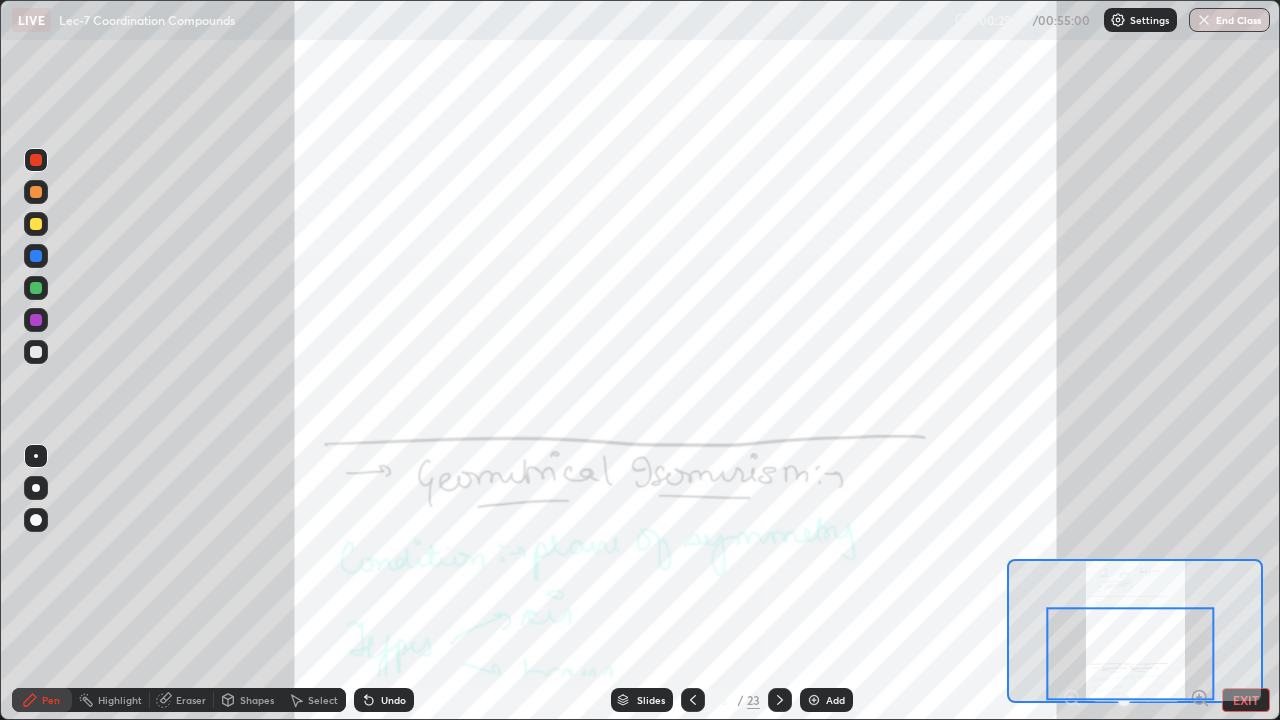 click at bounding box center (1131, 653) 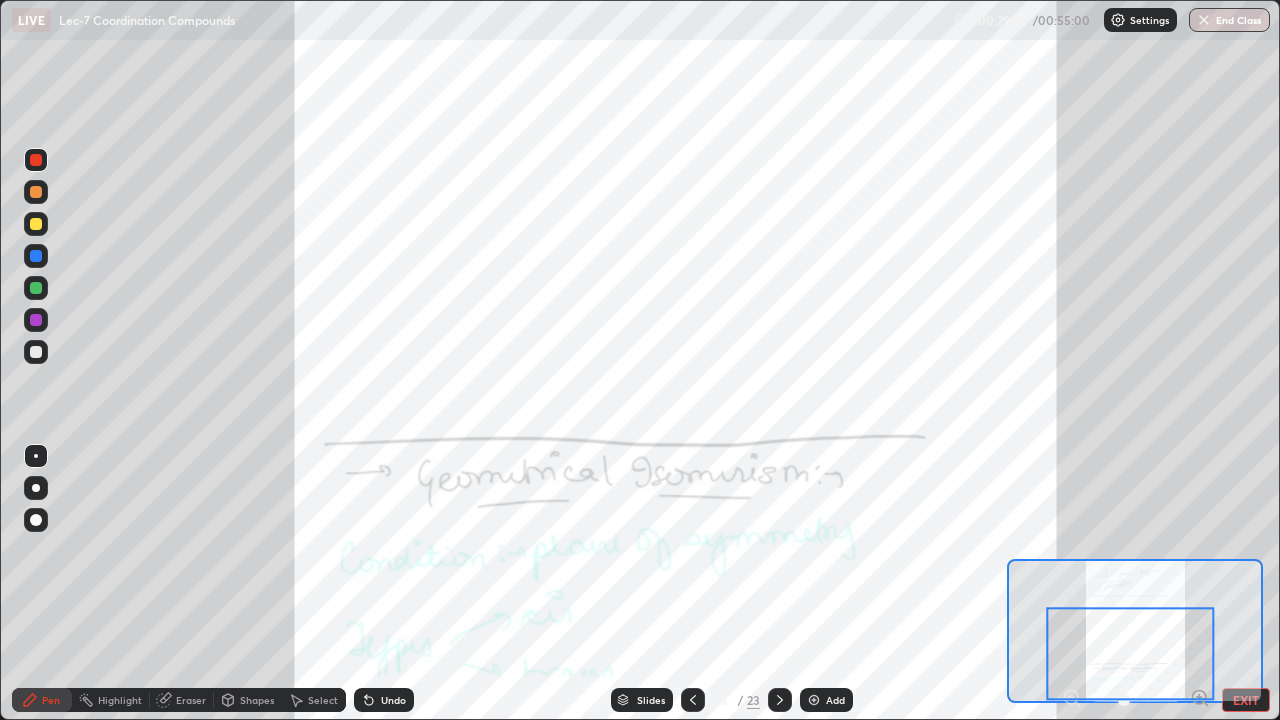 click at bounding box center [1131, 653] 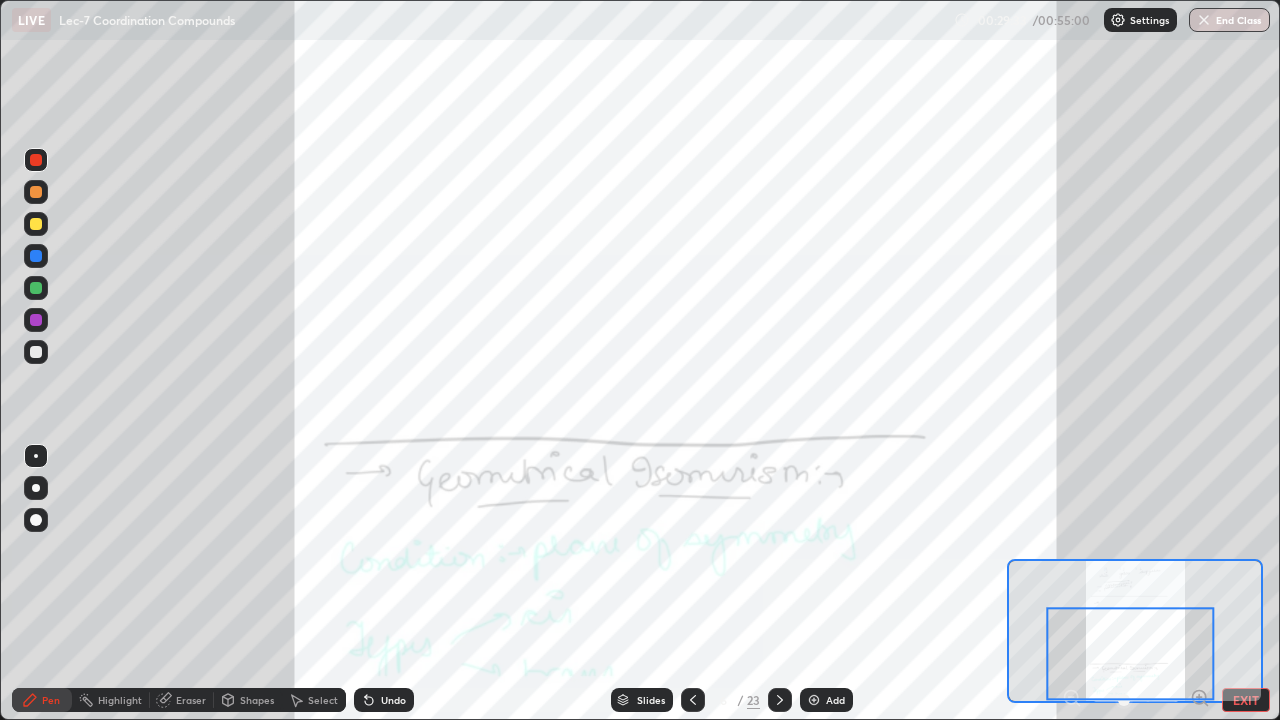 click at bounding box center (1131, 653) 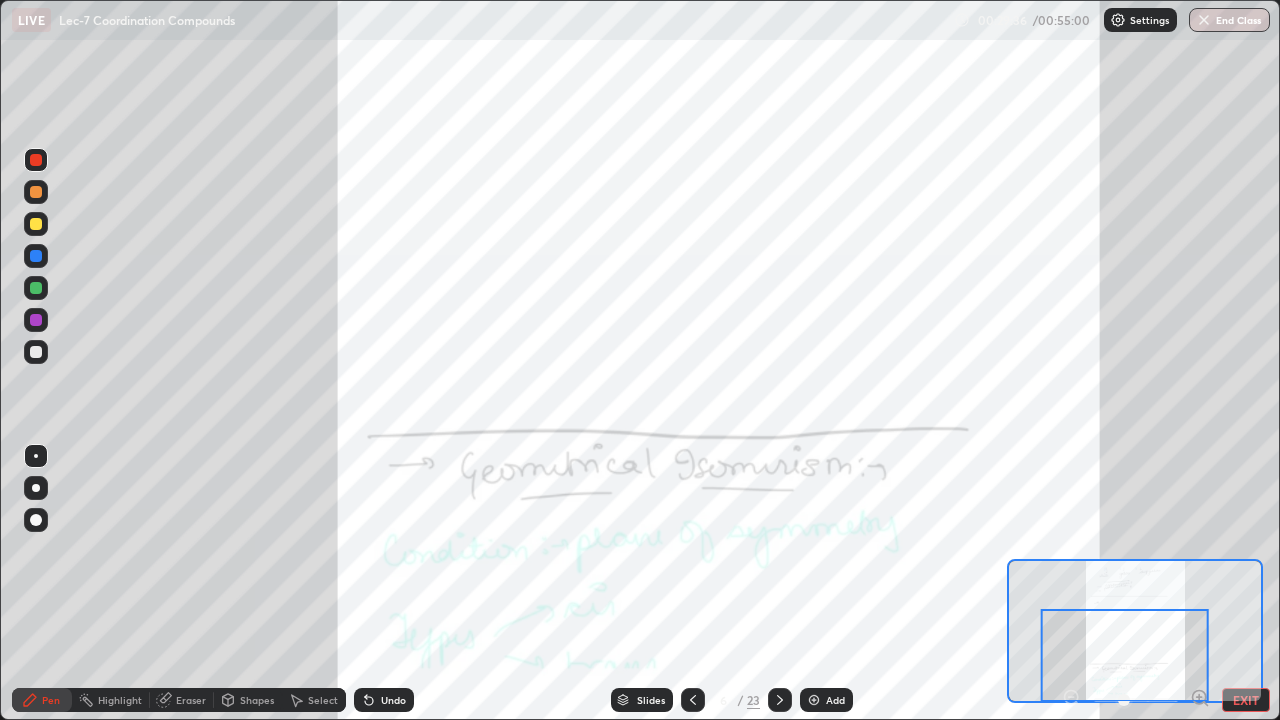 click at bounding box center (36, 288) 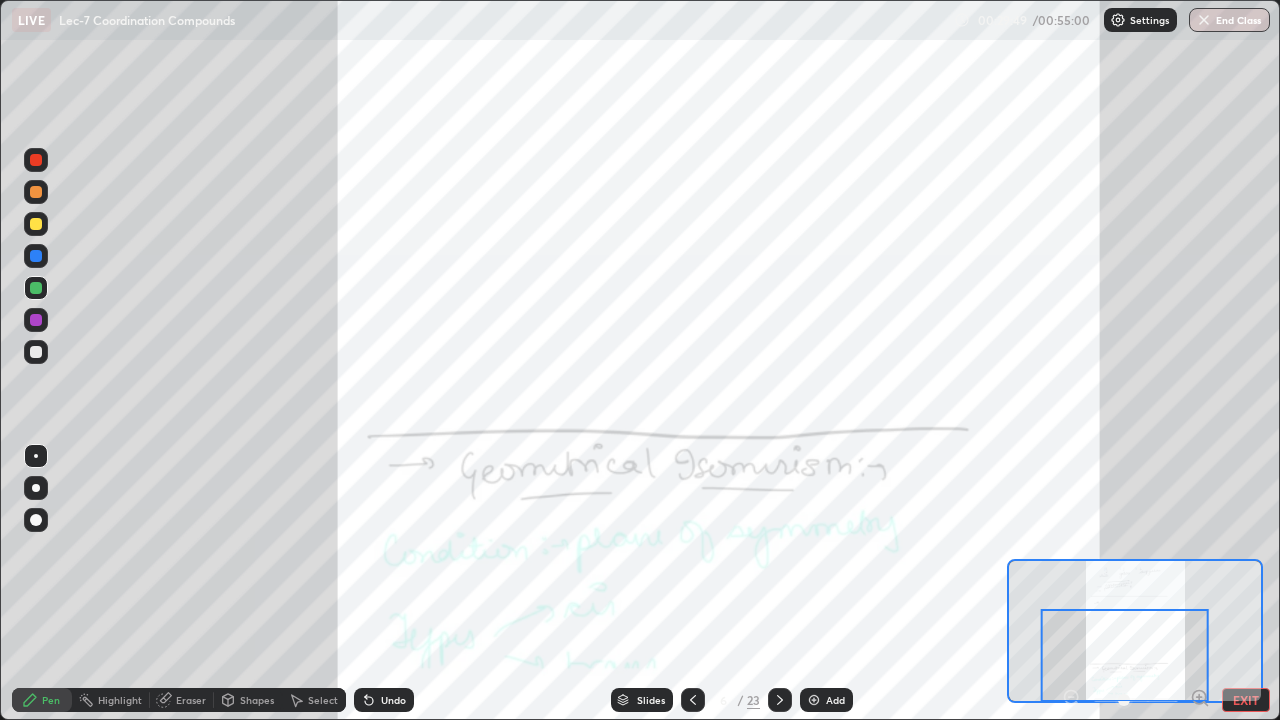 click at bounding box center [36, 224] 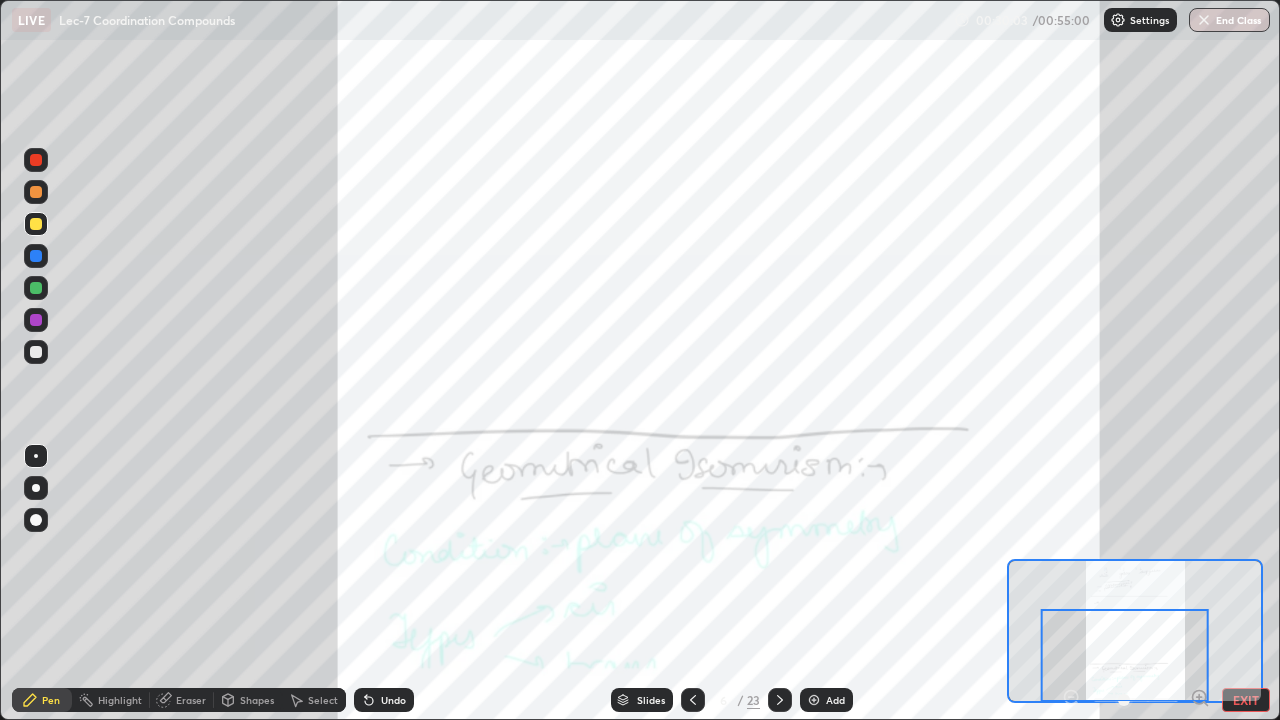 click at bounding box center (36, 192) 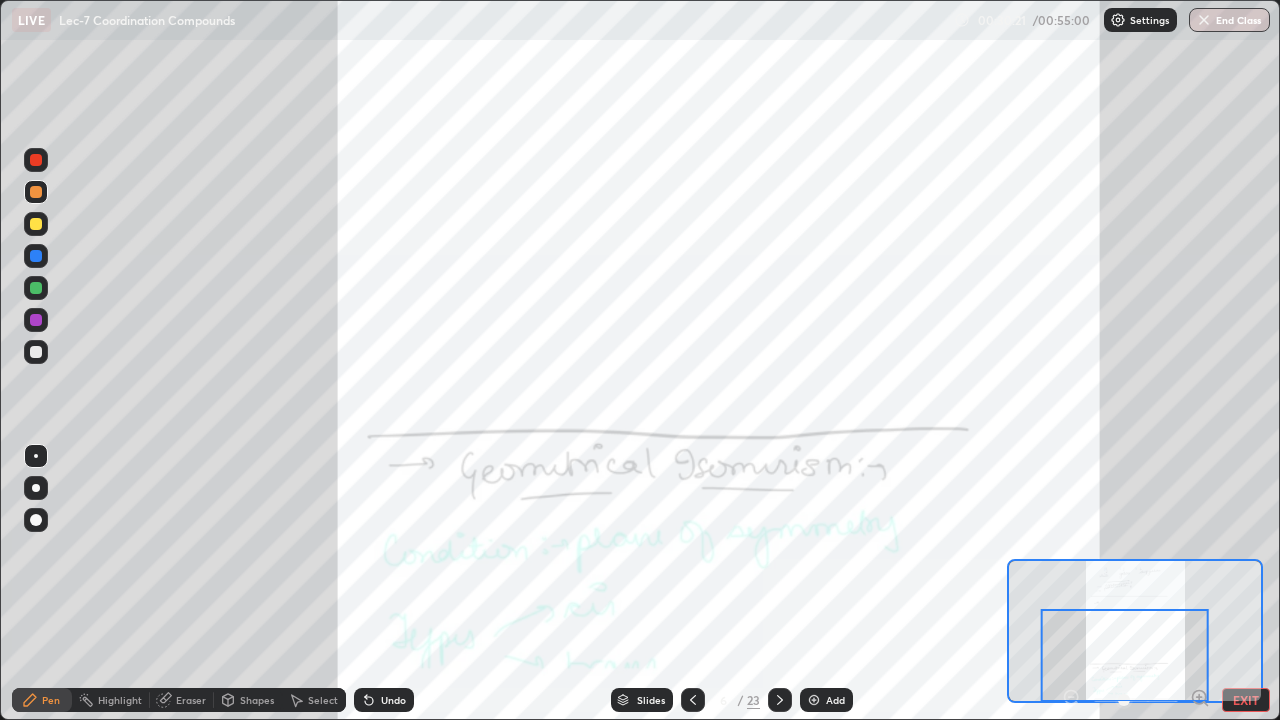 click at bounding box center [36, 224] 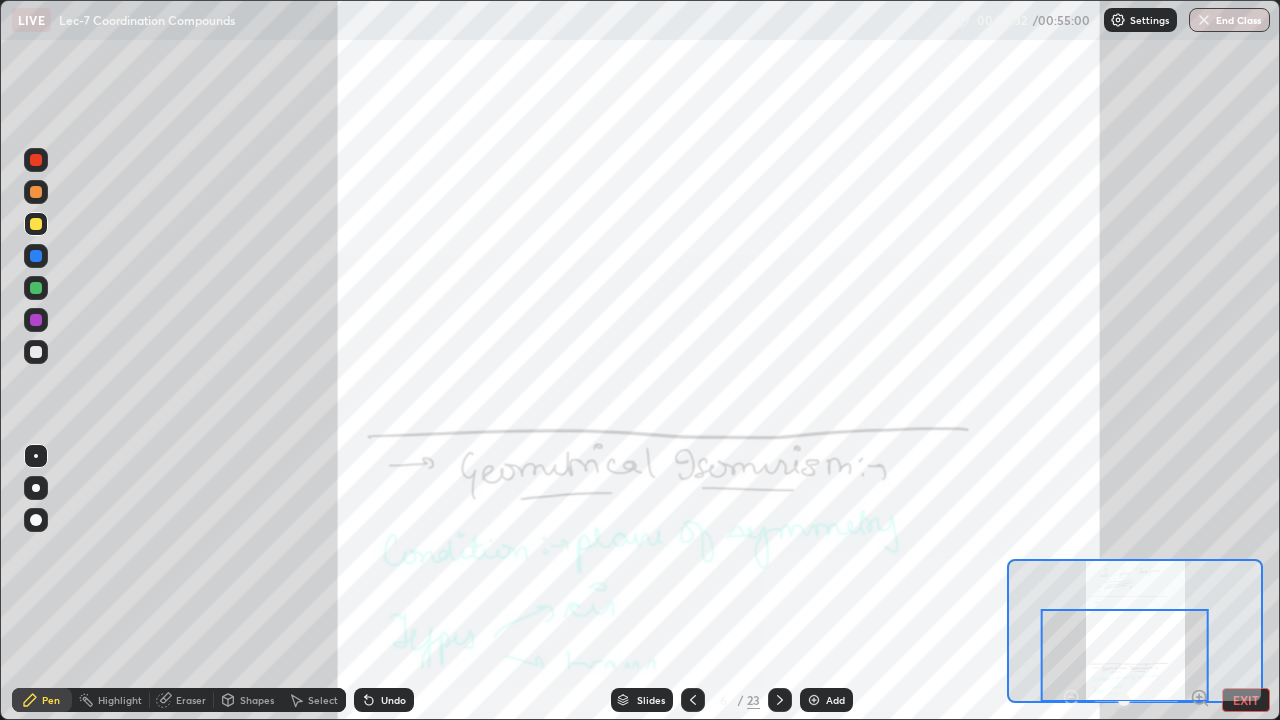 click at bounding box center (780, 700) 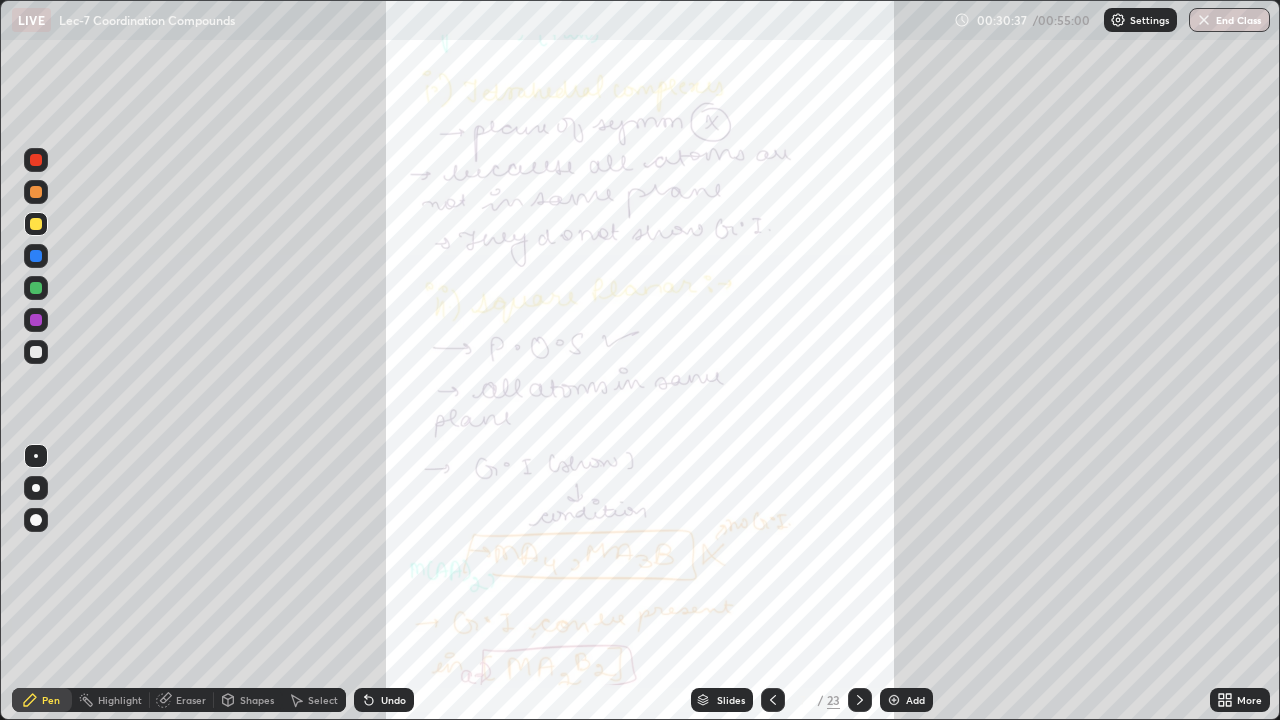 click on "More" at bounding box center (1249, 700) 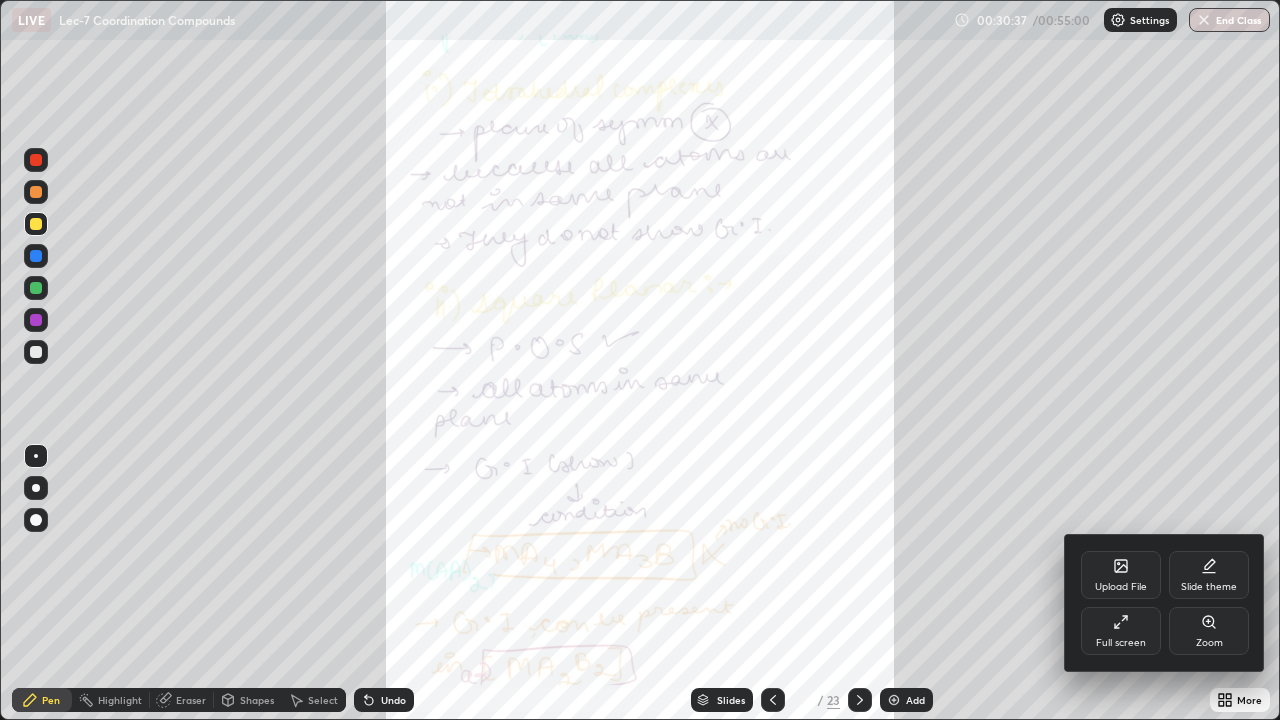 click on "Zoom" at bounding box center [1209, 631] 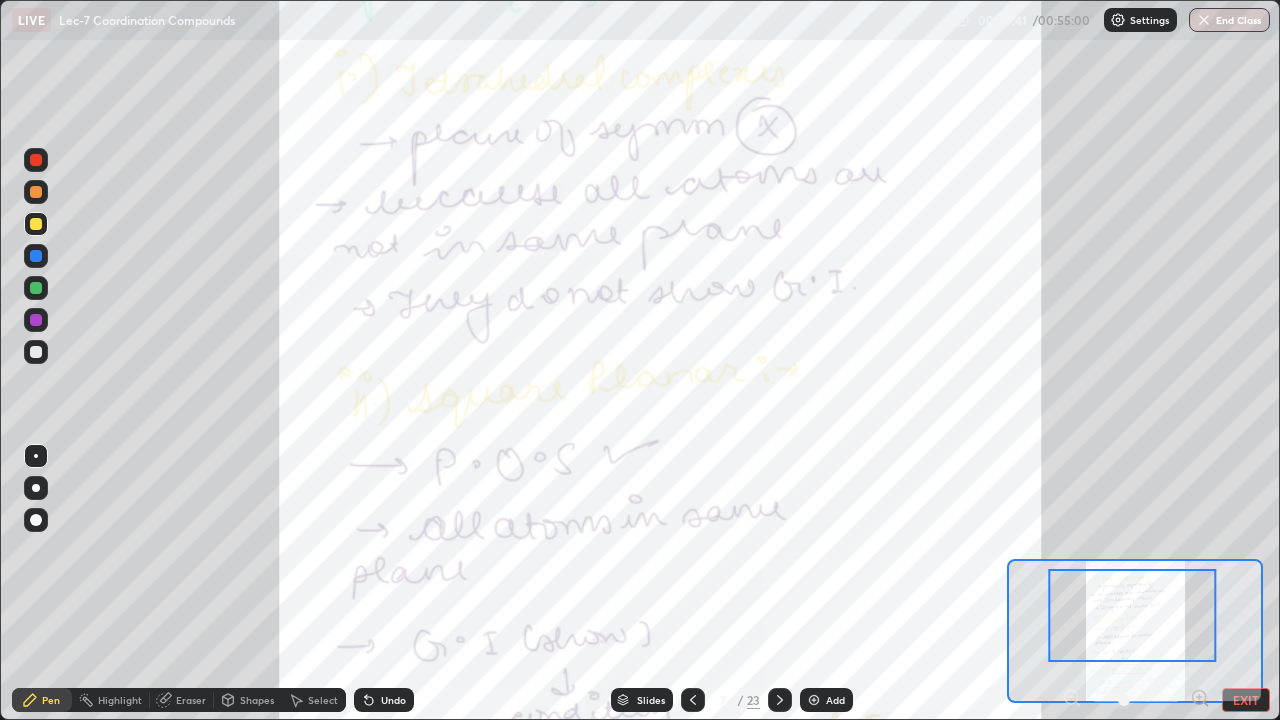 click at bounding box center [36, 192] 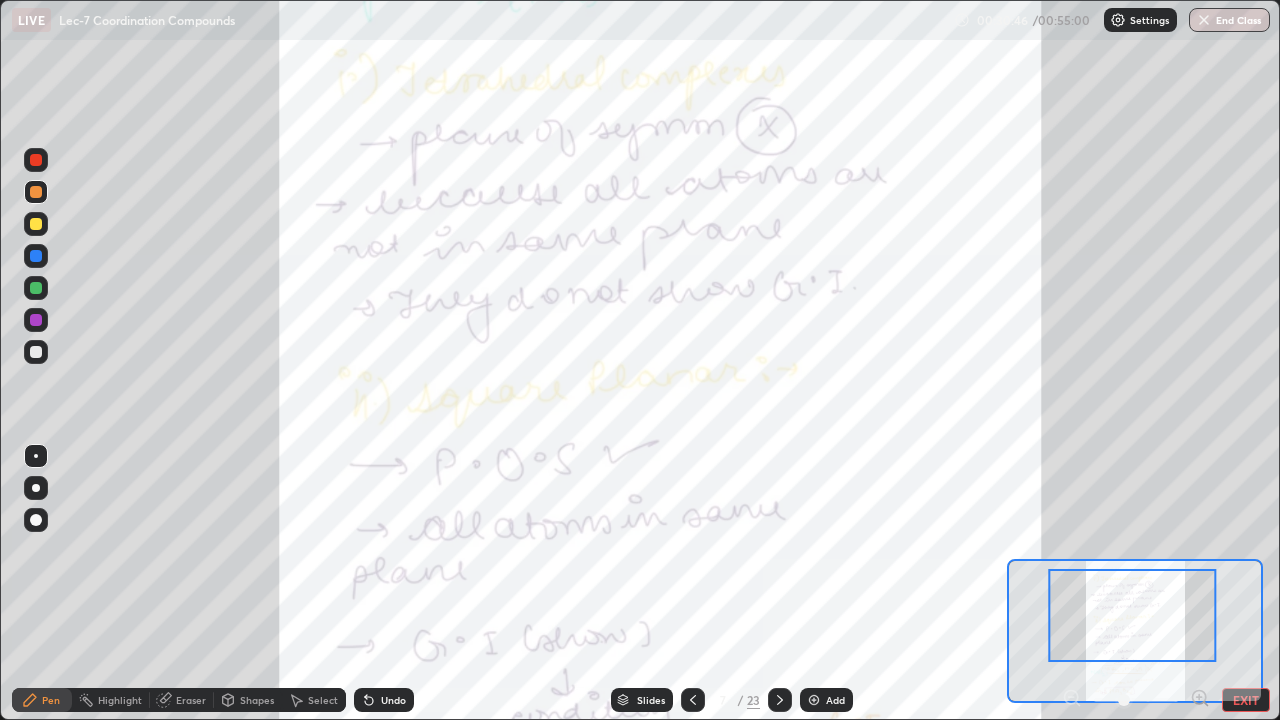 click on "Undo" at bounding box center (393, 700) 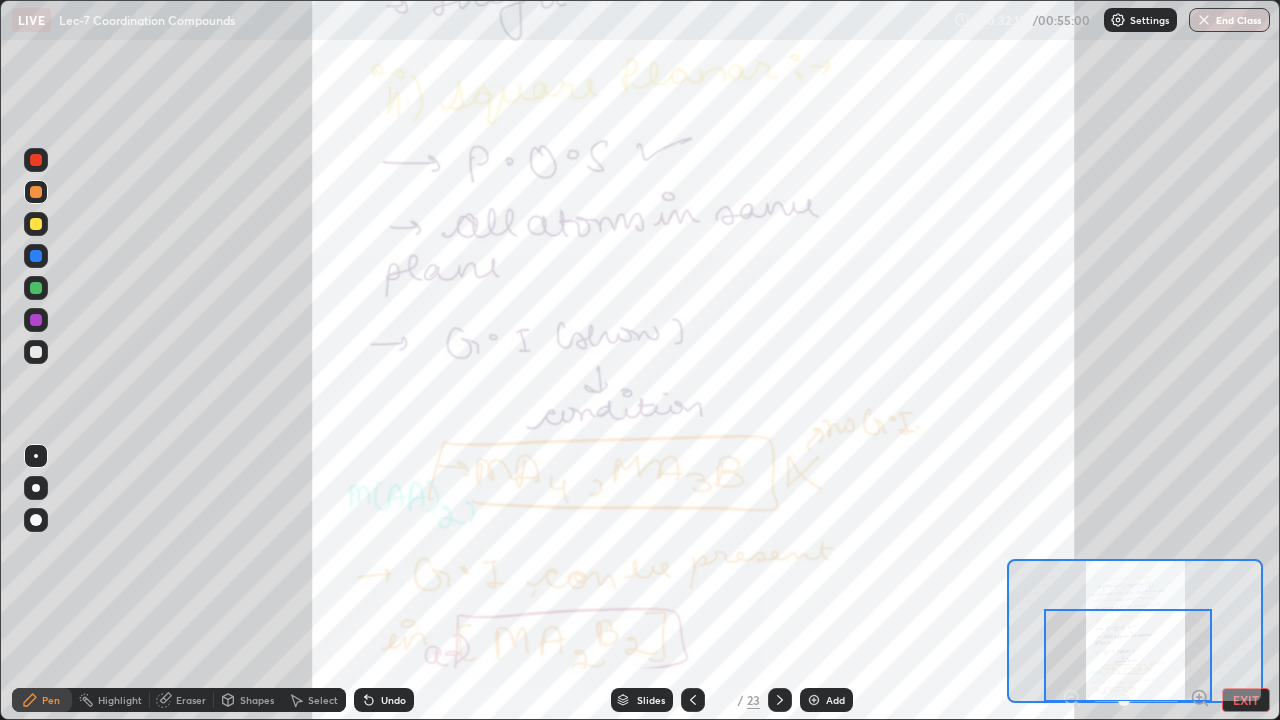 click at bounding box center [36, 320] 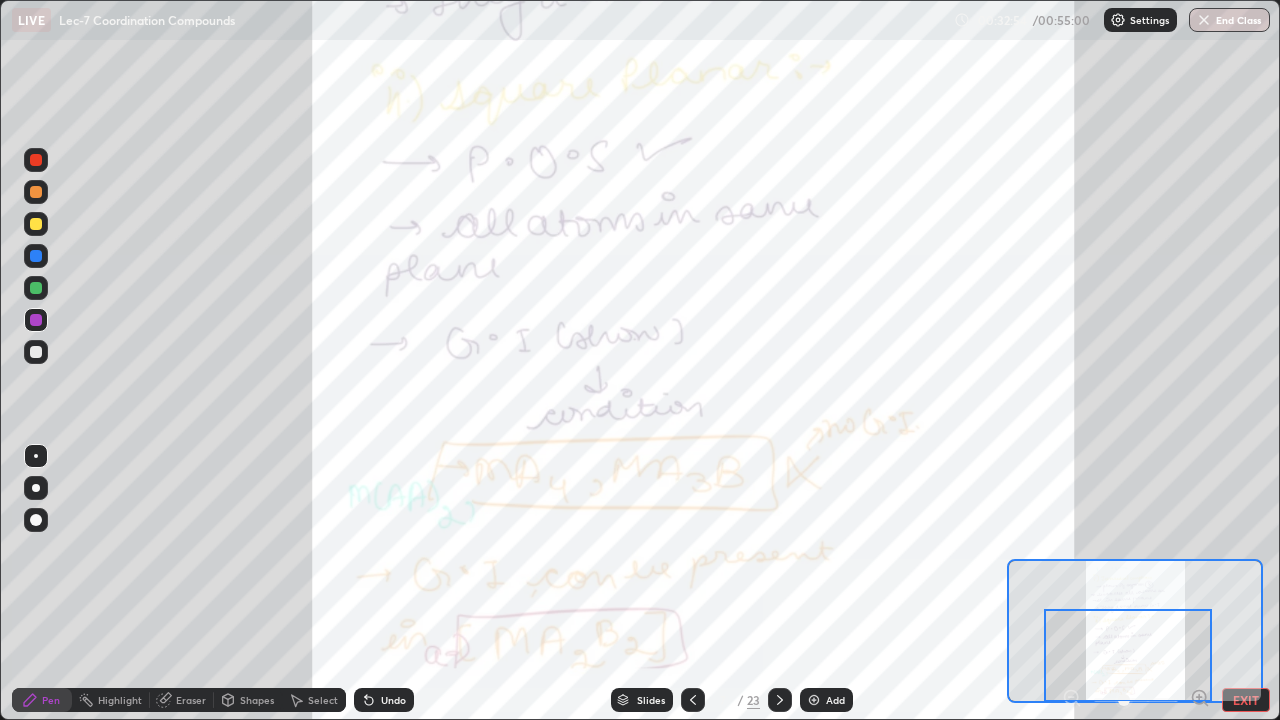 click at bounding box center [36, 288] 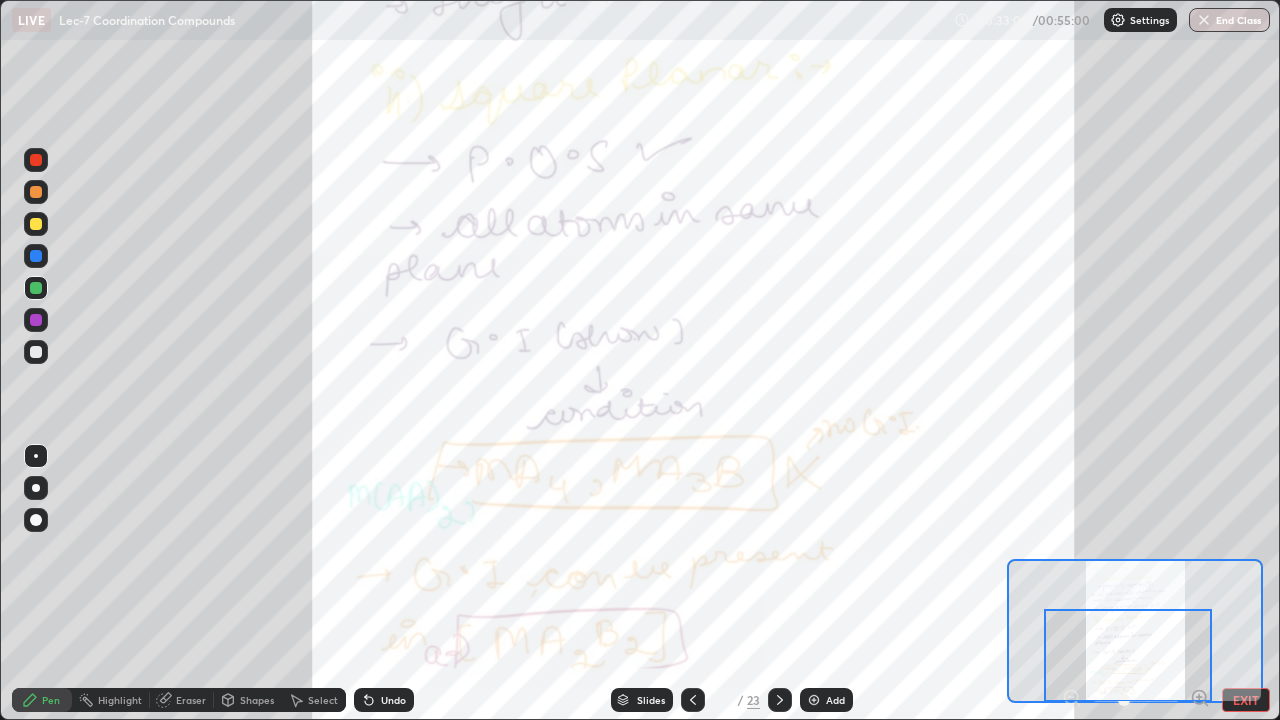 click at bounding box center [36, 320] 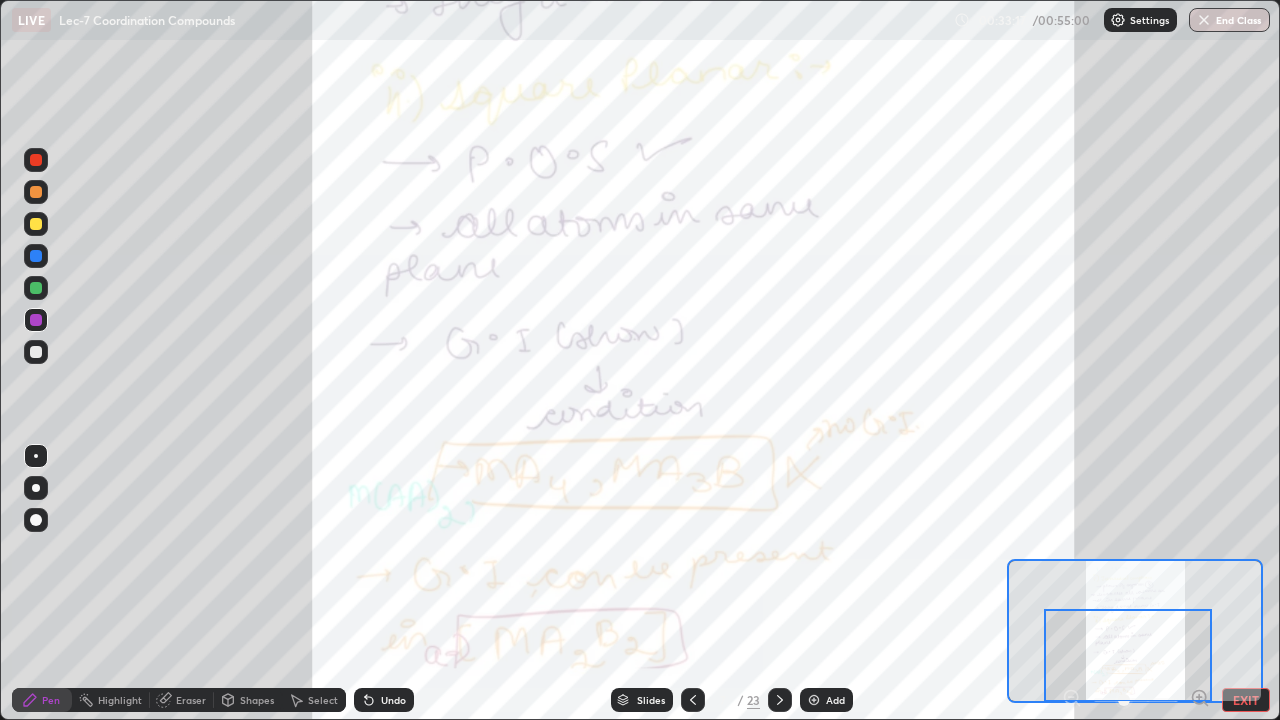 click at bounding box center (780, 700) 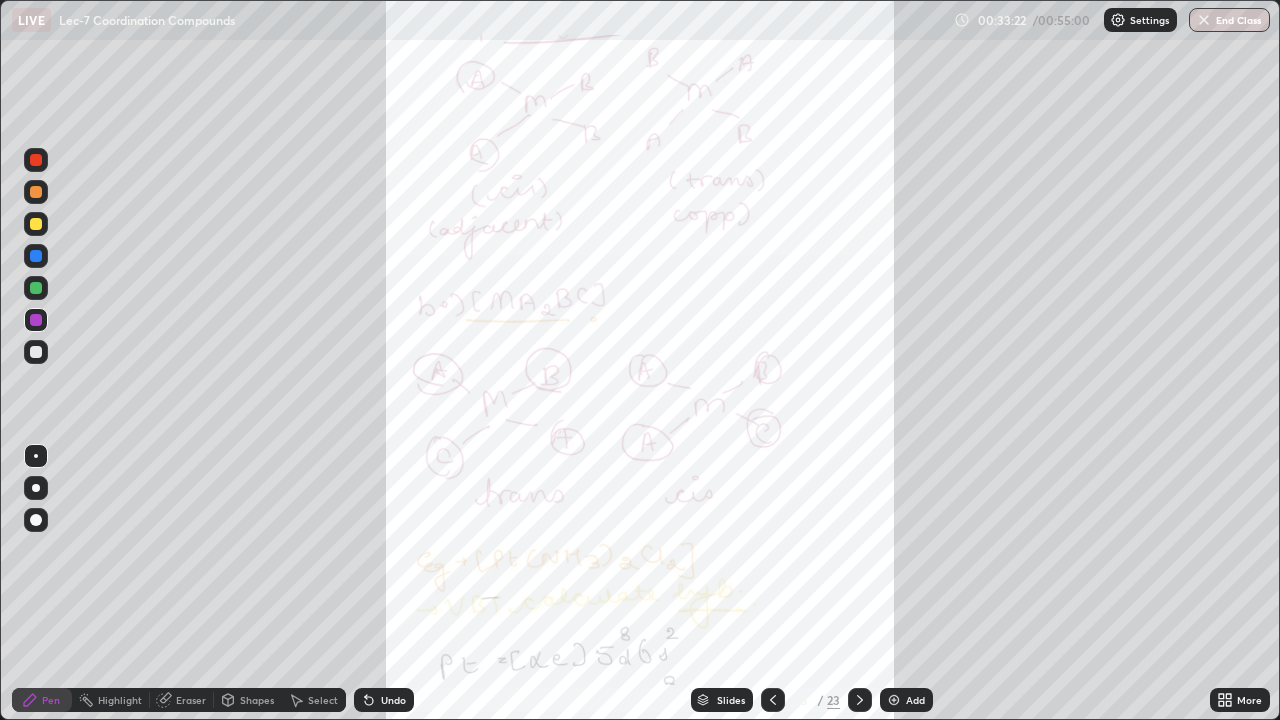 click on "More" at bounding box center (1249, 700) 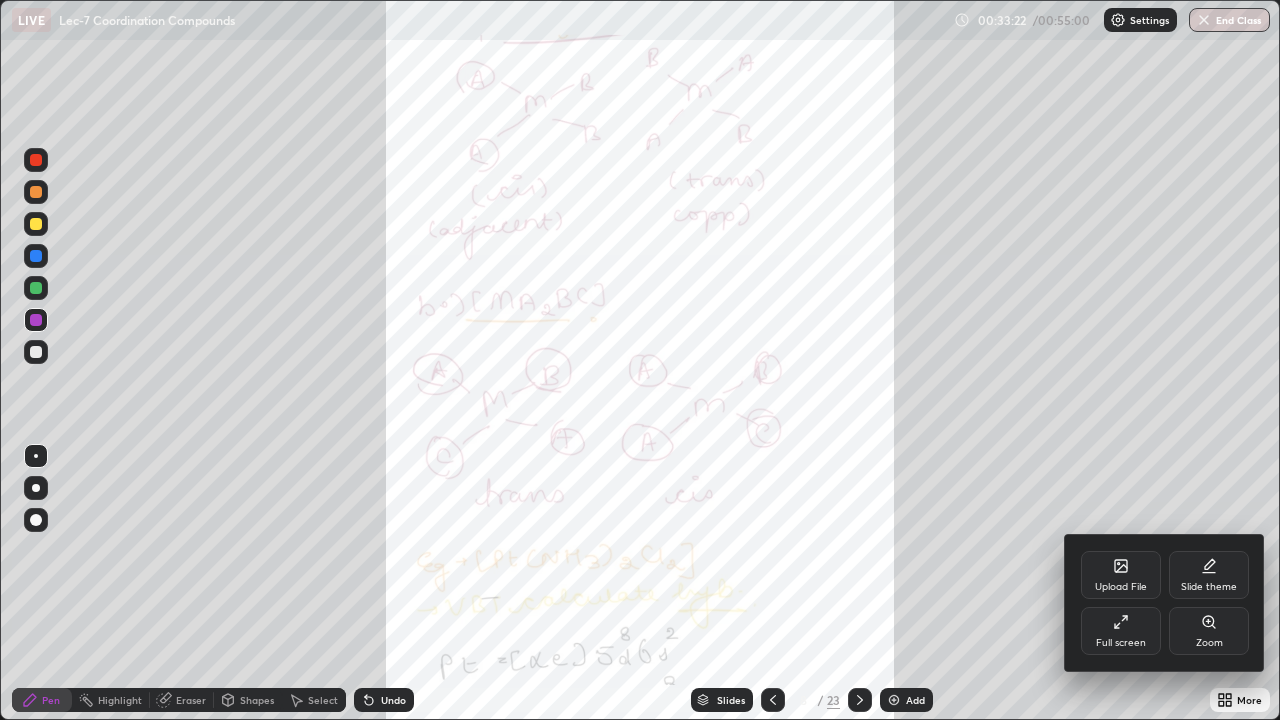 click on "Zoom" at bounding box center [1209, 643] 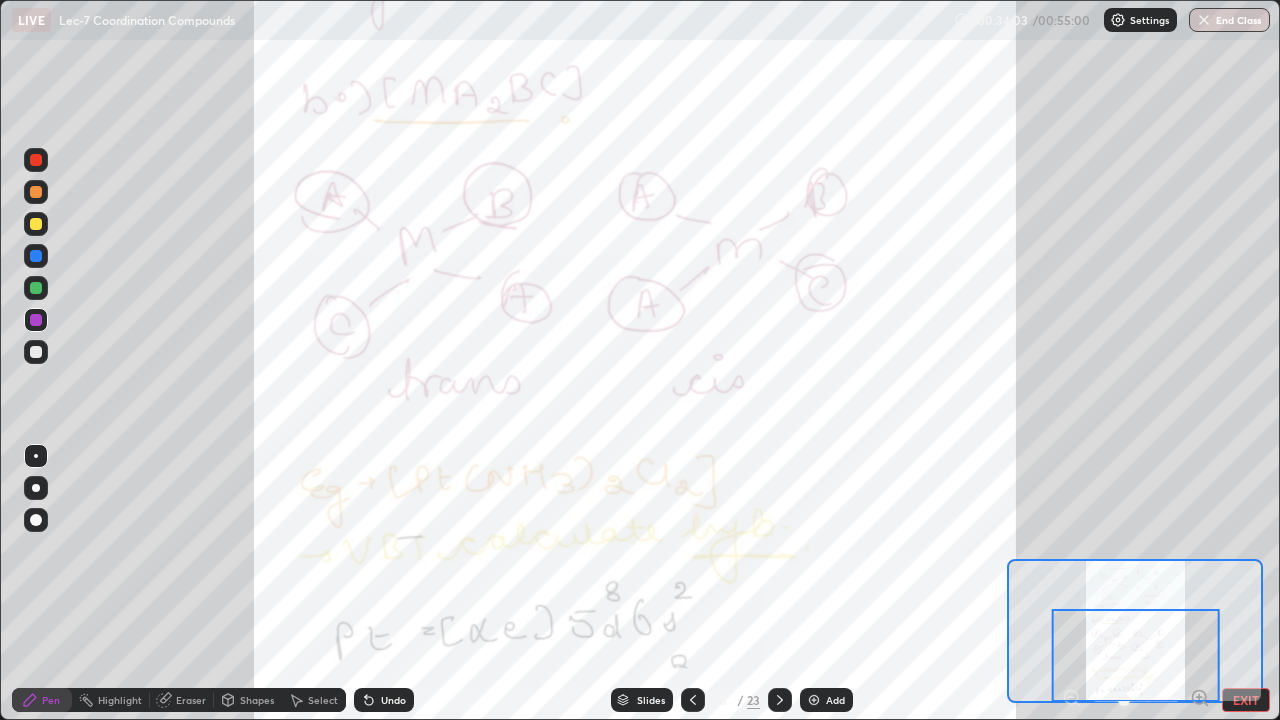 click 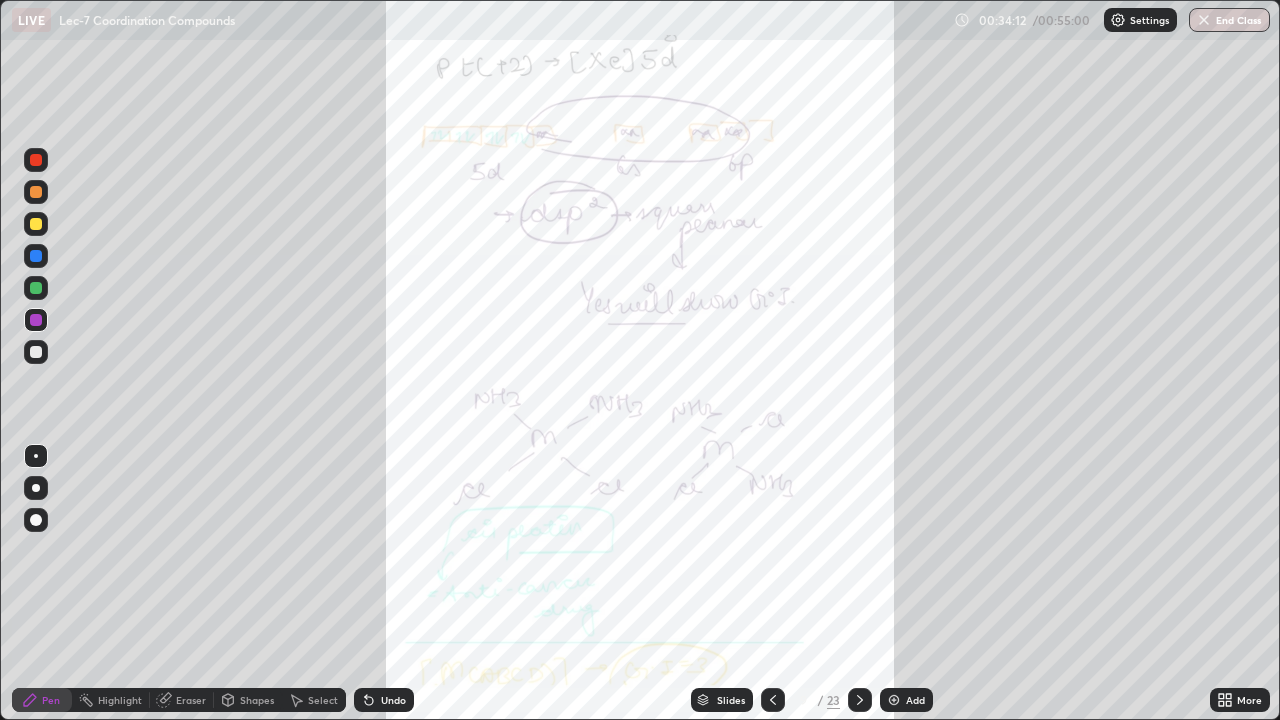 click on "More" at bounding box center (1249, 700) 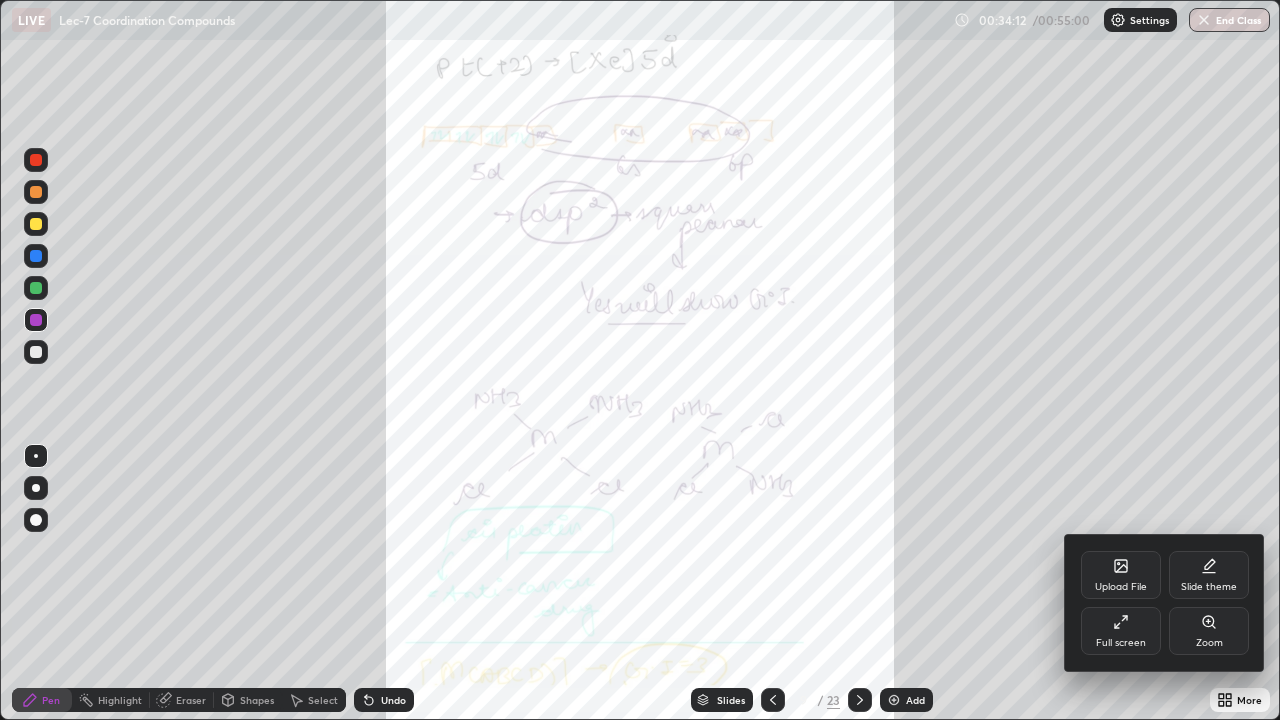 click on "Zoom" at bounding box center (1209, 643) 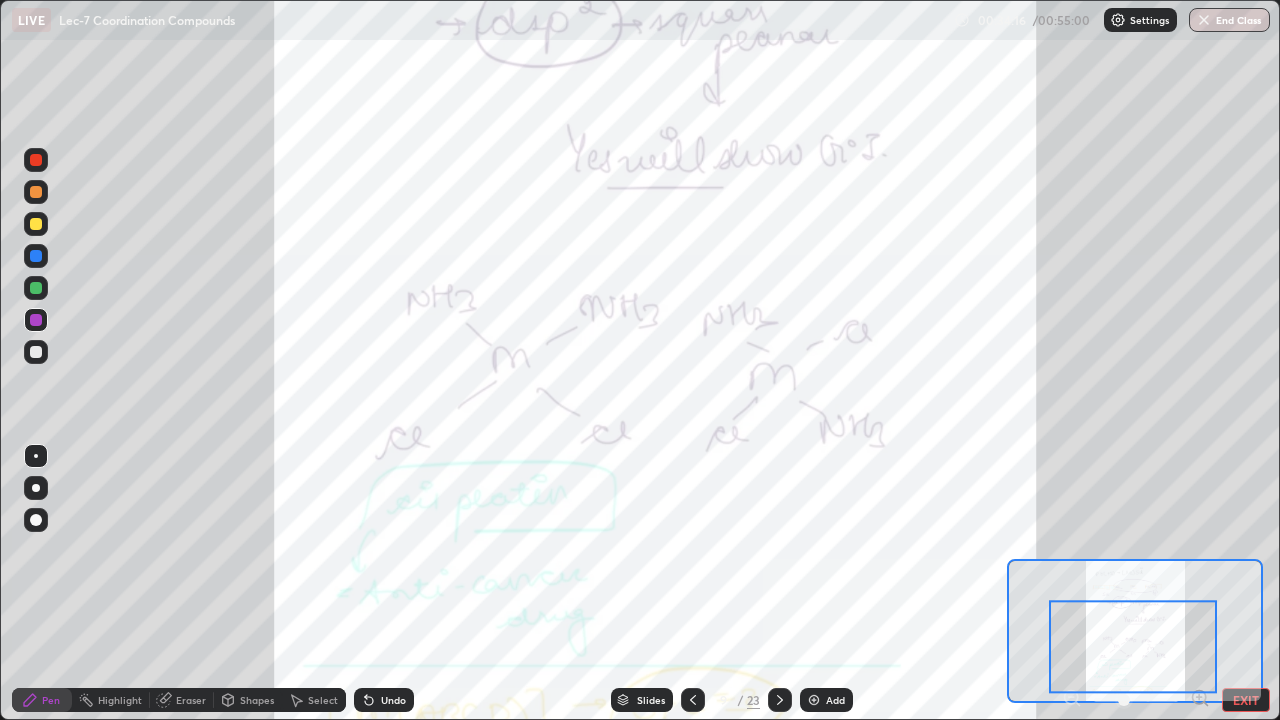 click at bounding box center (36, 192) 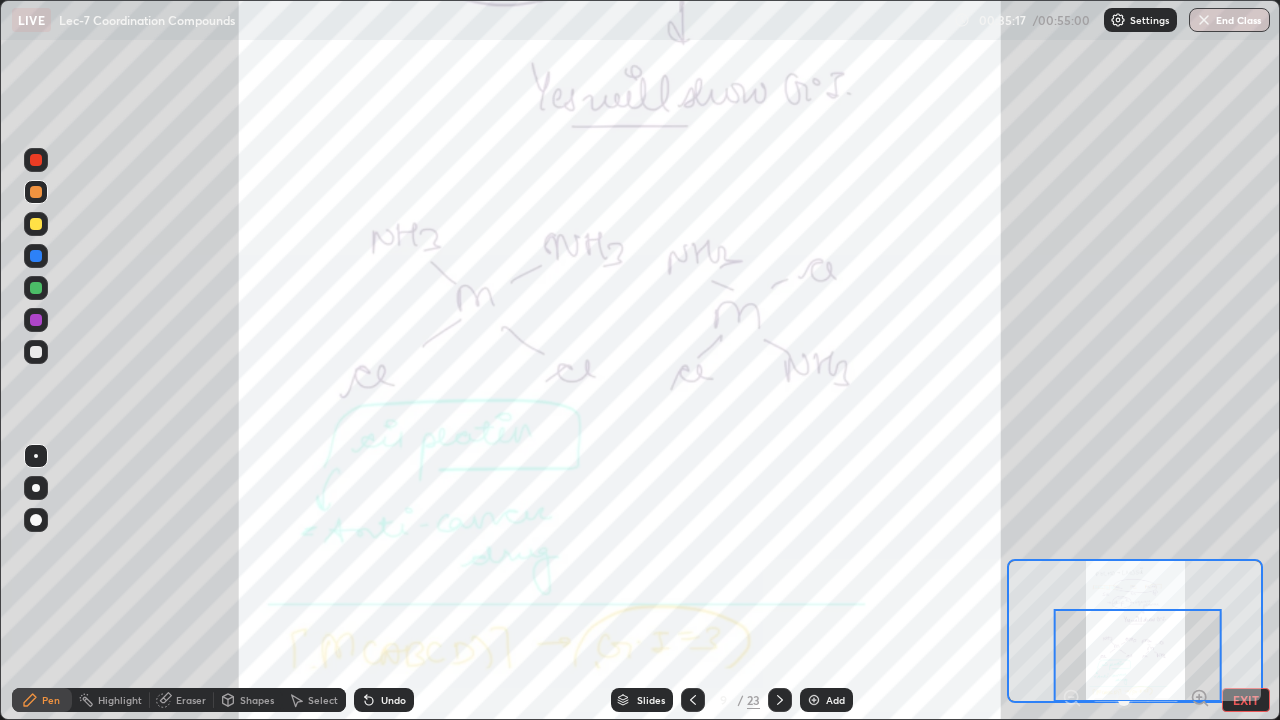 click 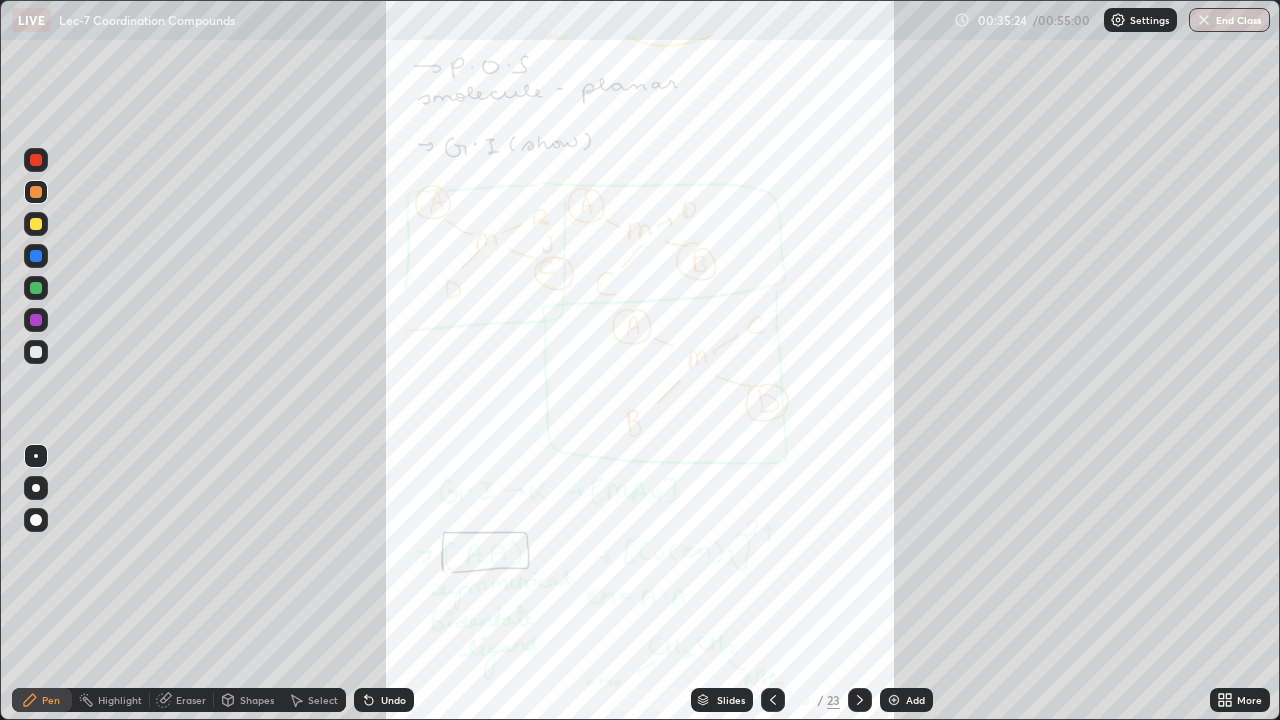 click at bounding box center [36, 256] 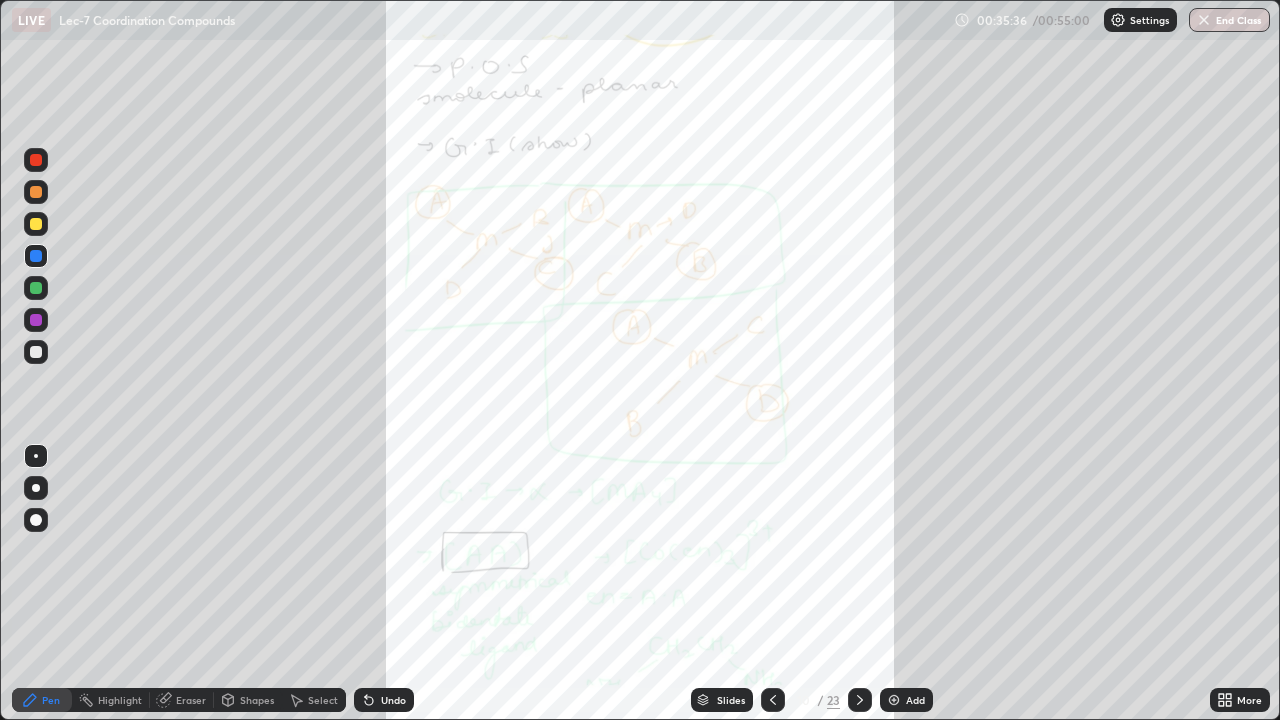 click on "More" at bounding box center (1240, 700) 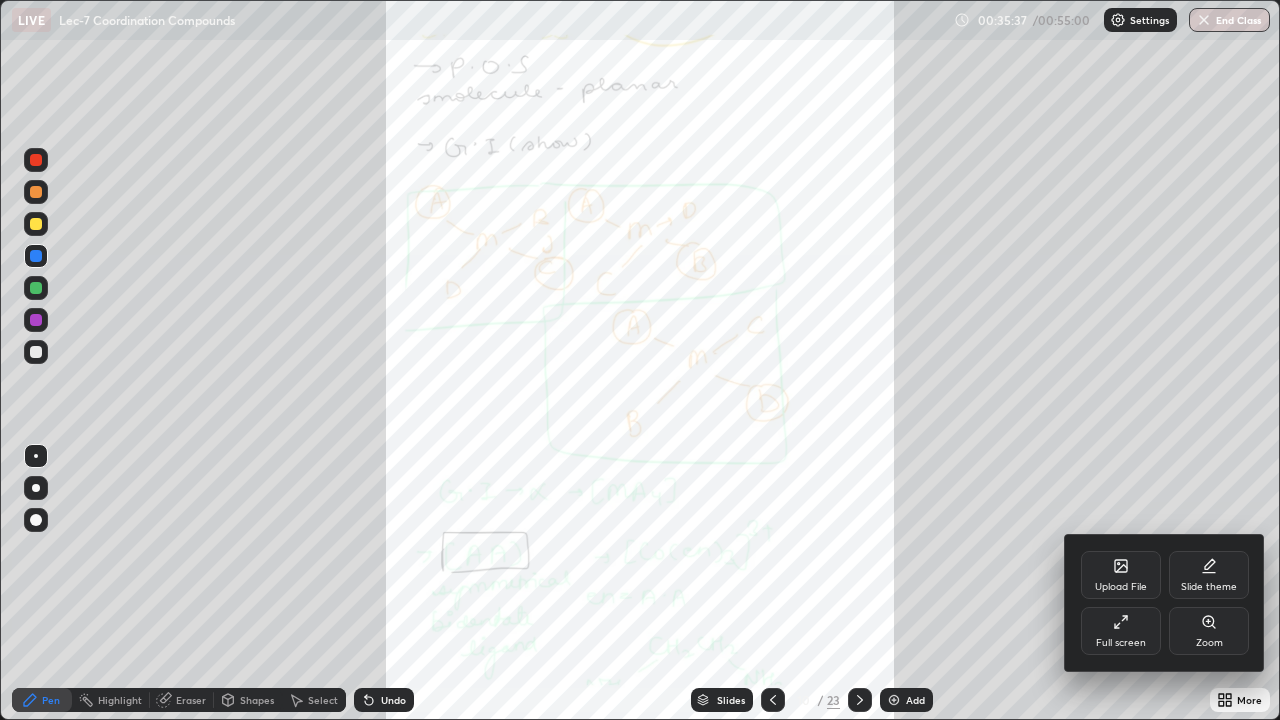 click on "Zoom" at bounding box center [1209, 631] 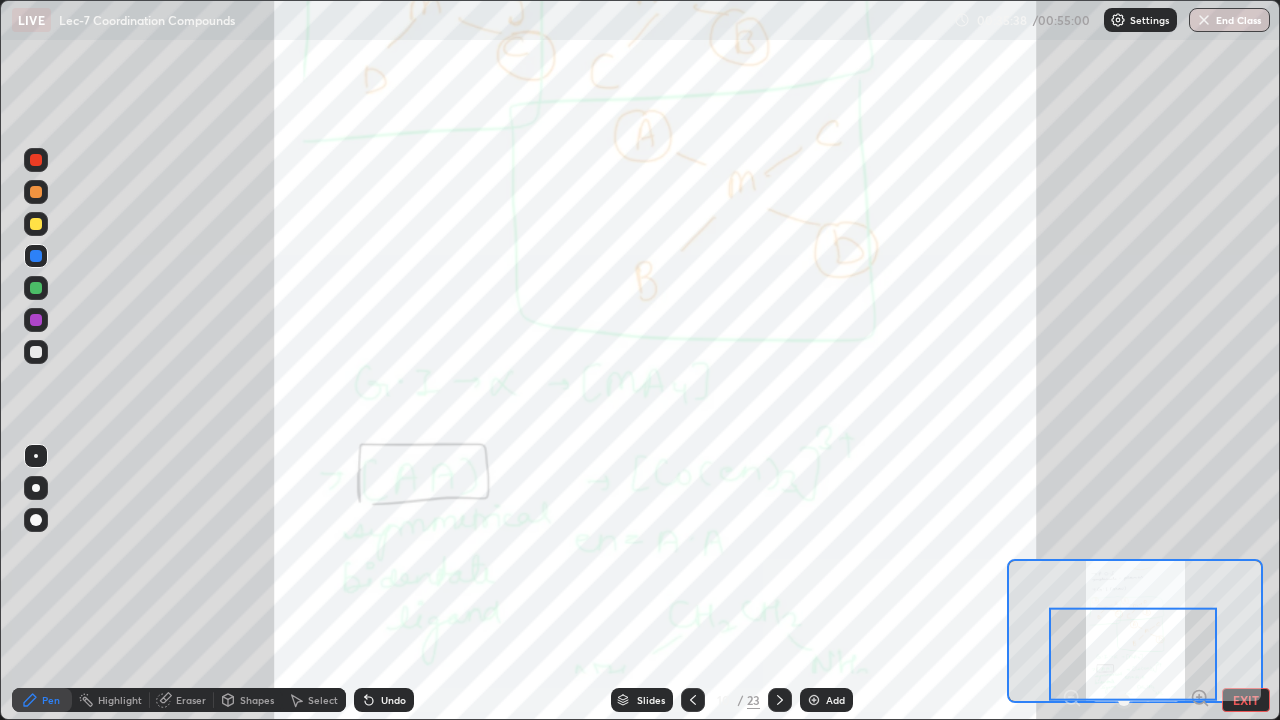 click at bounding box center (1133, 653) 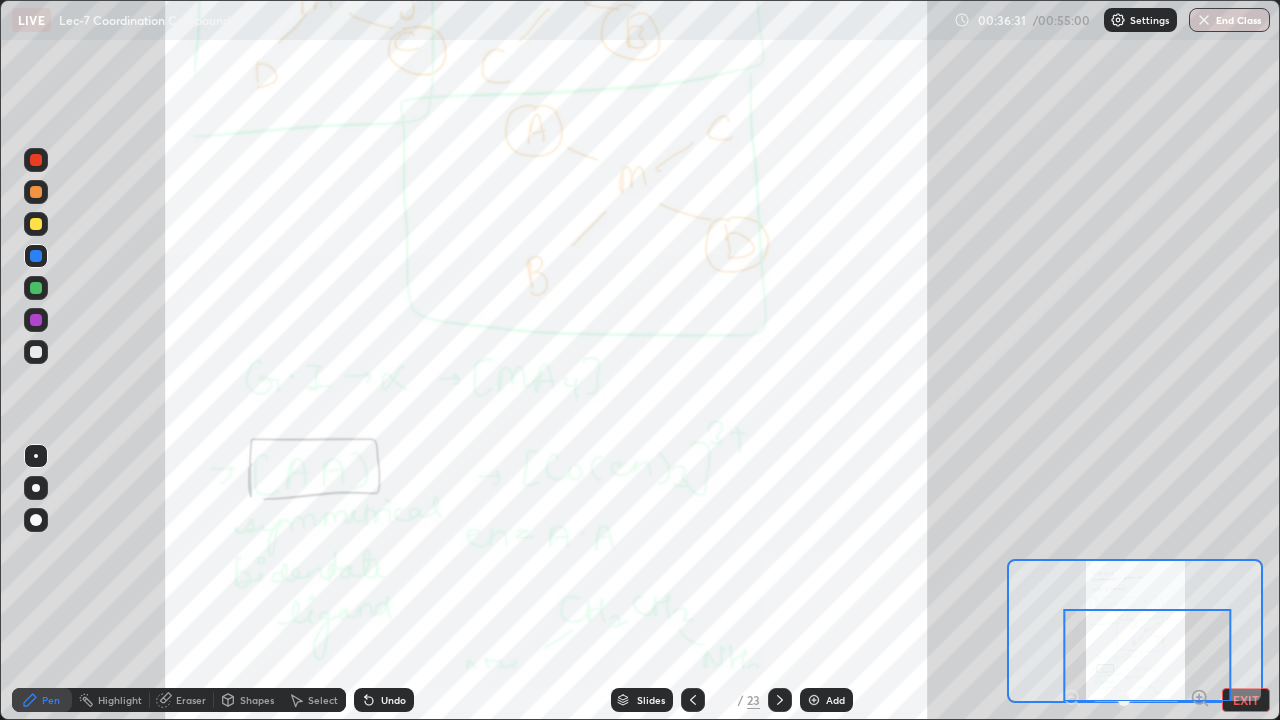 click 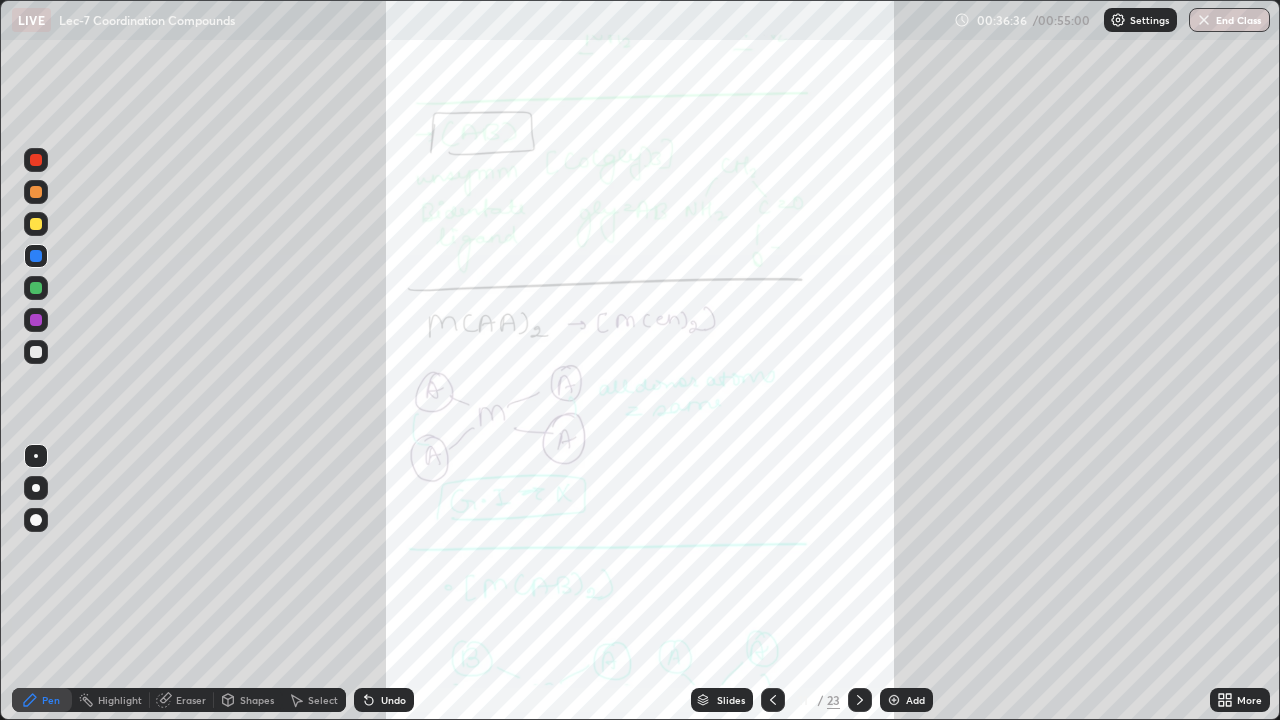 click on "More" at bounding box center [1249, 700] 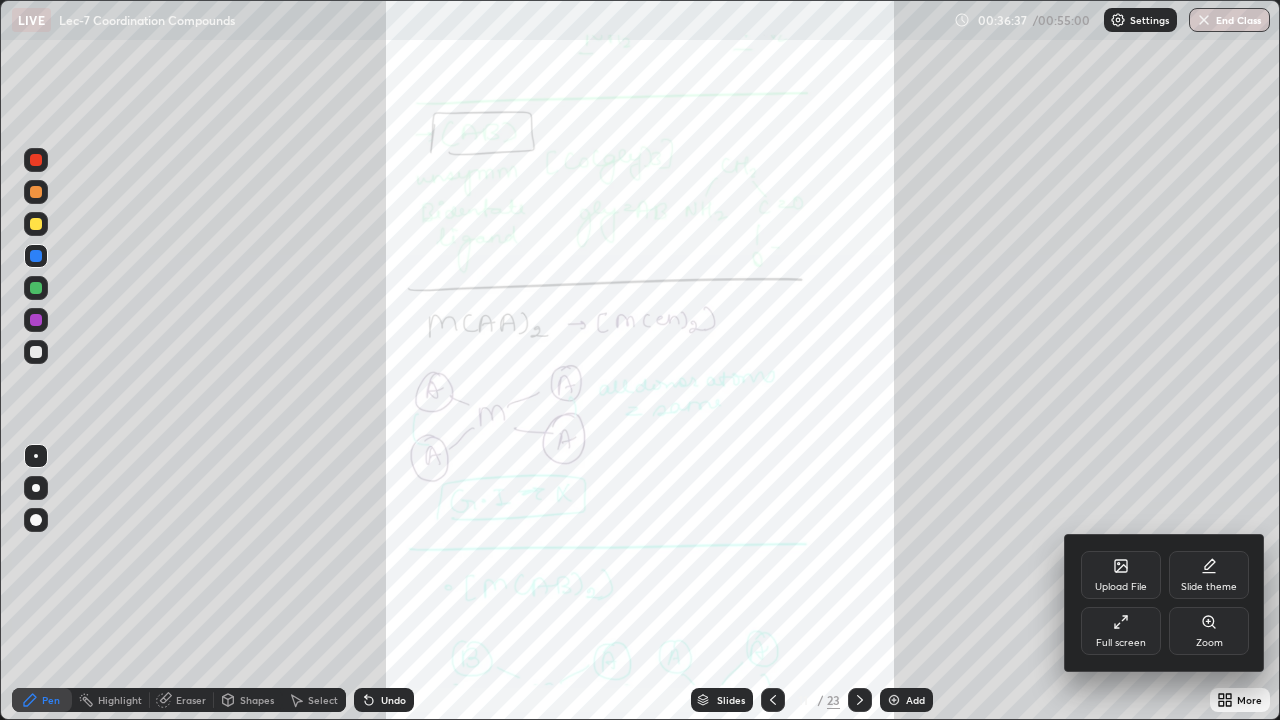 click 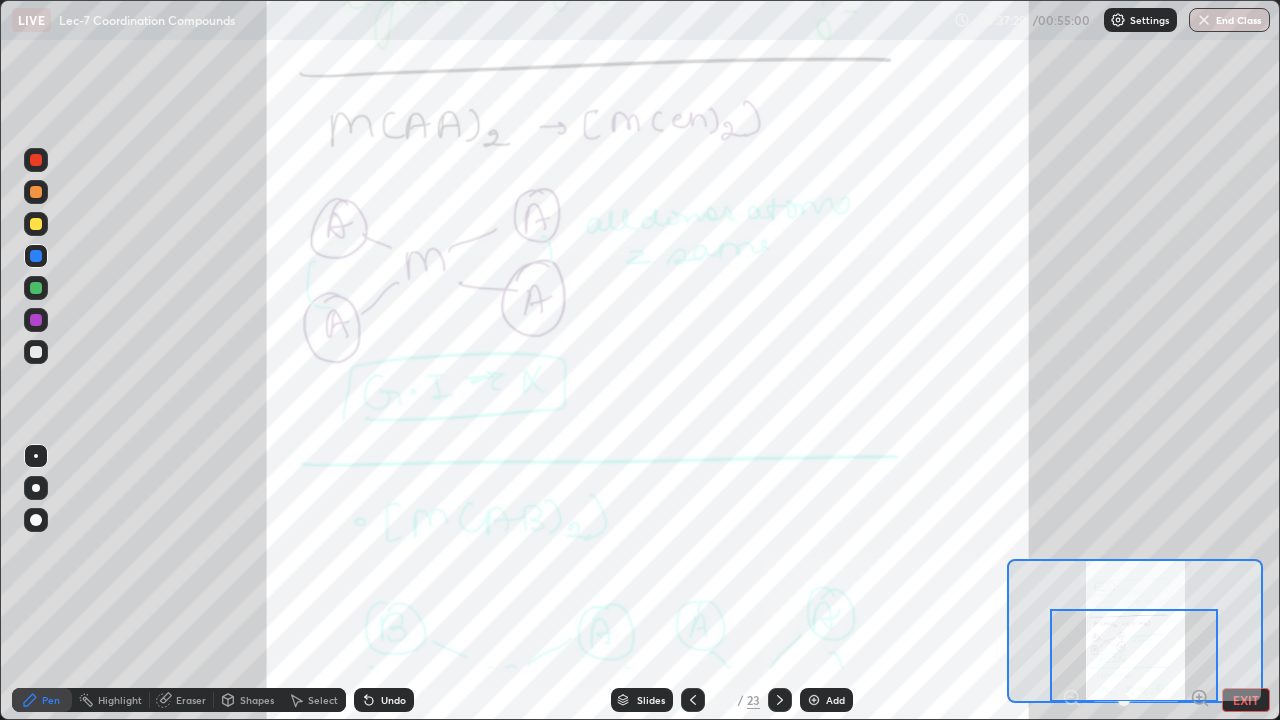 click 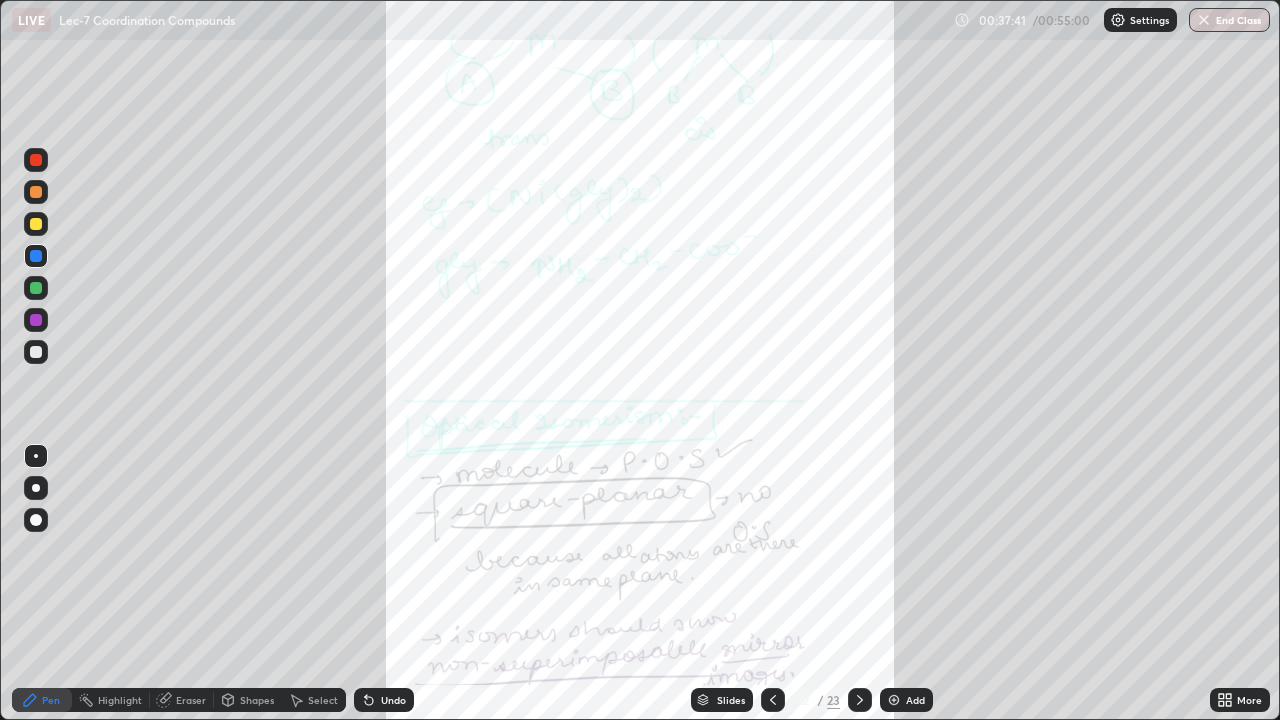 click on "More" at bounding box center (1240, 700) 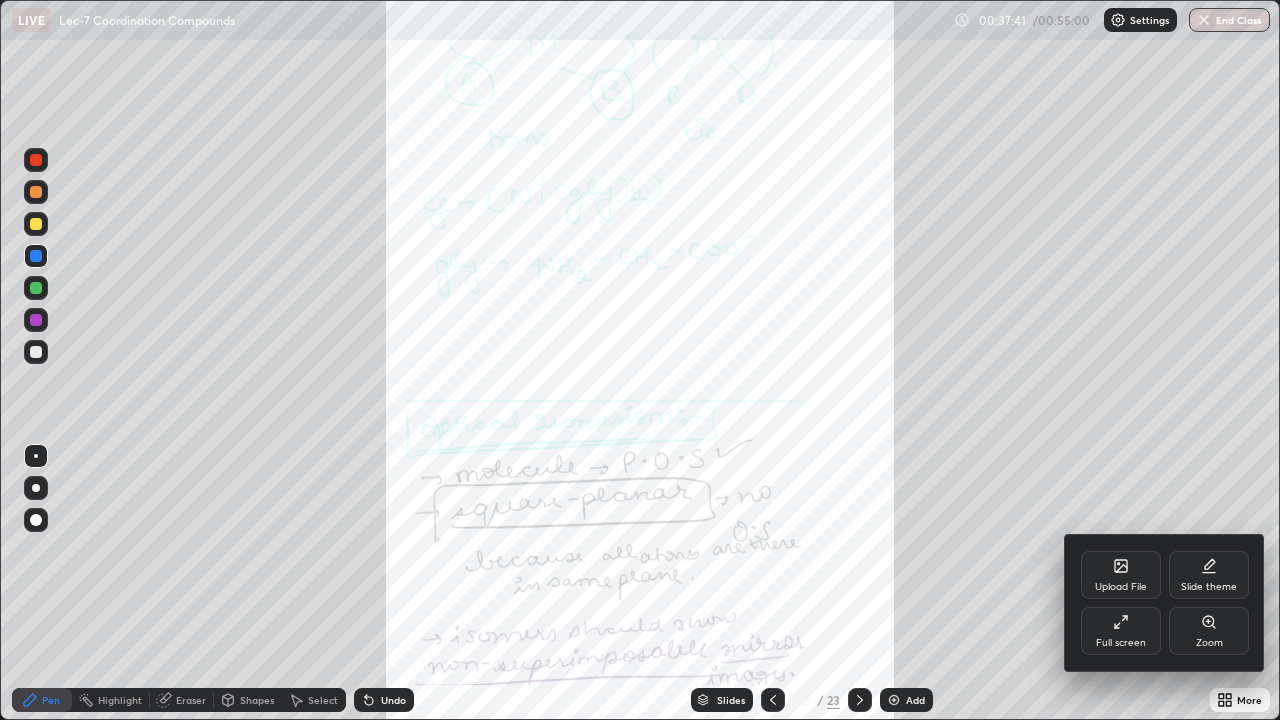 click on "Zoom" at bounding box center [1209, 643] 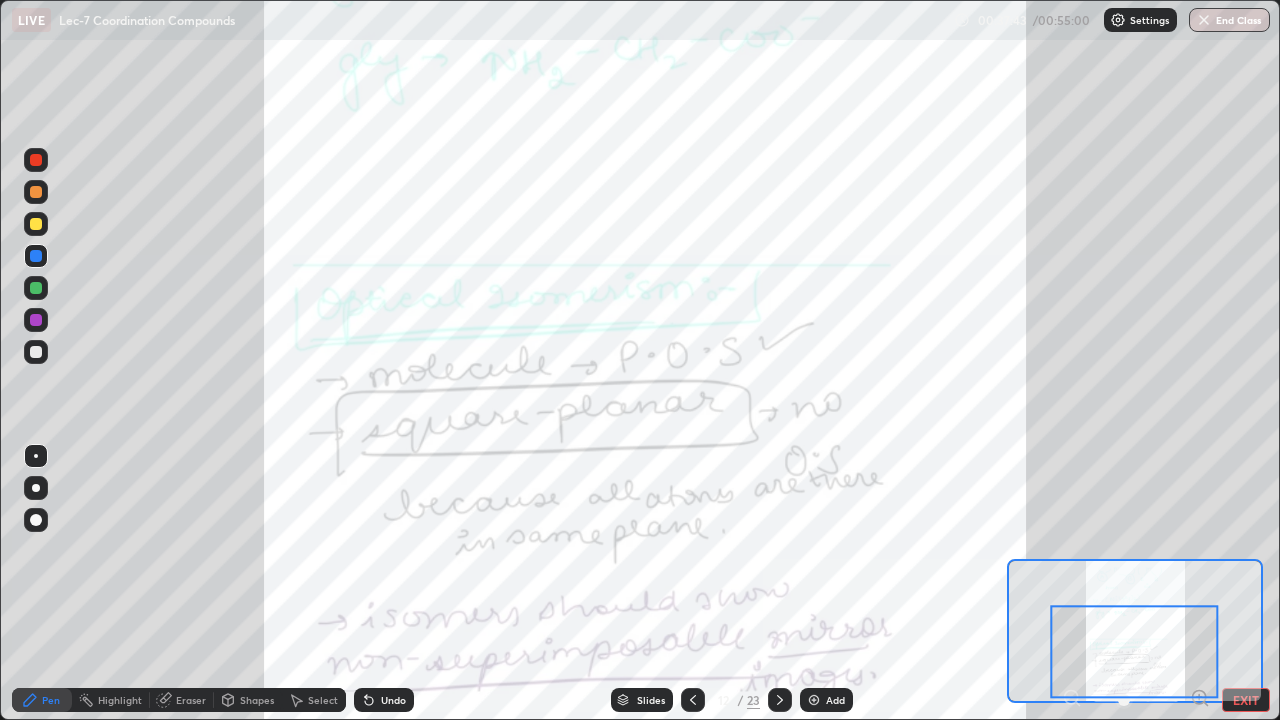 click at bounding box center (1135, 651) 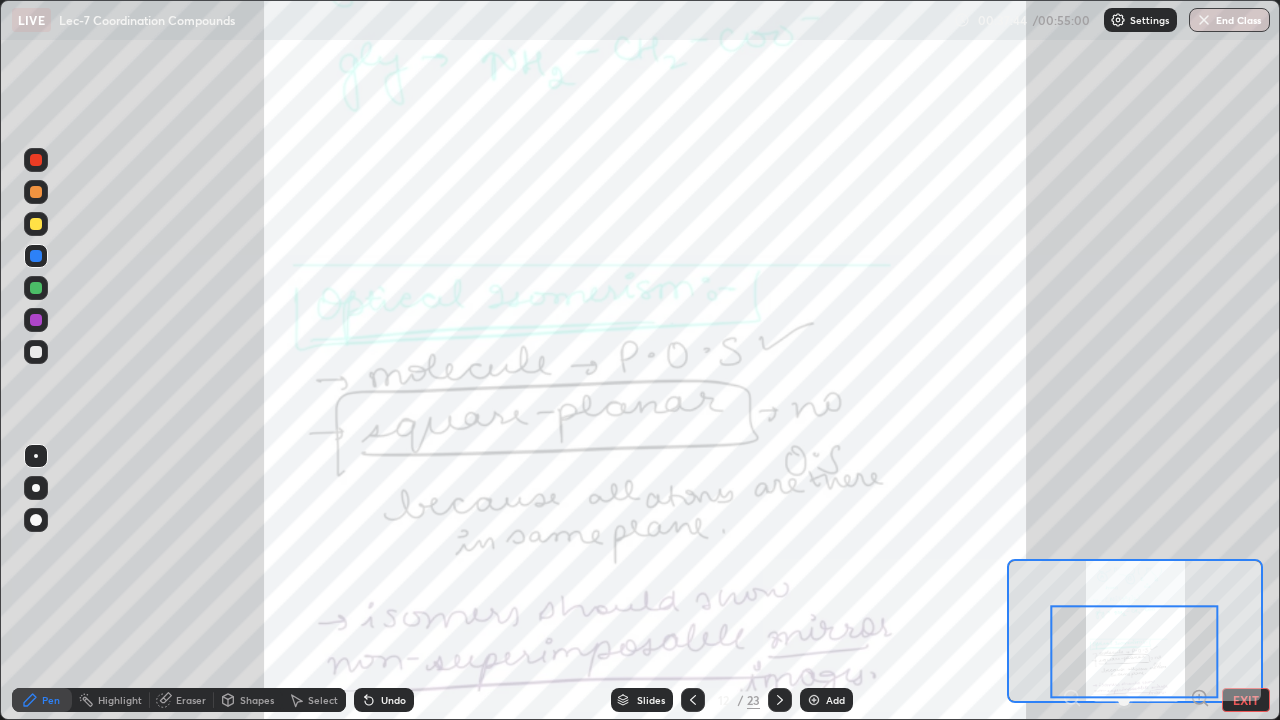 click at bounding box center (1135, 651) 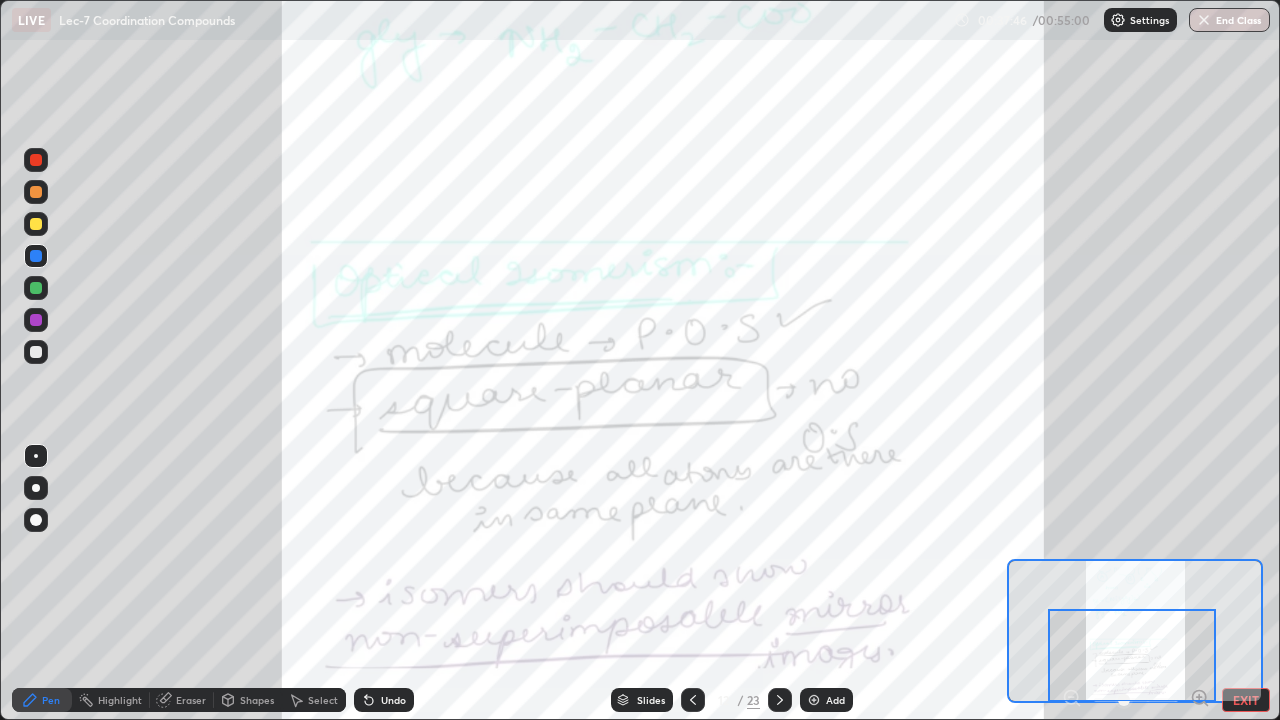 click at bounding box center [1132, 655] 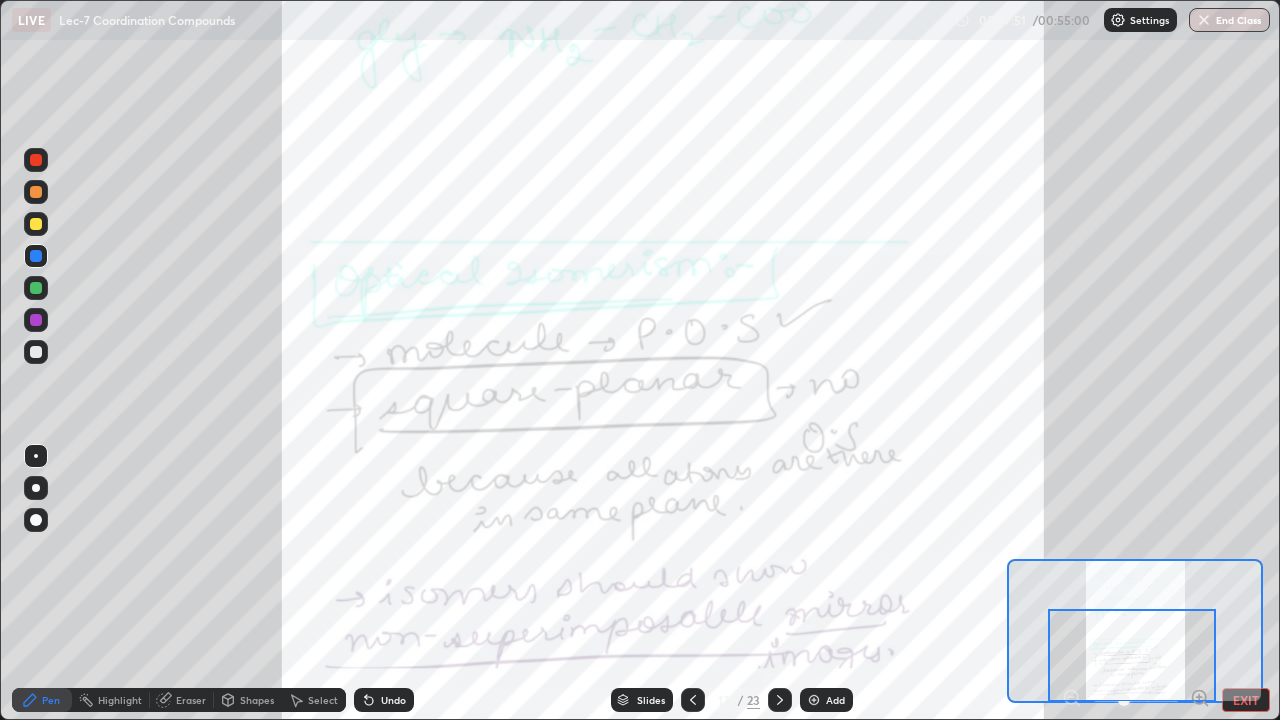 click at bounding box center (36, 224) 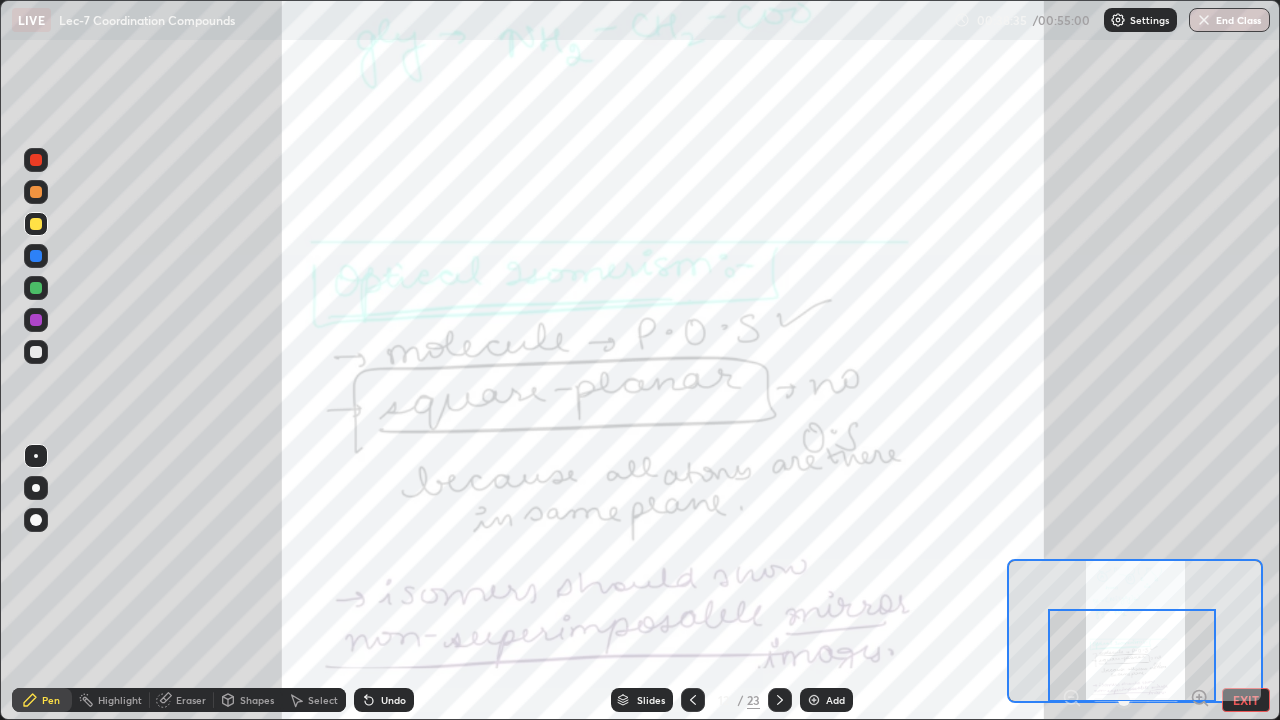 click 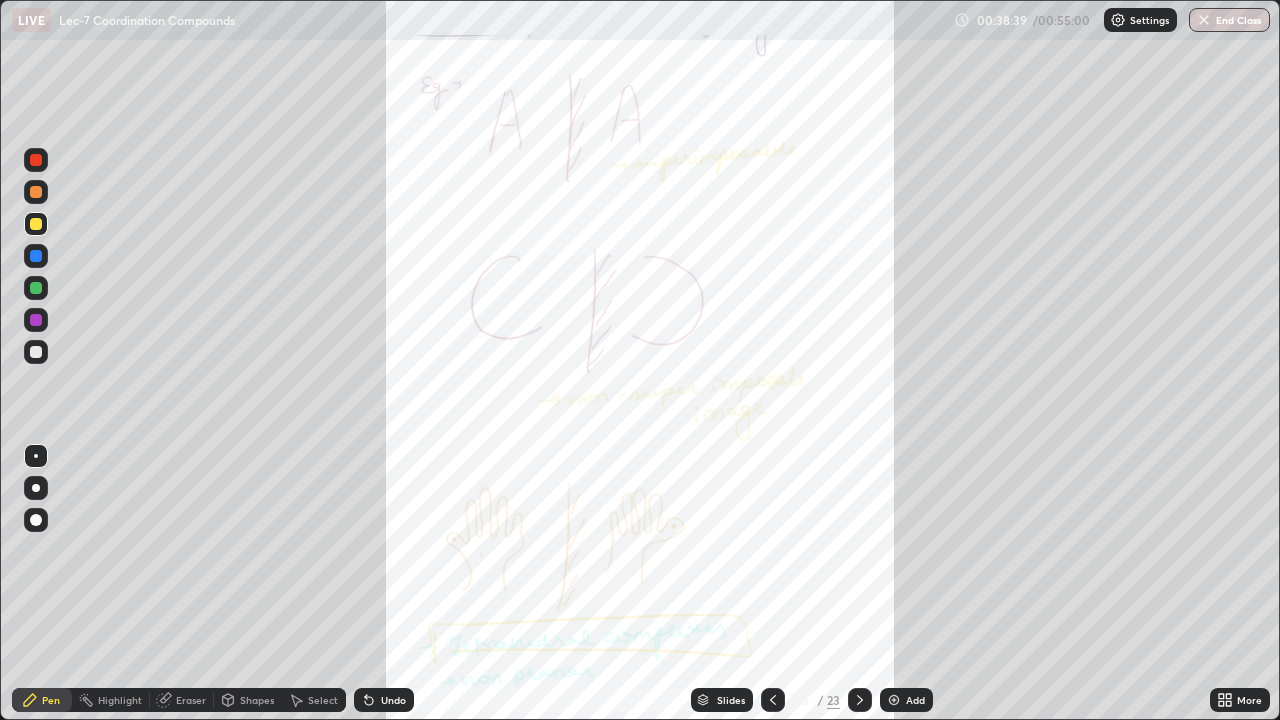 click on "More" at bounding box center (1249, 700) 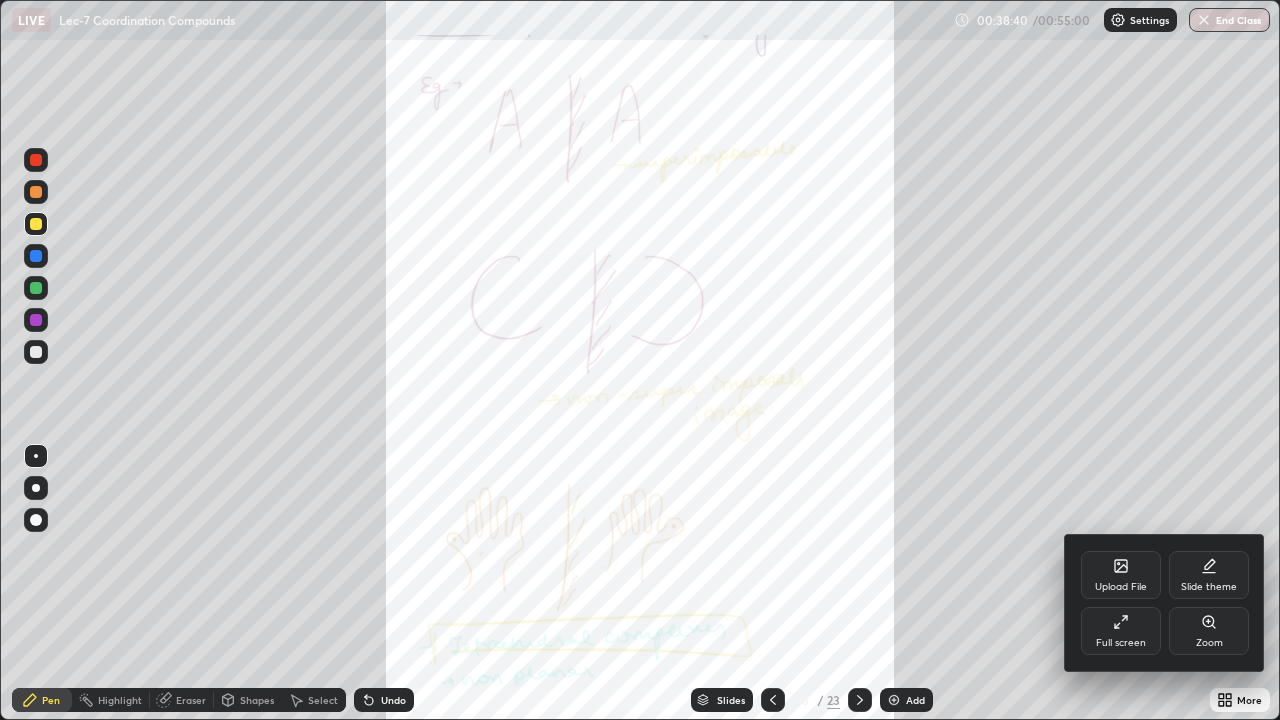 click on "Zoom" at bounding box center (1209, 631) 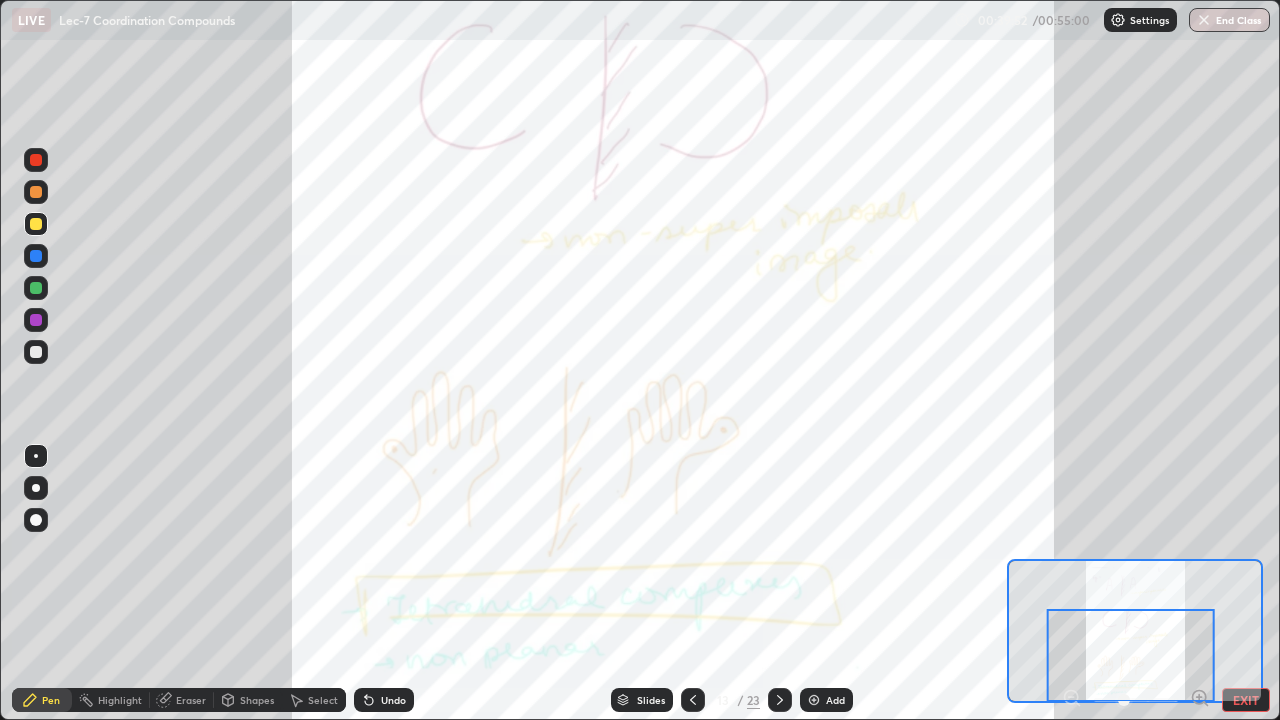 click on "Undo" at bounding box center [384, 700] 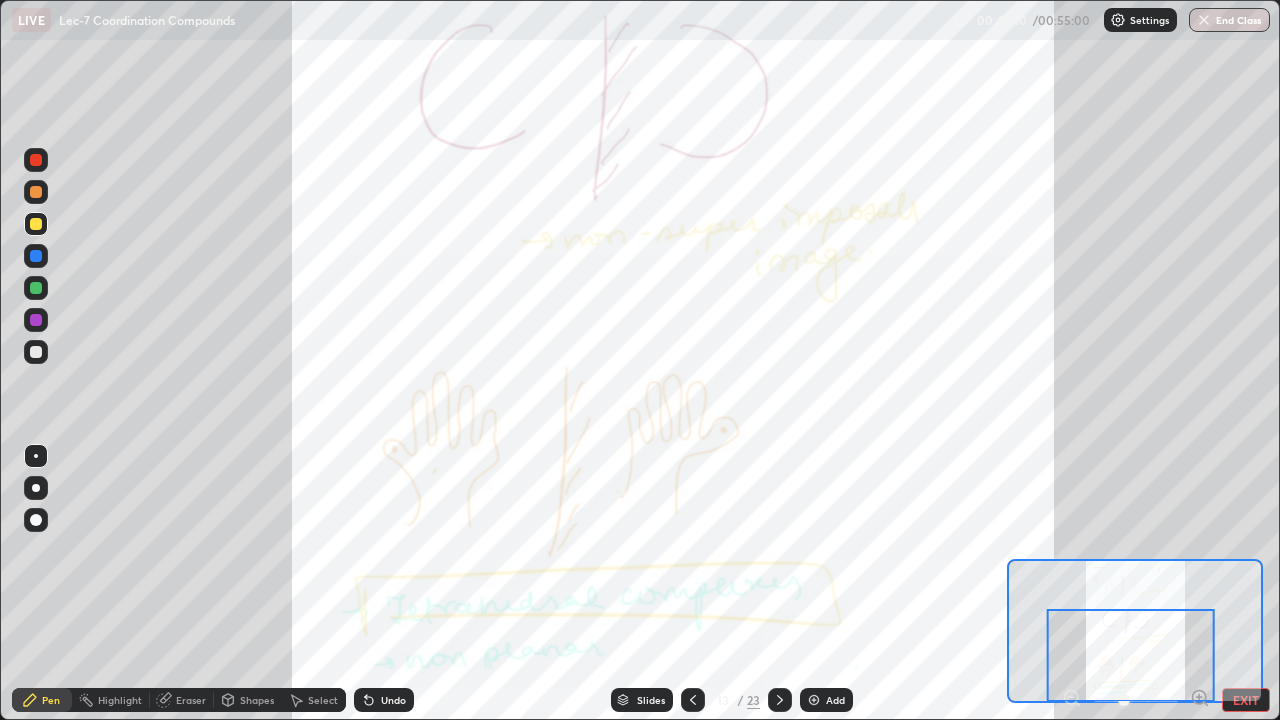 click at bounding box center [1131, 655] 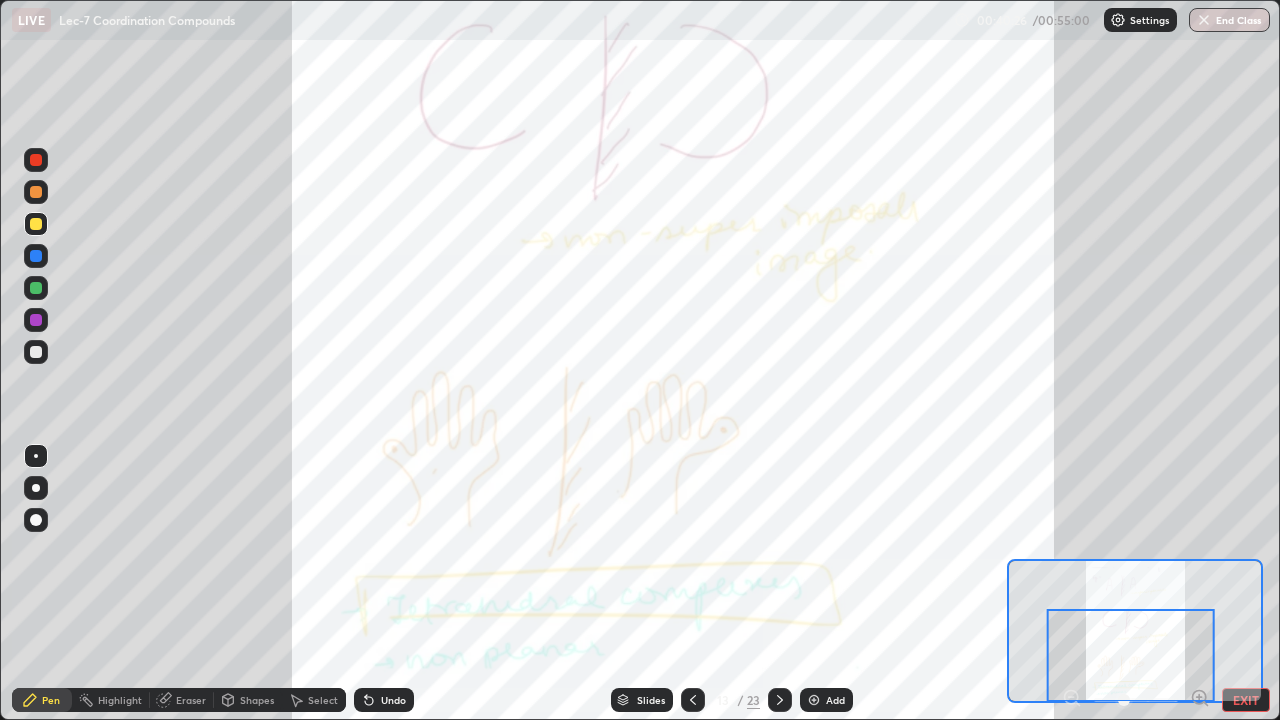 click 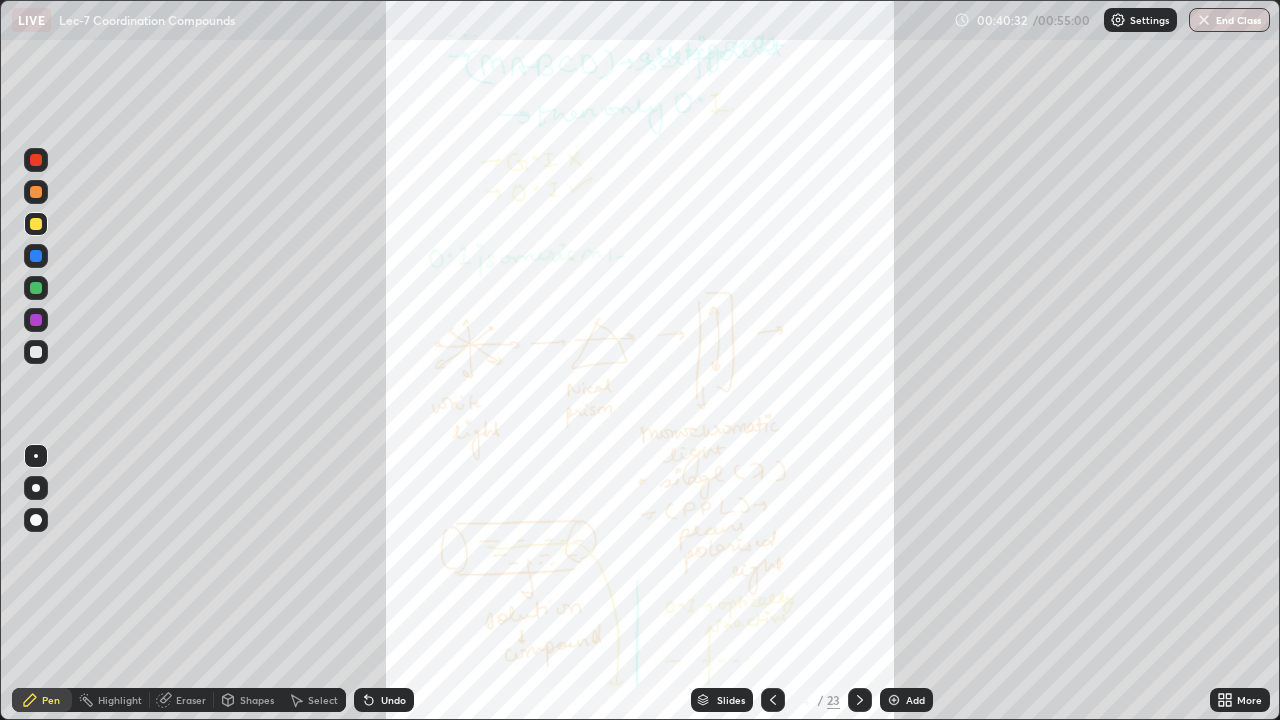 click on "More" at bounding box center (1249, 700) 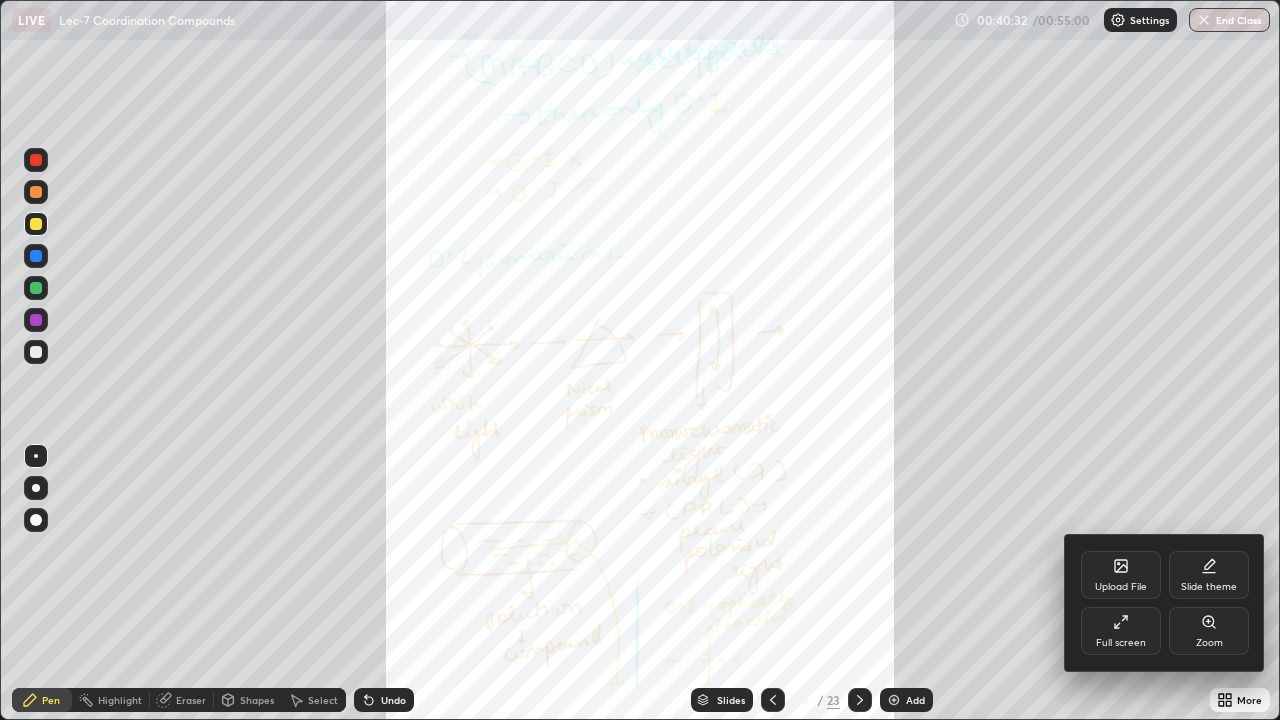 click on "Zoom" at bounding box center (1209, 631) 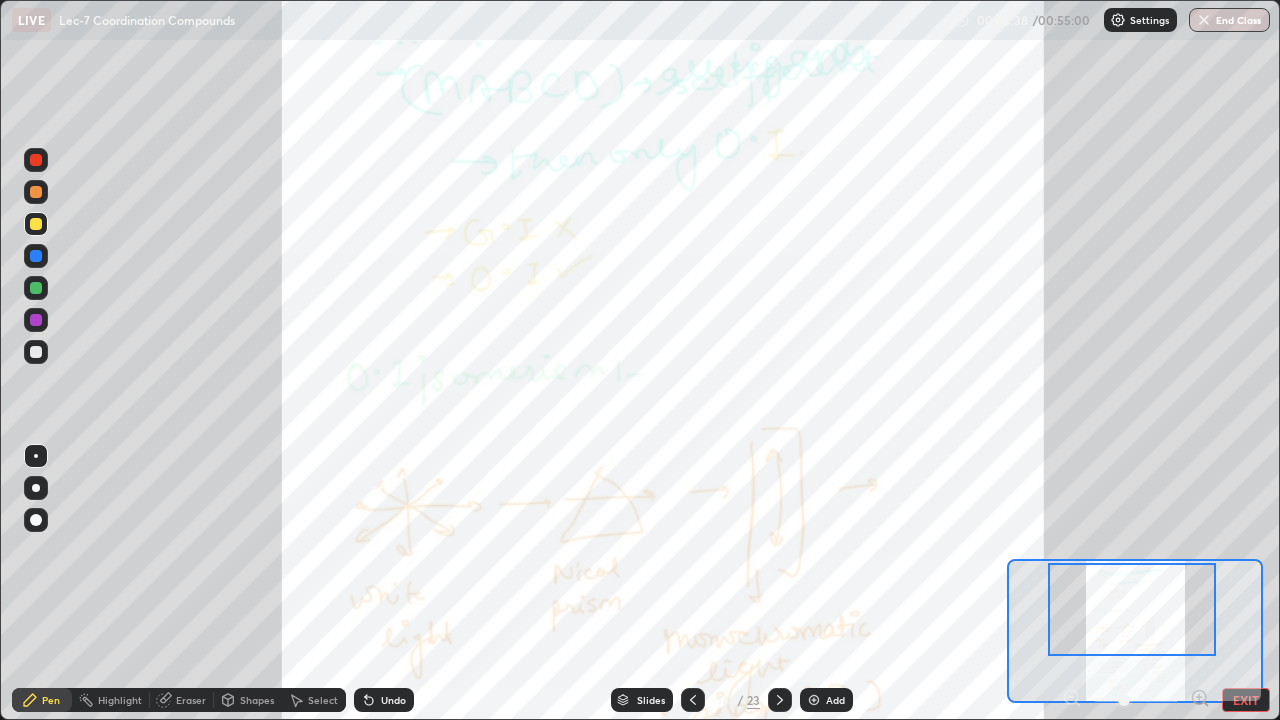 click at bounding box center (36, 192) 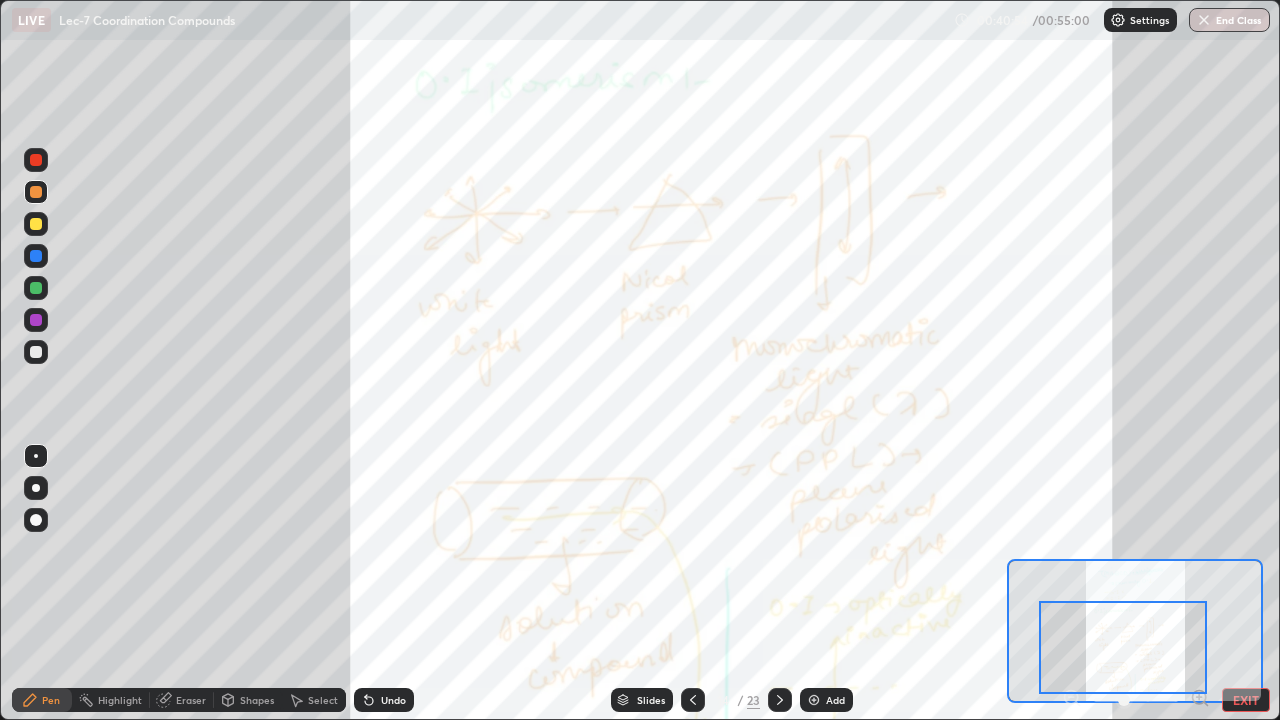 click at bounding box center (36, 256) 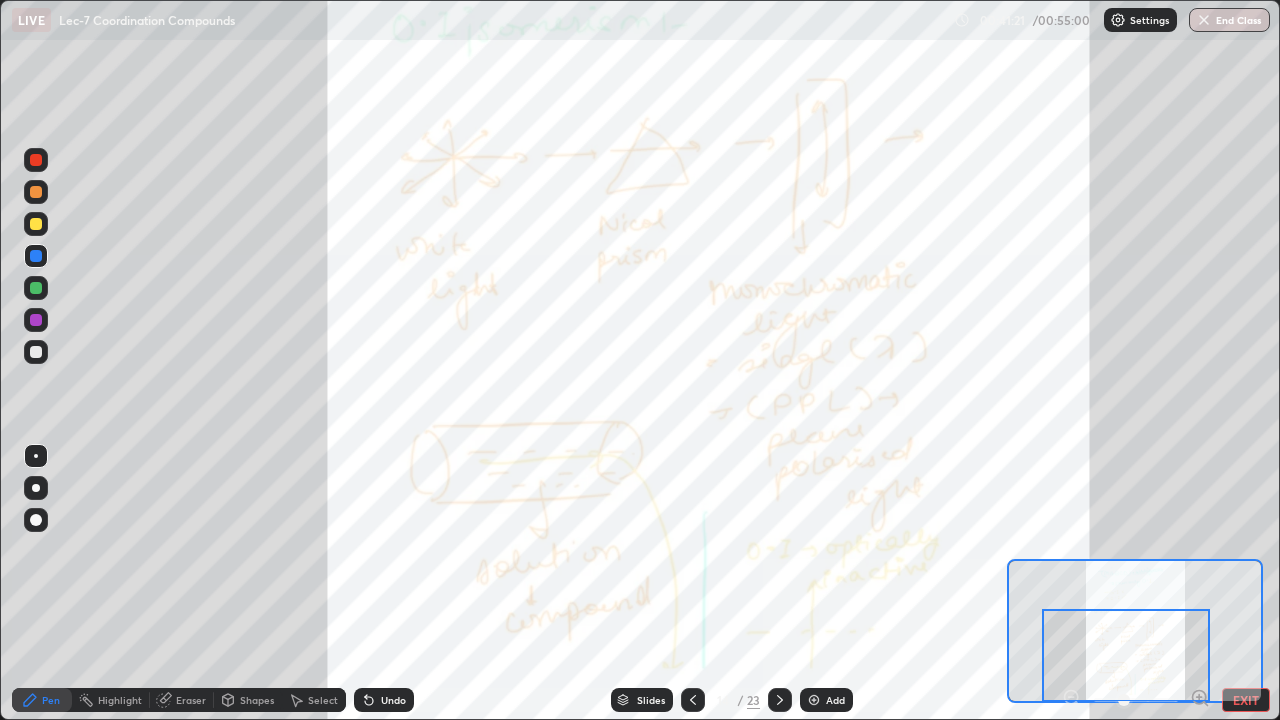 click at bounding box center [36, 288] 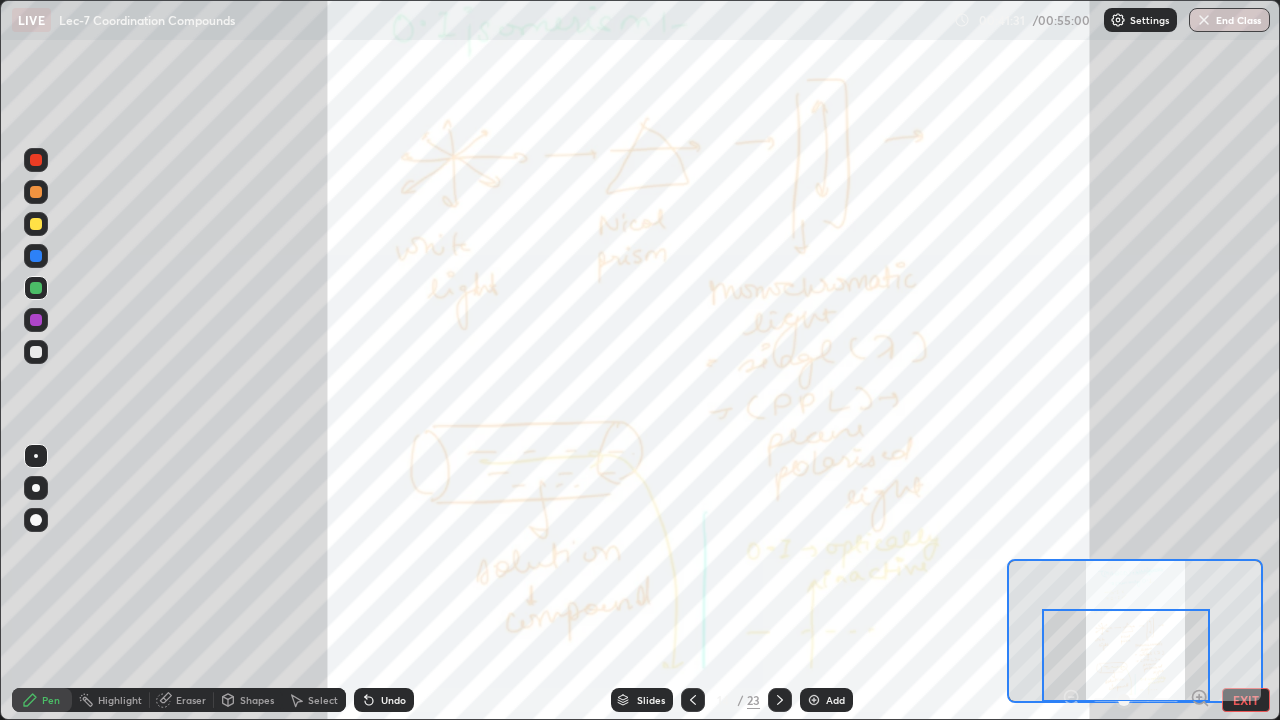 click on "Undo" at bounding box center (393, 700) 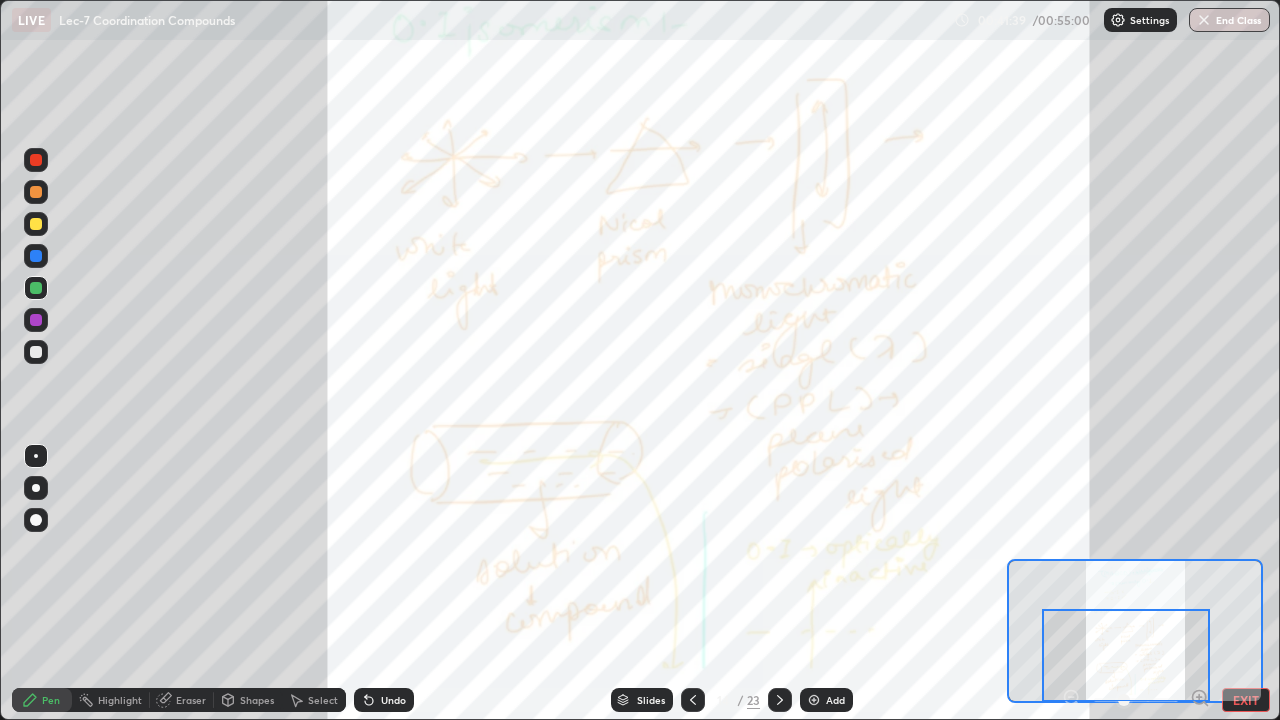 click at bounding box center (36, 256) 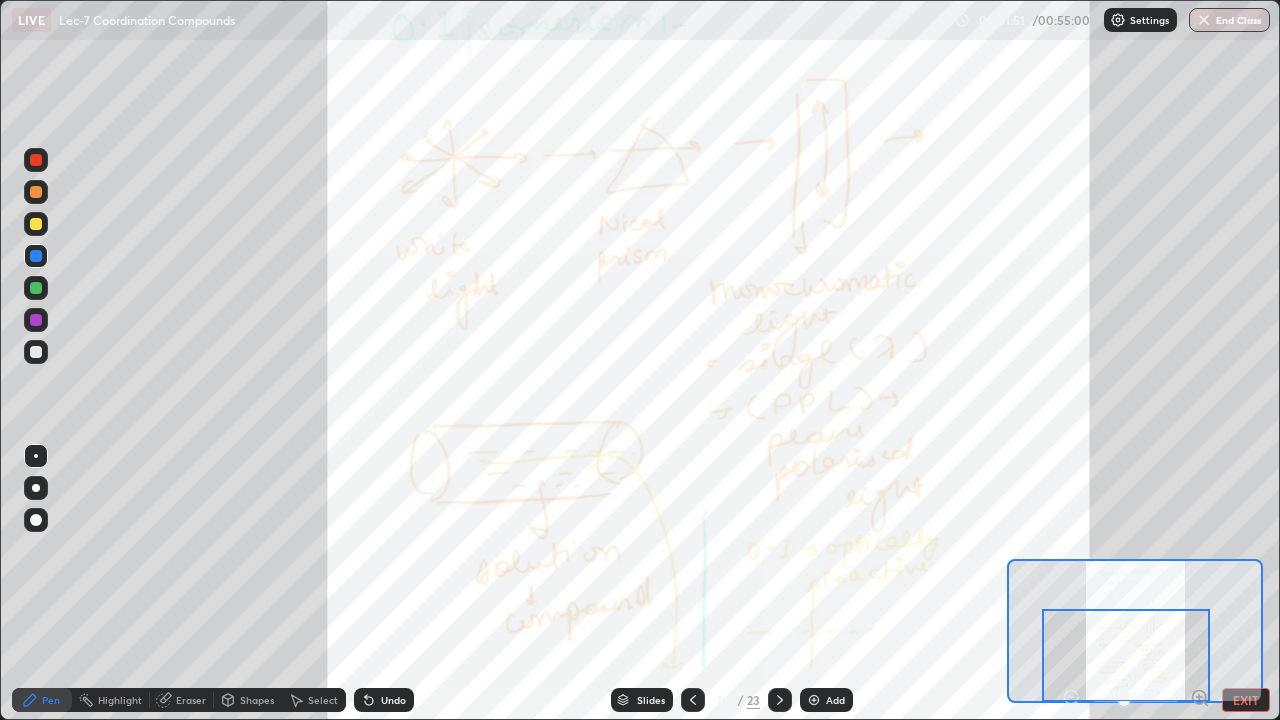 click 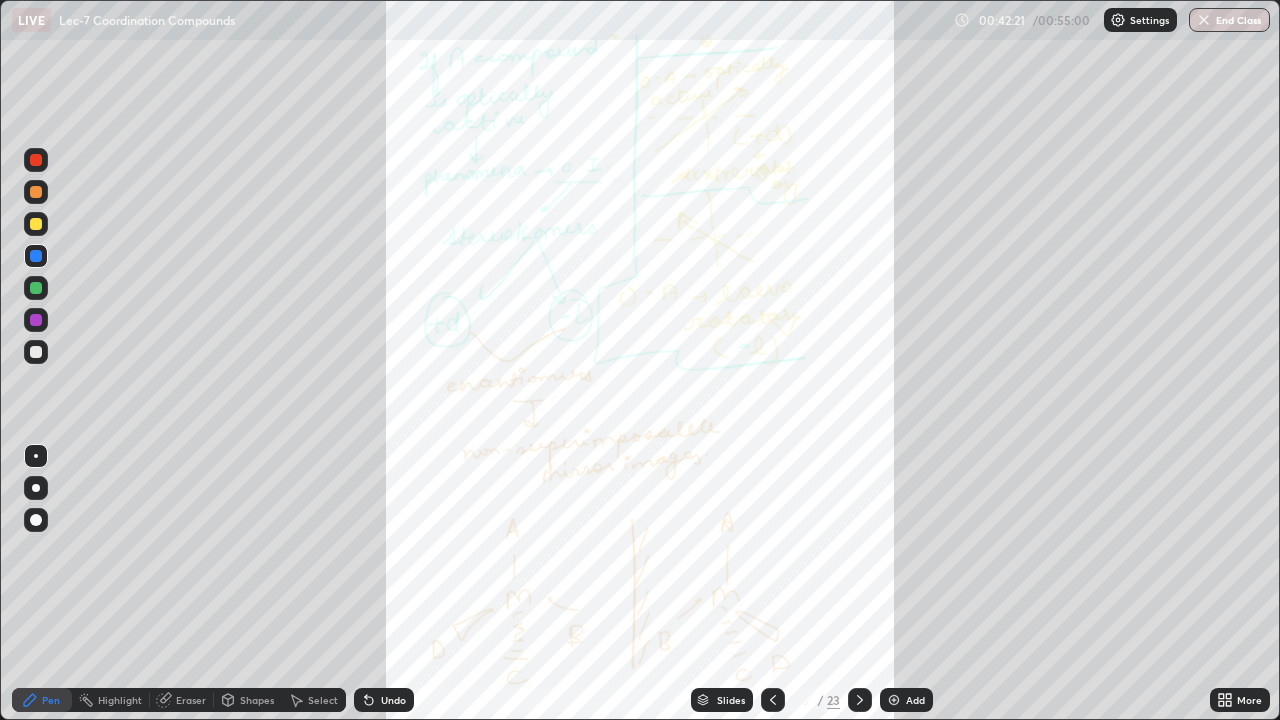 click at bounding box center (36, 192) 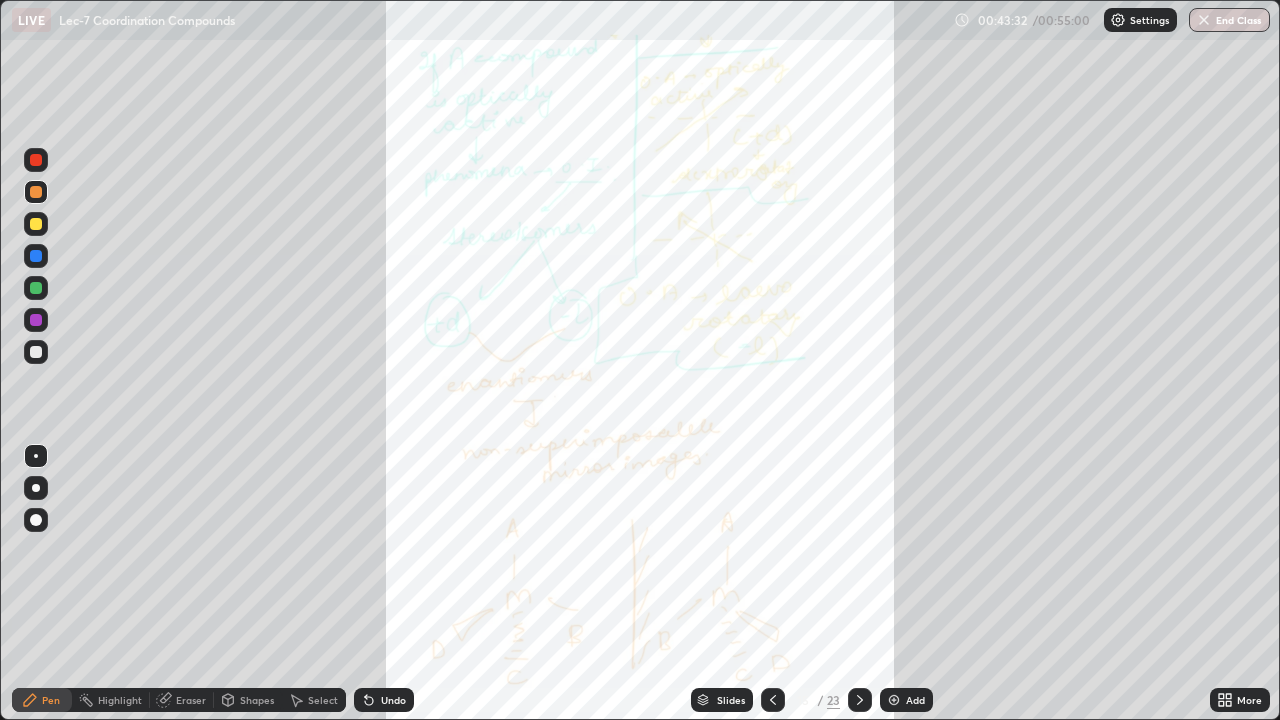 click 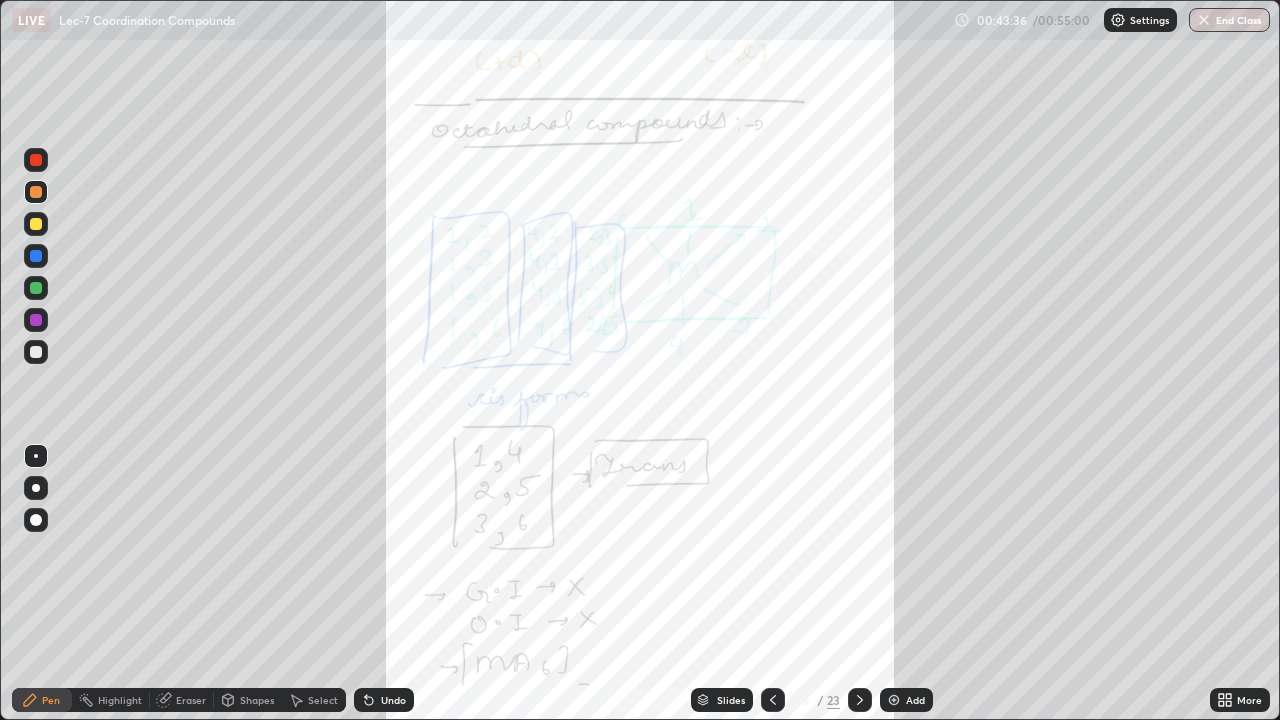 click at bounding box center (773, 700) 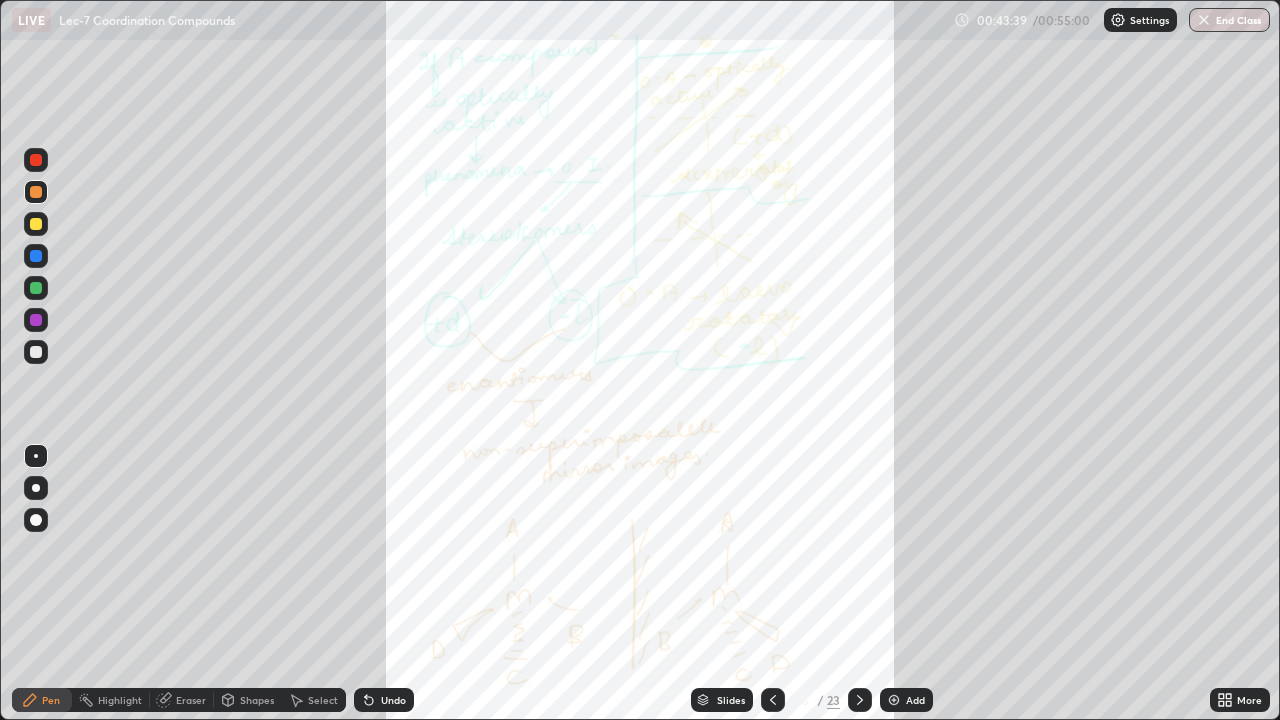 click on "End Class" at bounding box center (1229, 20) 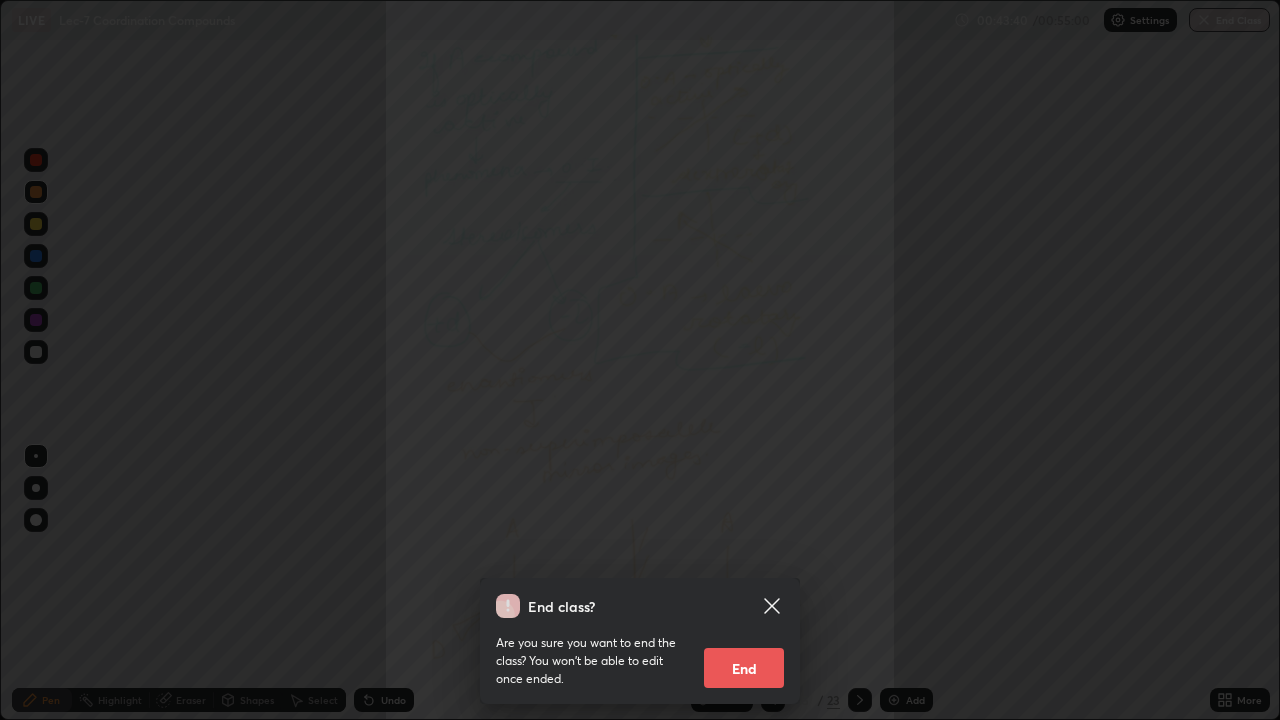 click on "End" at bounding box center (744, 668) 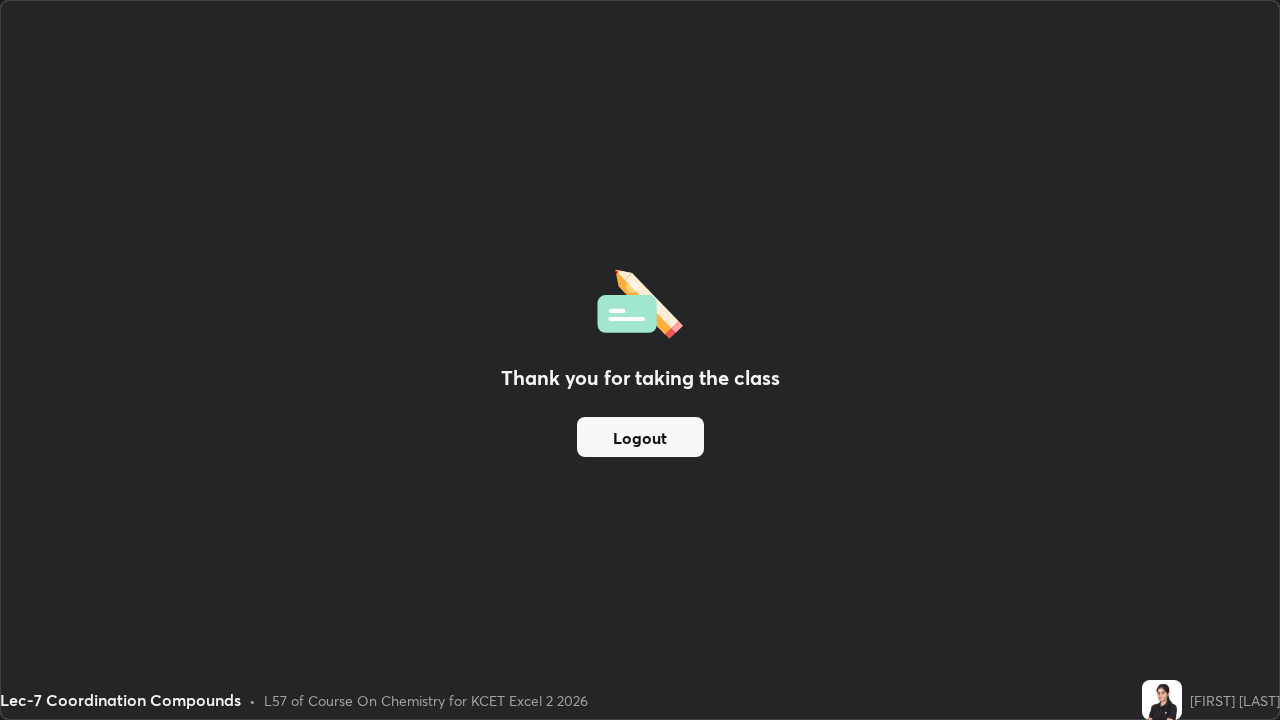 click on "Logout" at bounding box center (640, 437) 